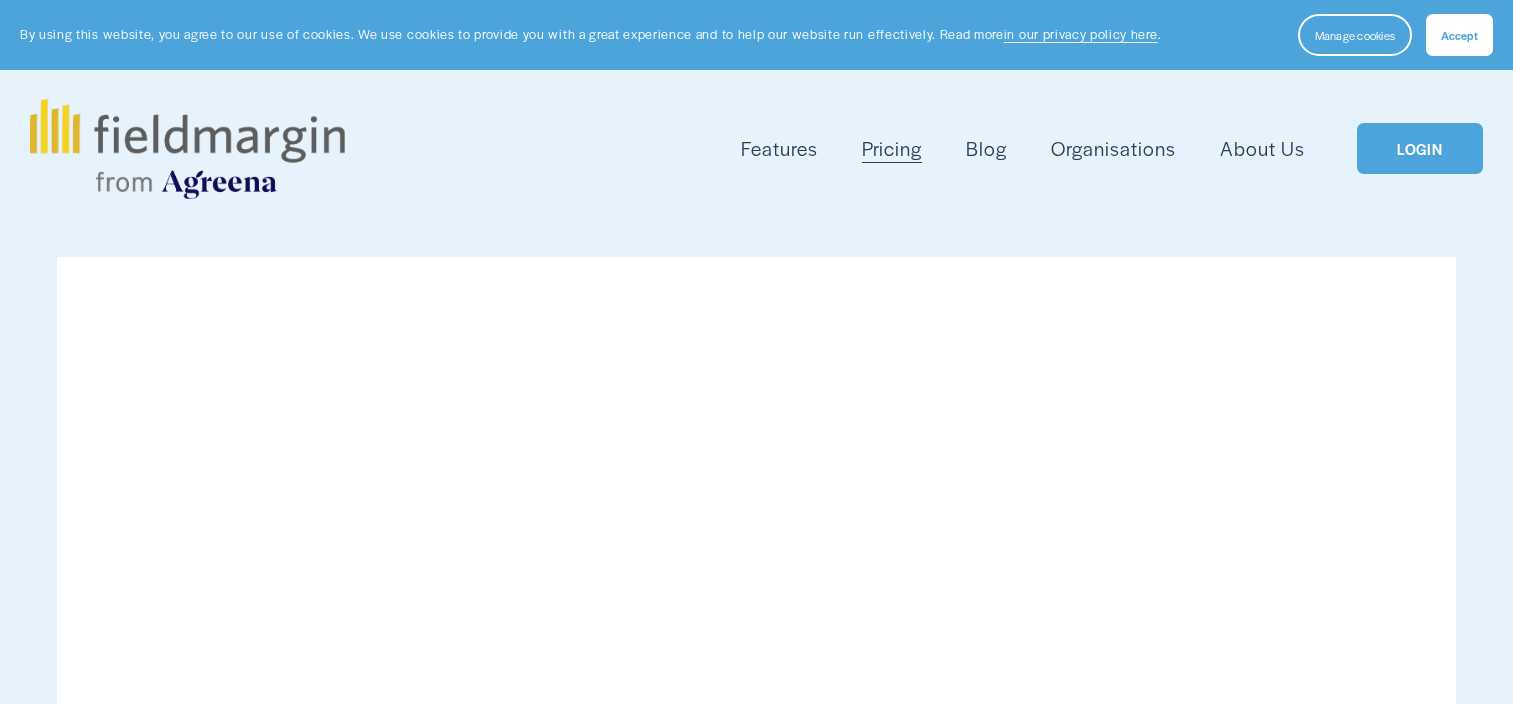 scroll, scrollTop: 0, scrollLeft: 0, axis: both 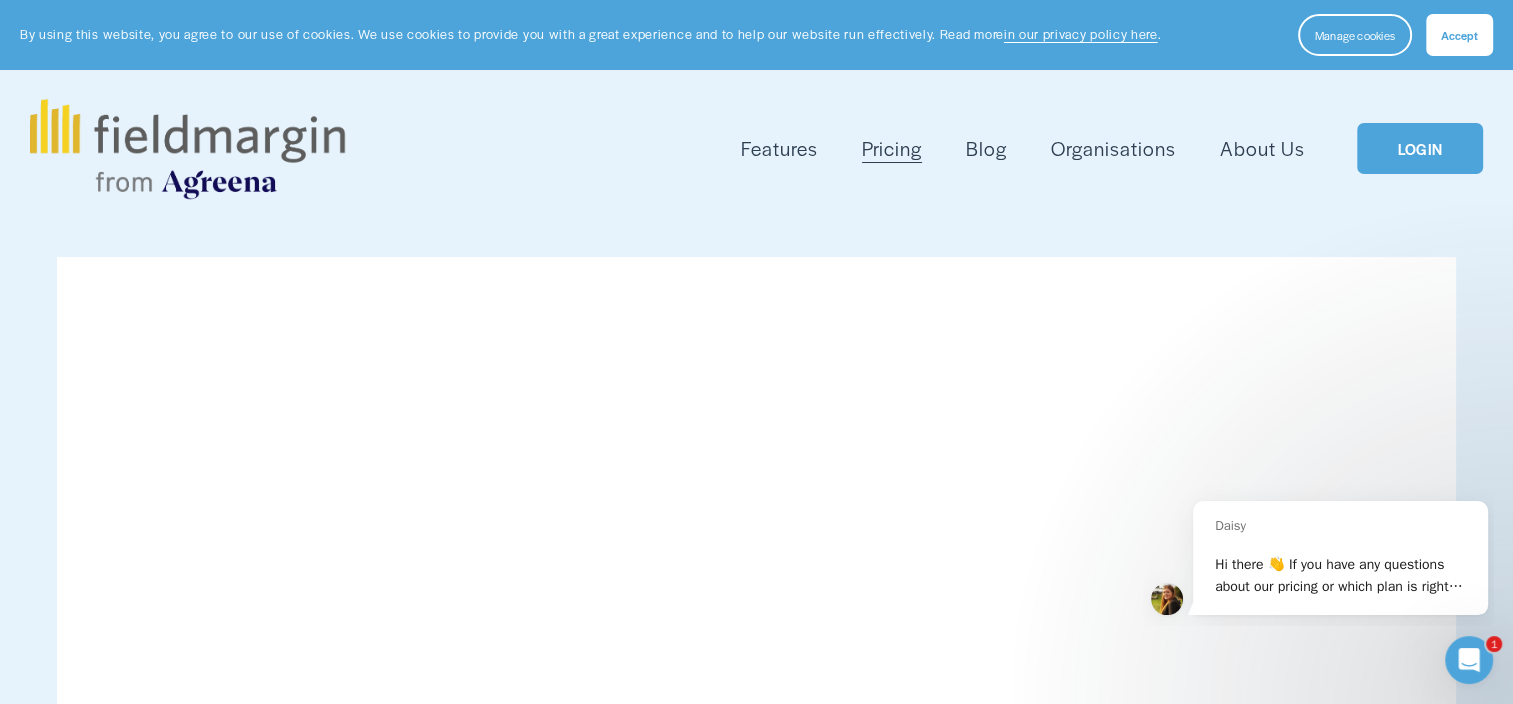 click on "LOGIN" at bounding box center (1420, 148) 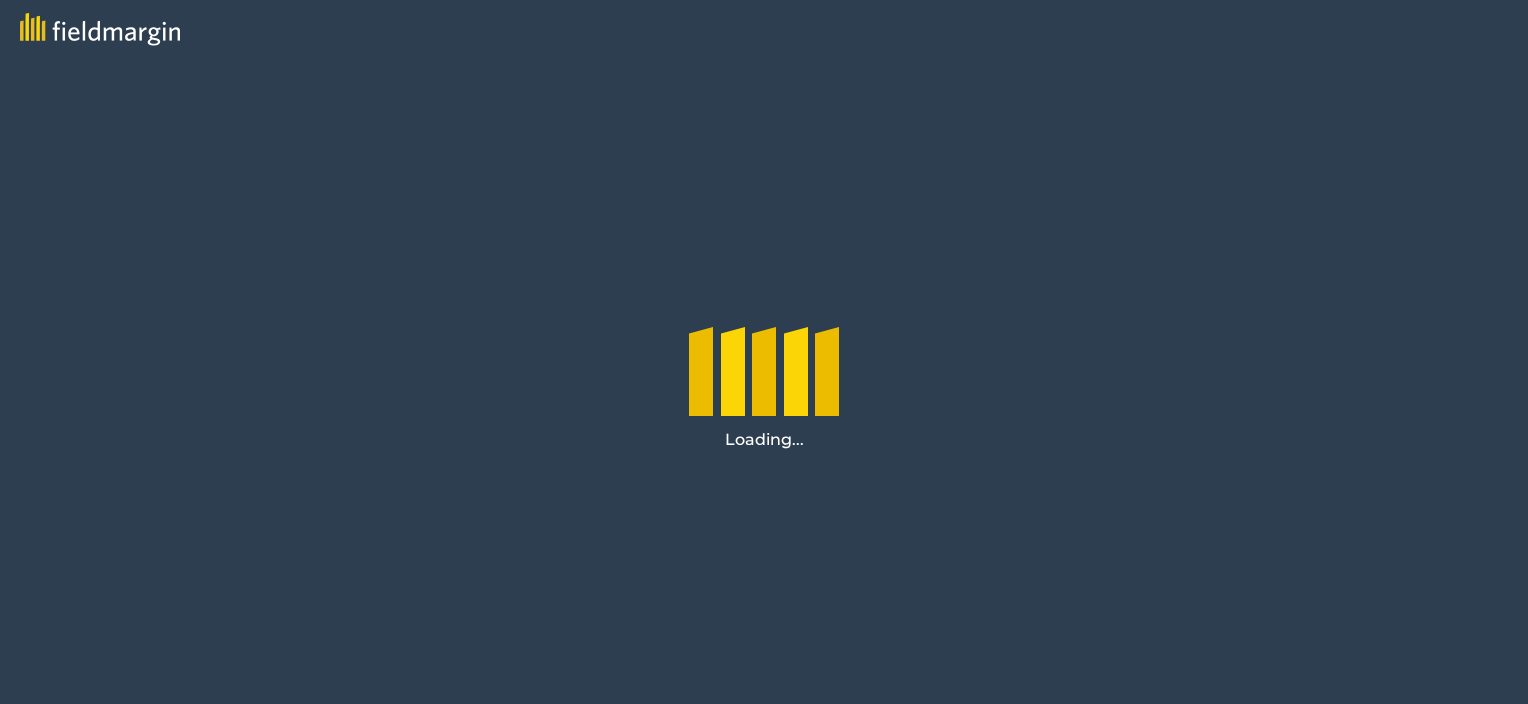 scroll, scrollTop: 0, scrollLeft: 0, axis: both 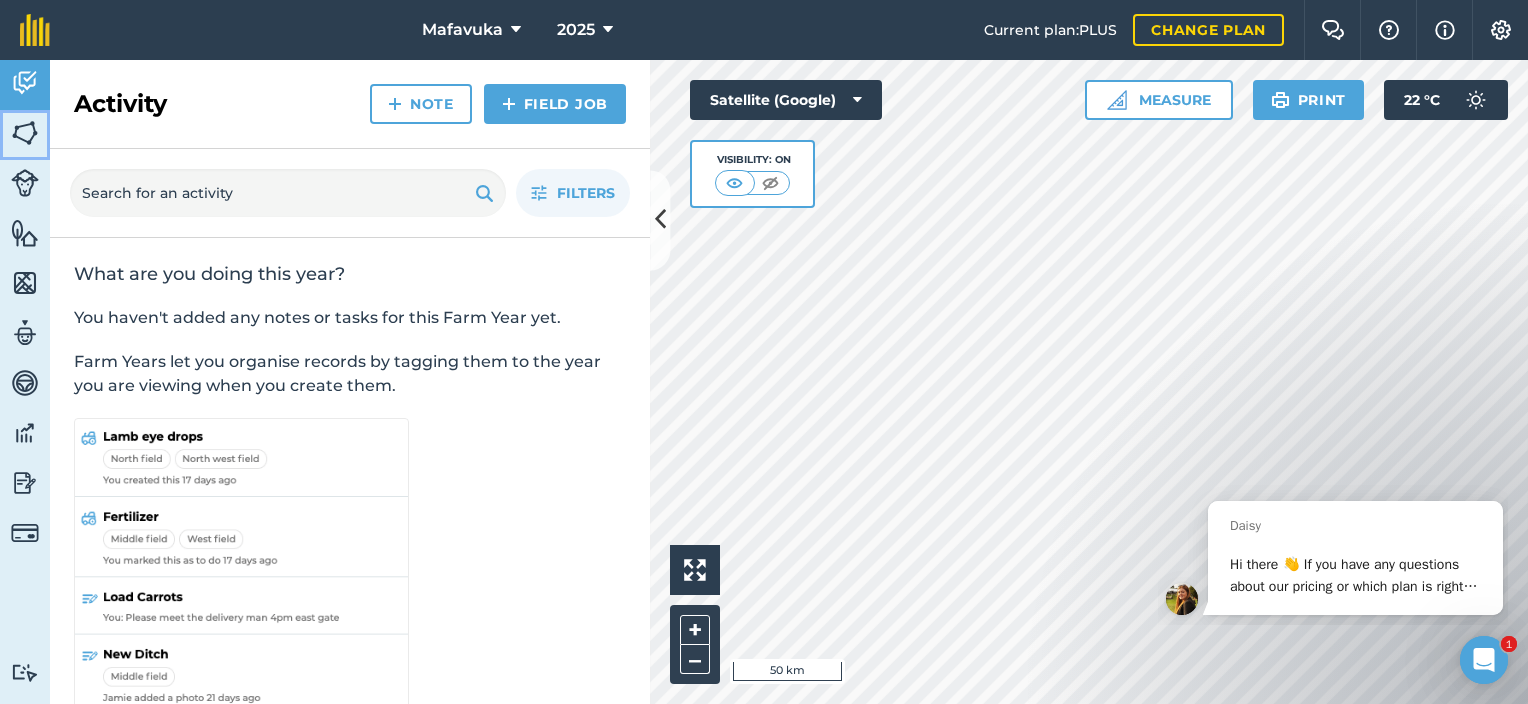 click at bounding box center (25, 133) 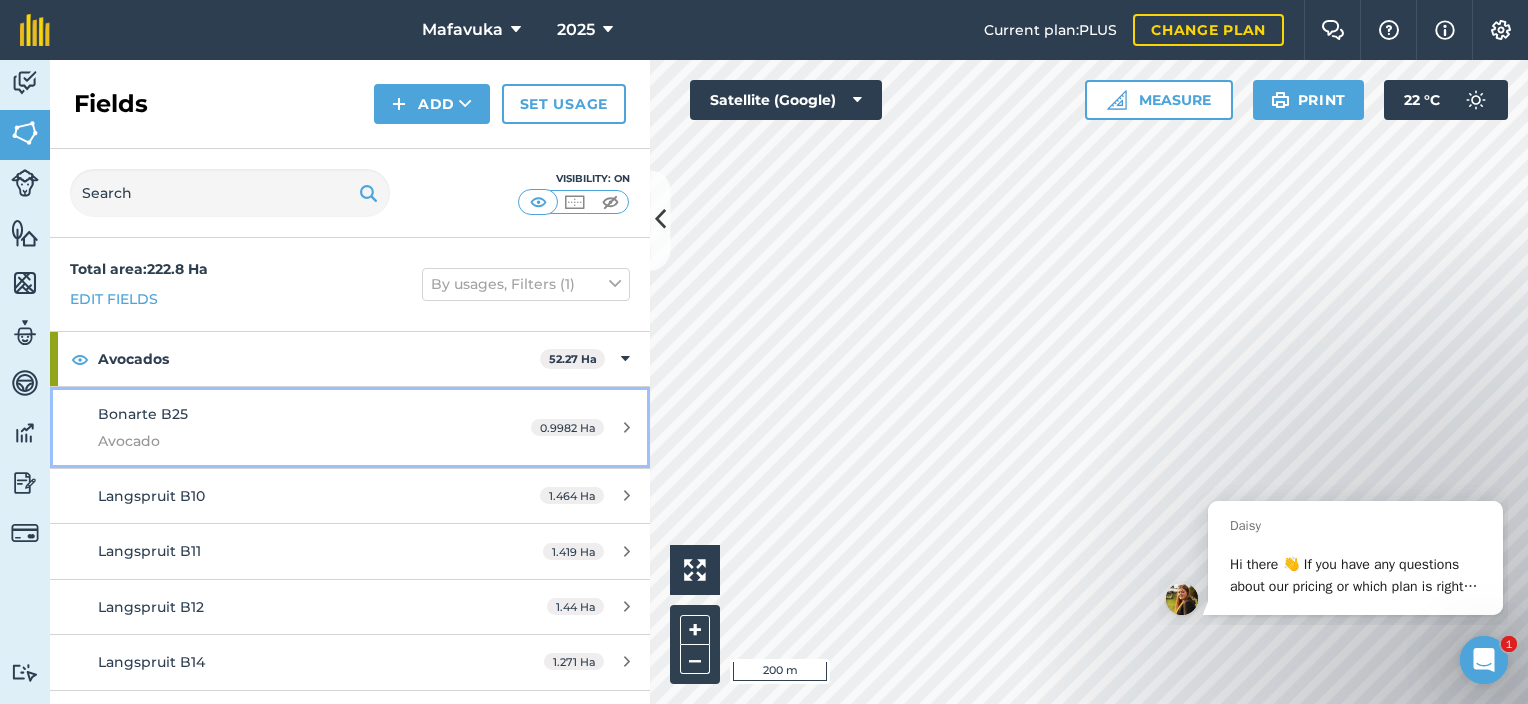 click on "Bonarte B25" at bounding box center (143, 414) 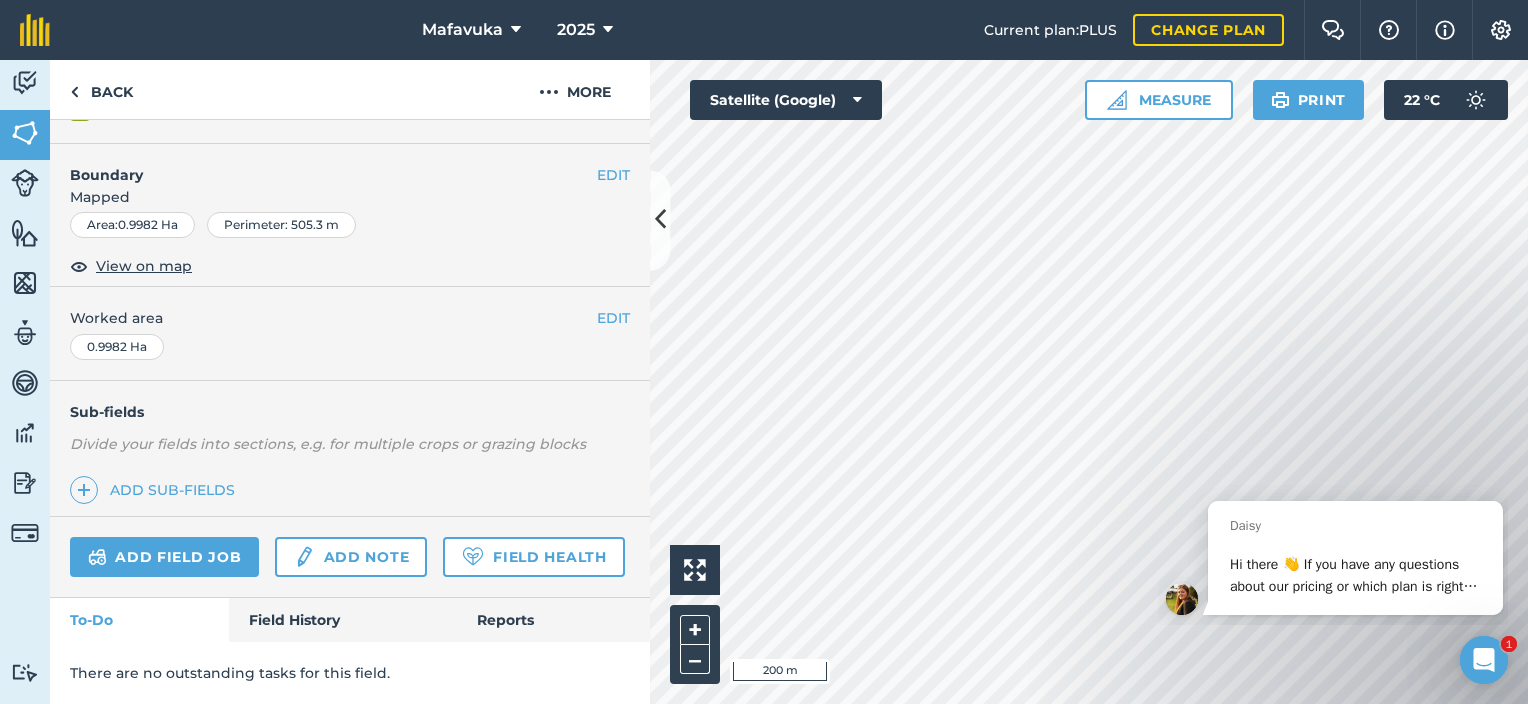 scroll, scrollTop: 314, scrollLeft: 0, axis: vertical 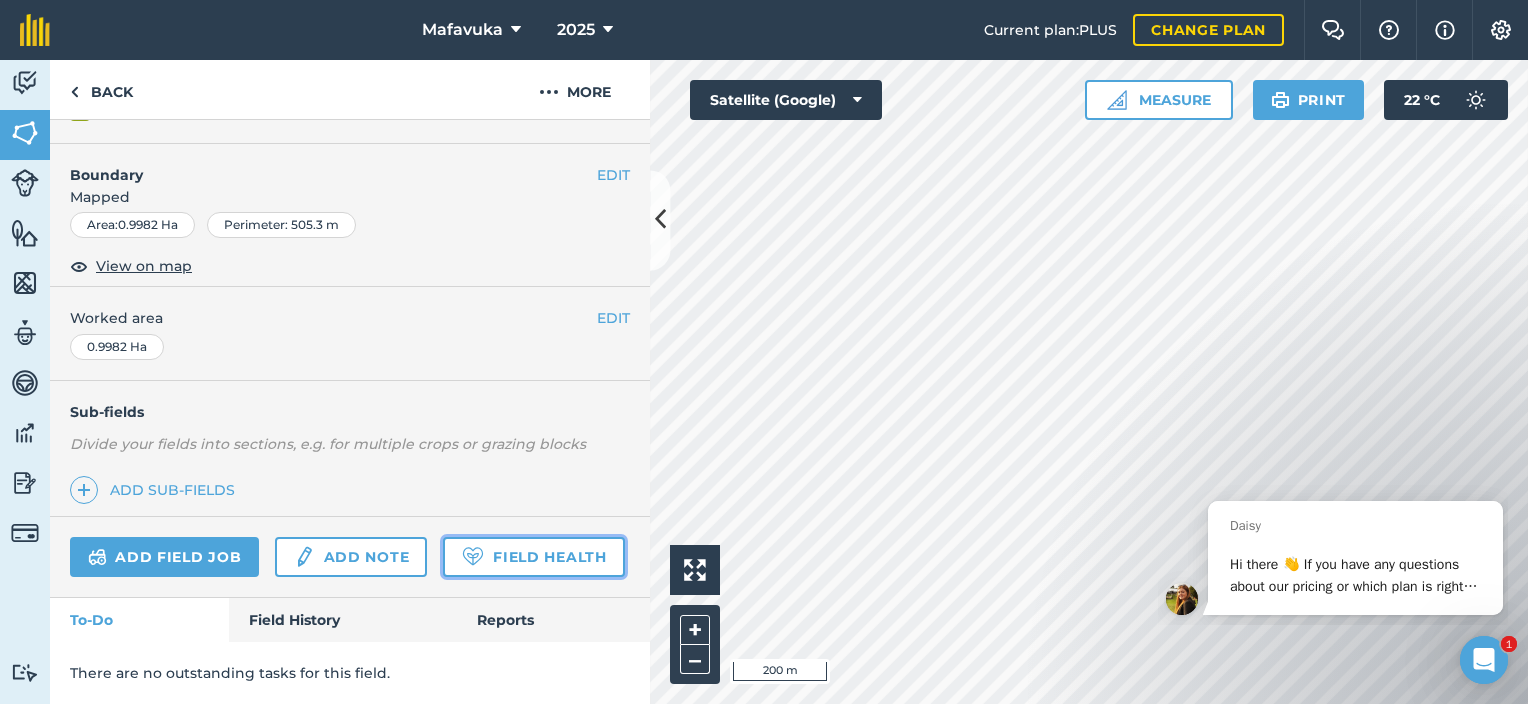 click on "Field Health" at bounding box center [533, 557] 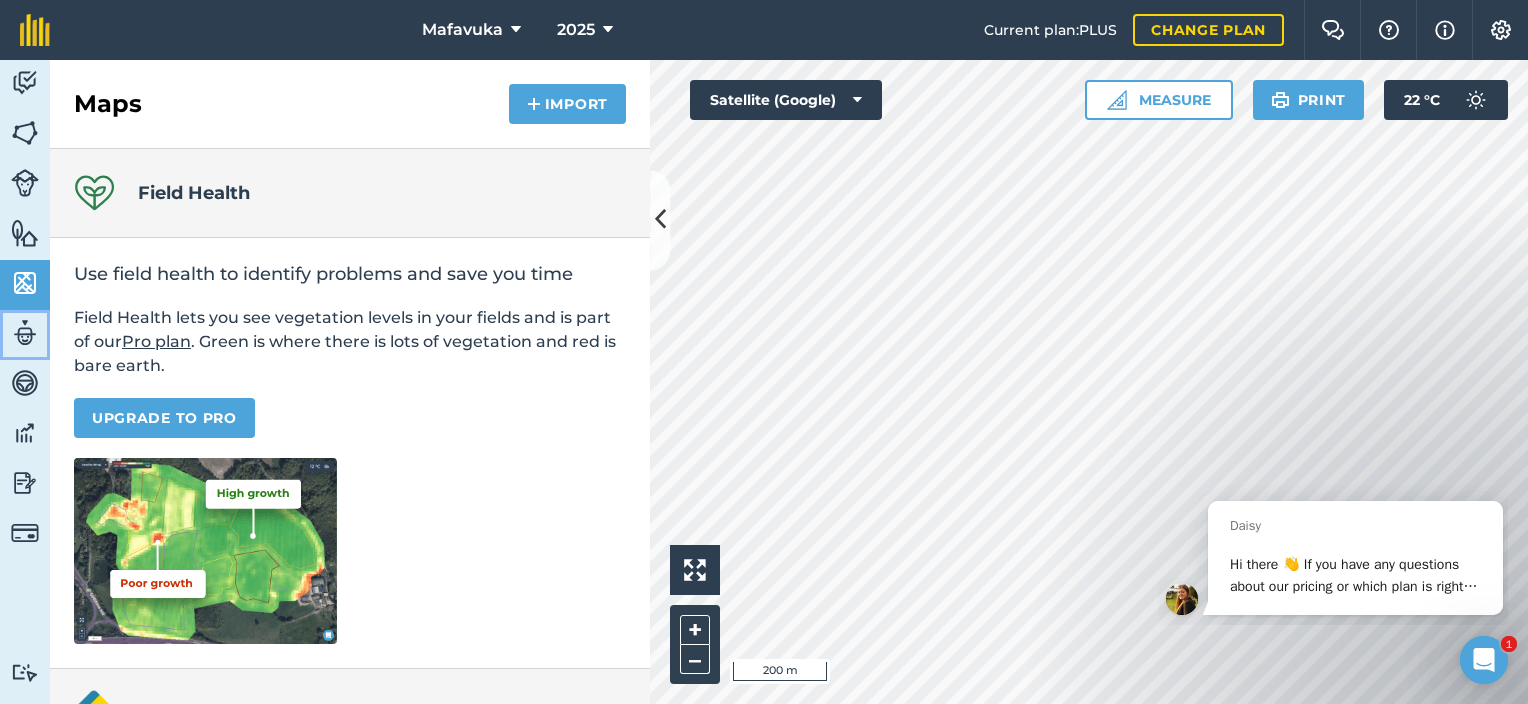 click at bounding box center [25, 333] 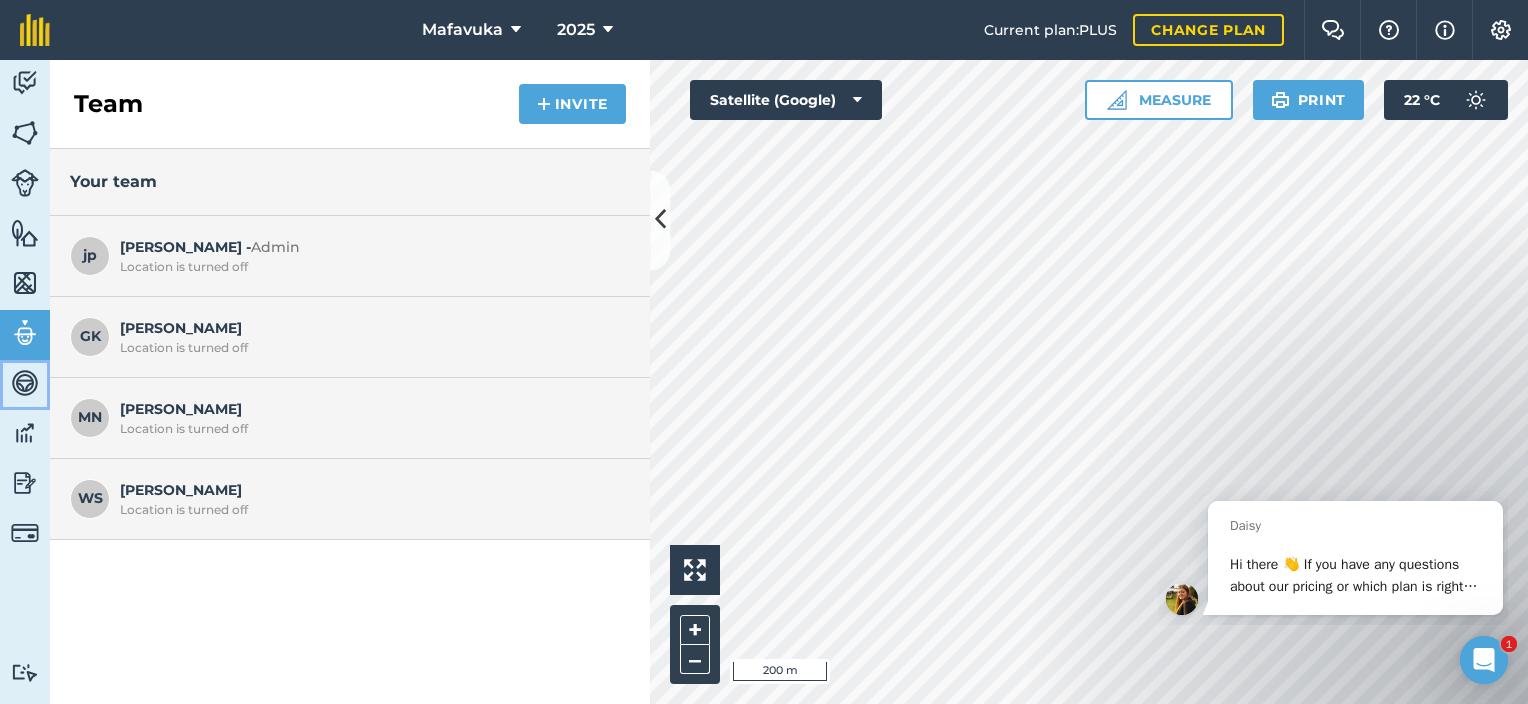 click at bounding box center [25, 383] 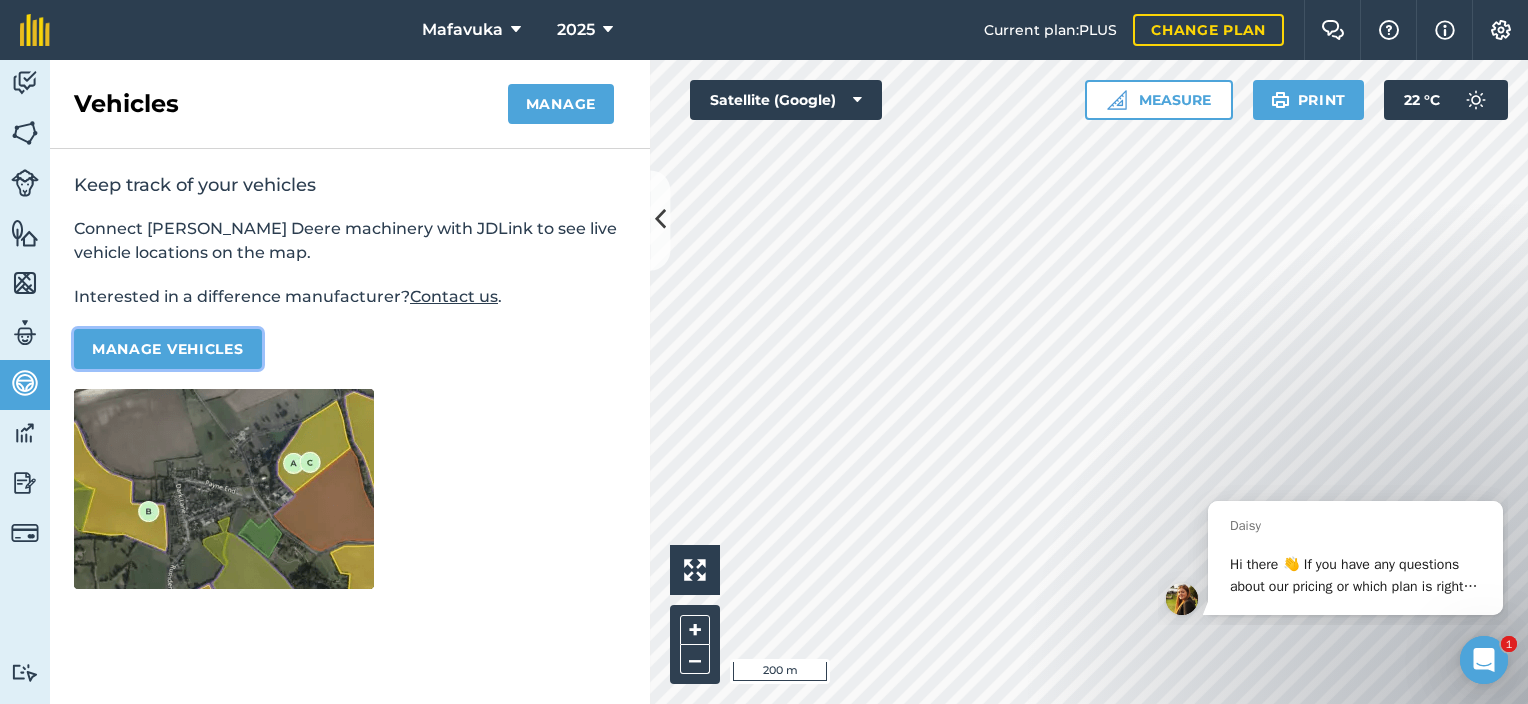 click on "Manage vehicles" at bounding box center (168, 349) 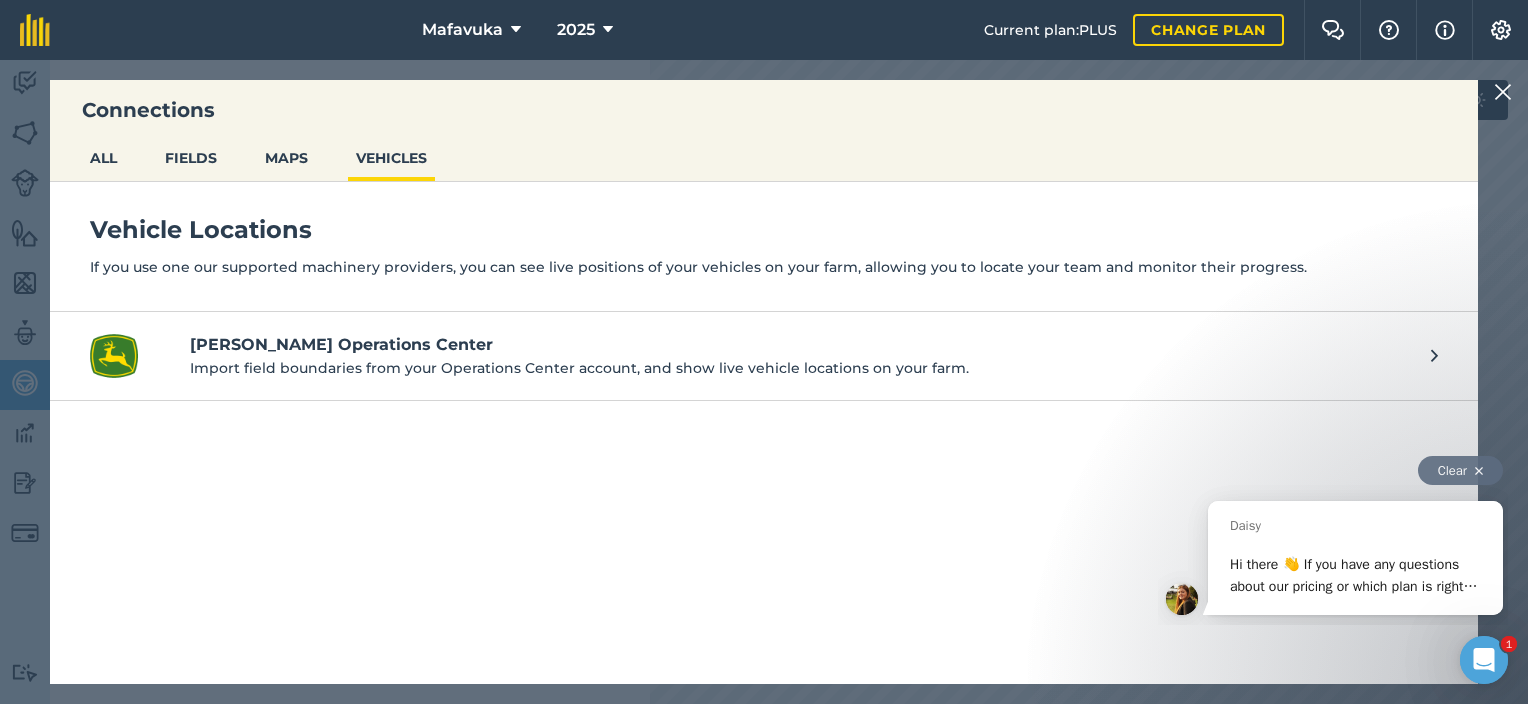 click at bounding box center [1479, 471] 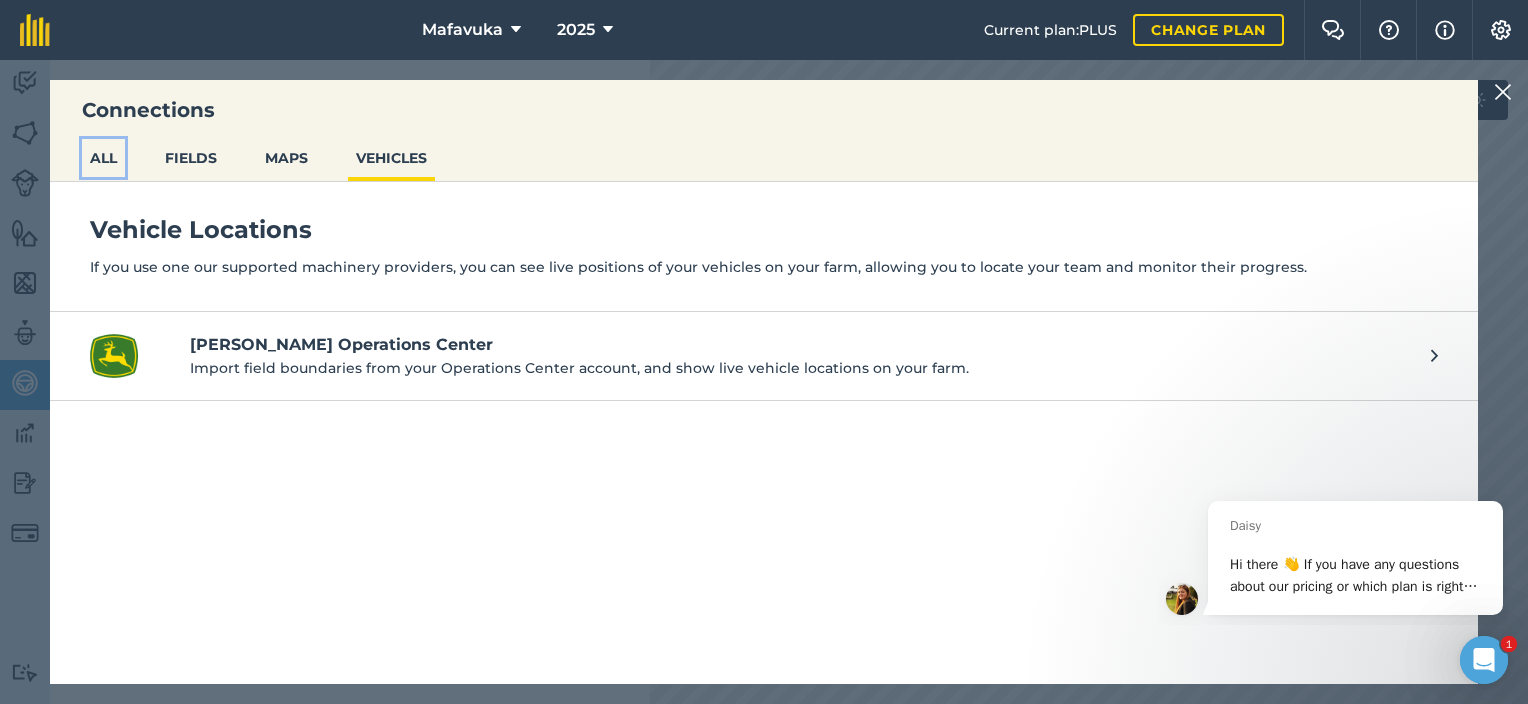 click on "ALL" at bounding box center [103, 158] 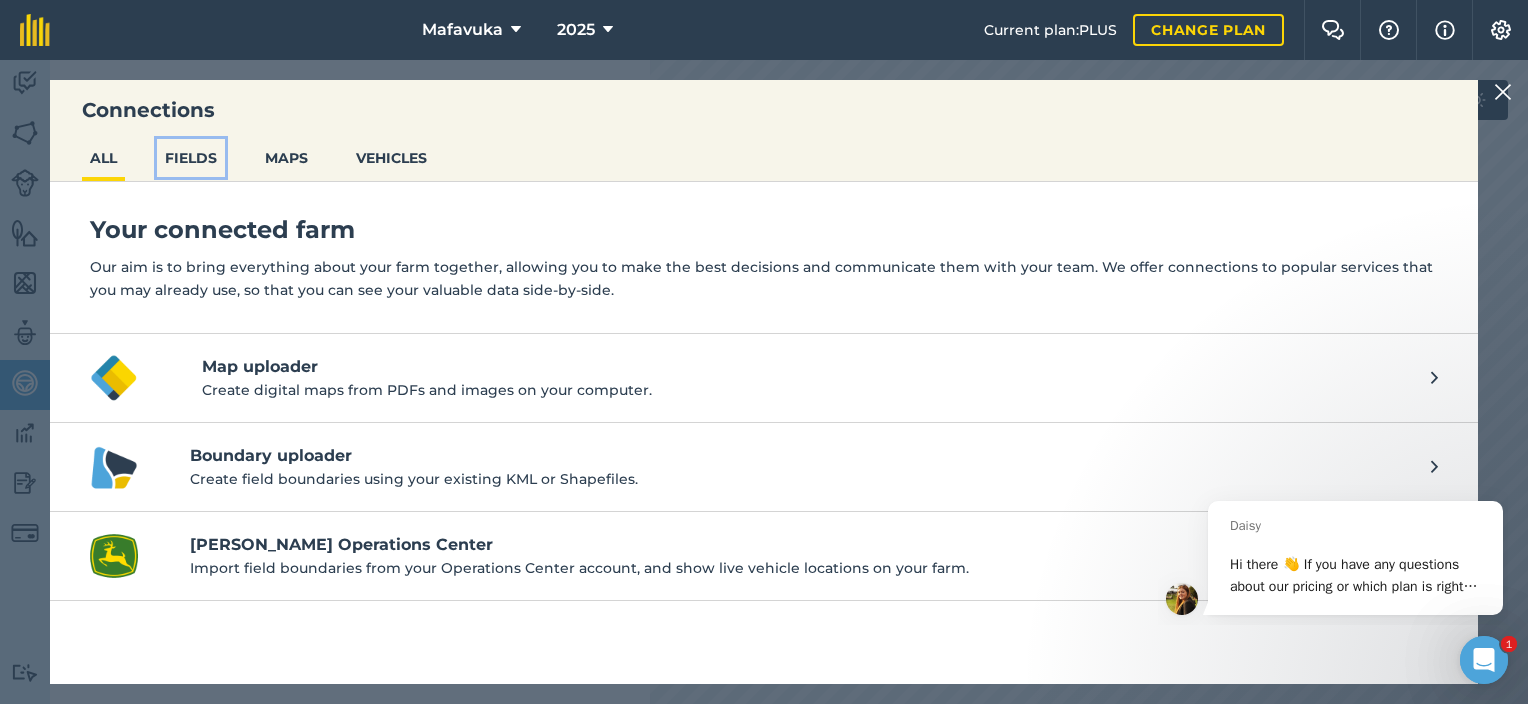 click on "FIELDS" at bounding box center [191, 158] 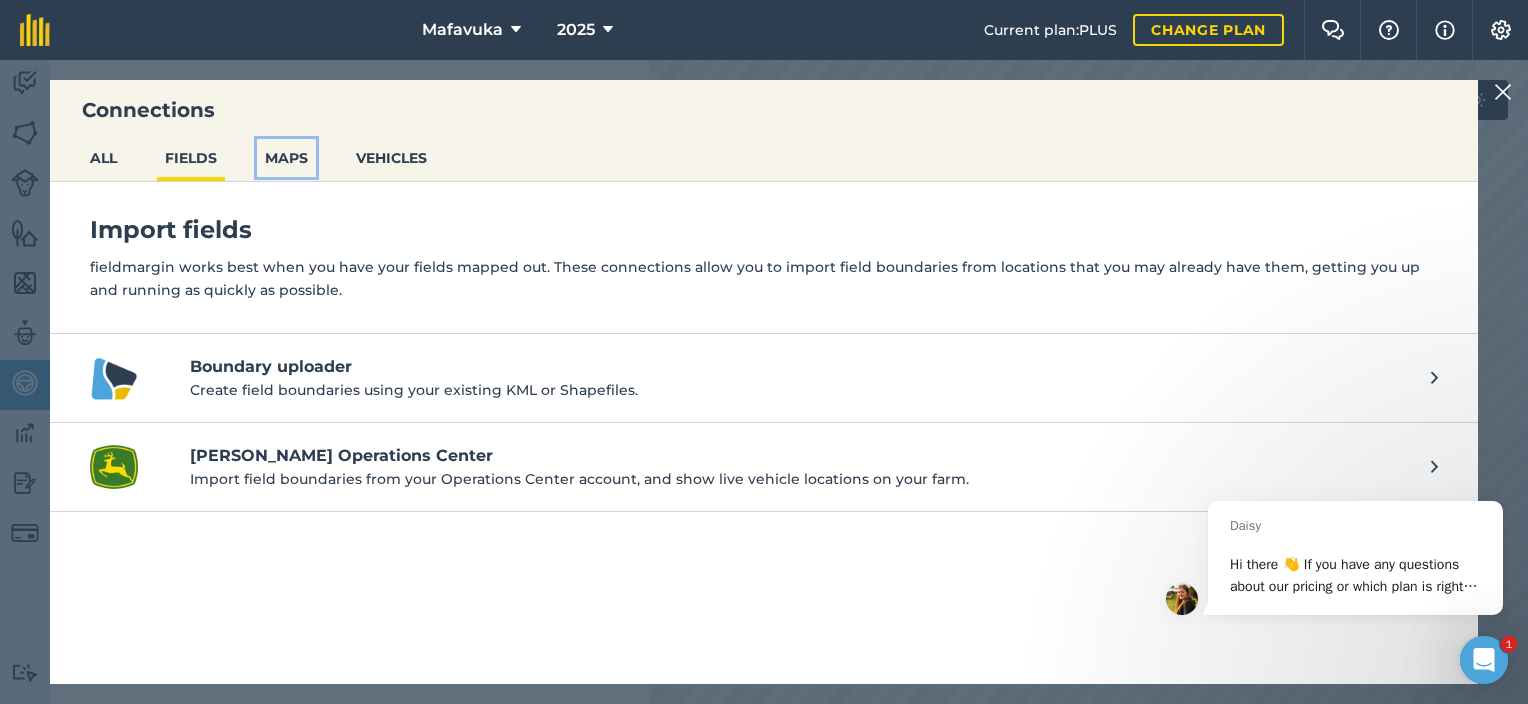 click on "MAPS" at bounding box center (286, 158) 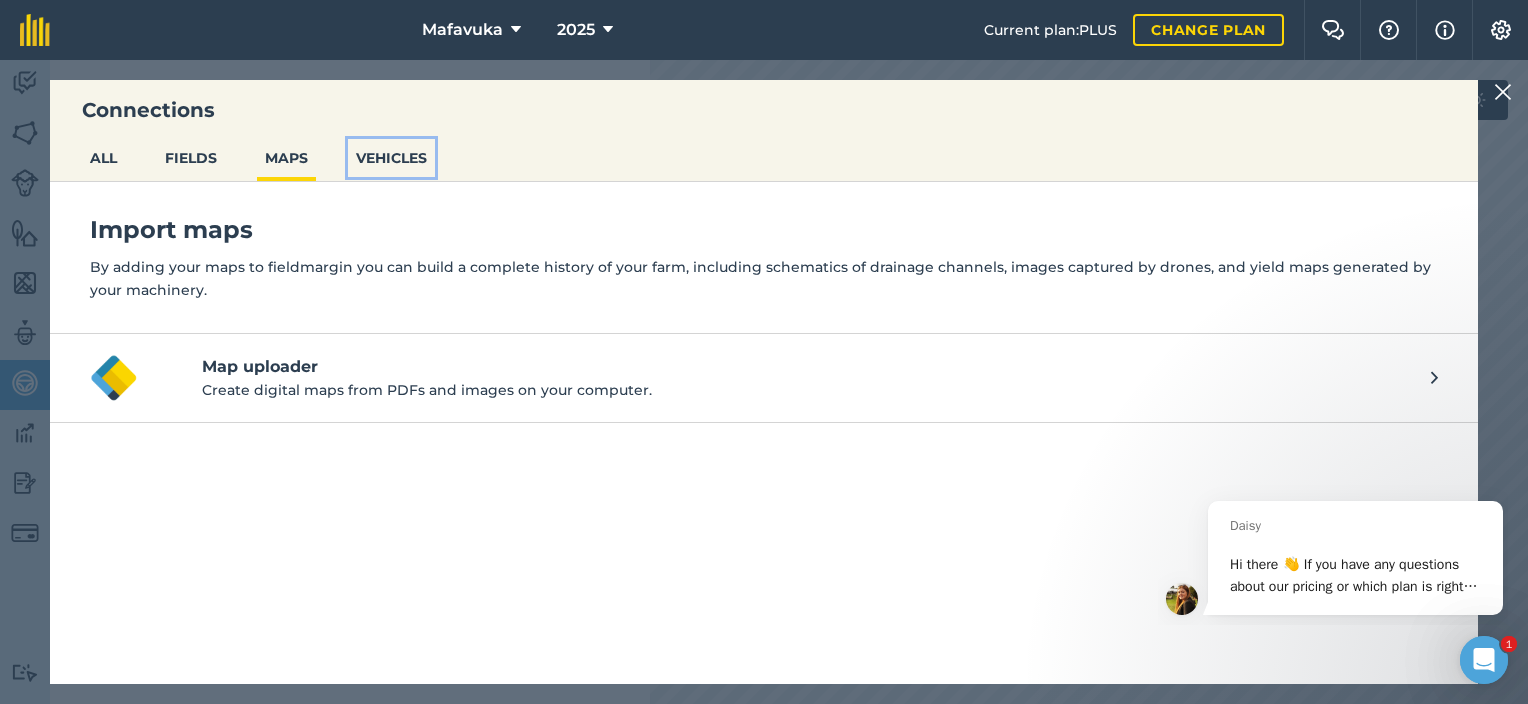 click on "VEHICLES" at bounding box center [391, 158] 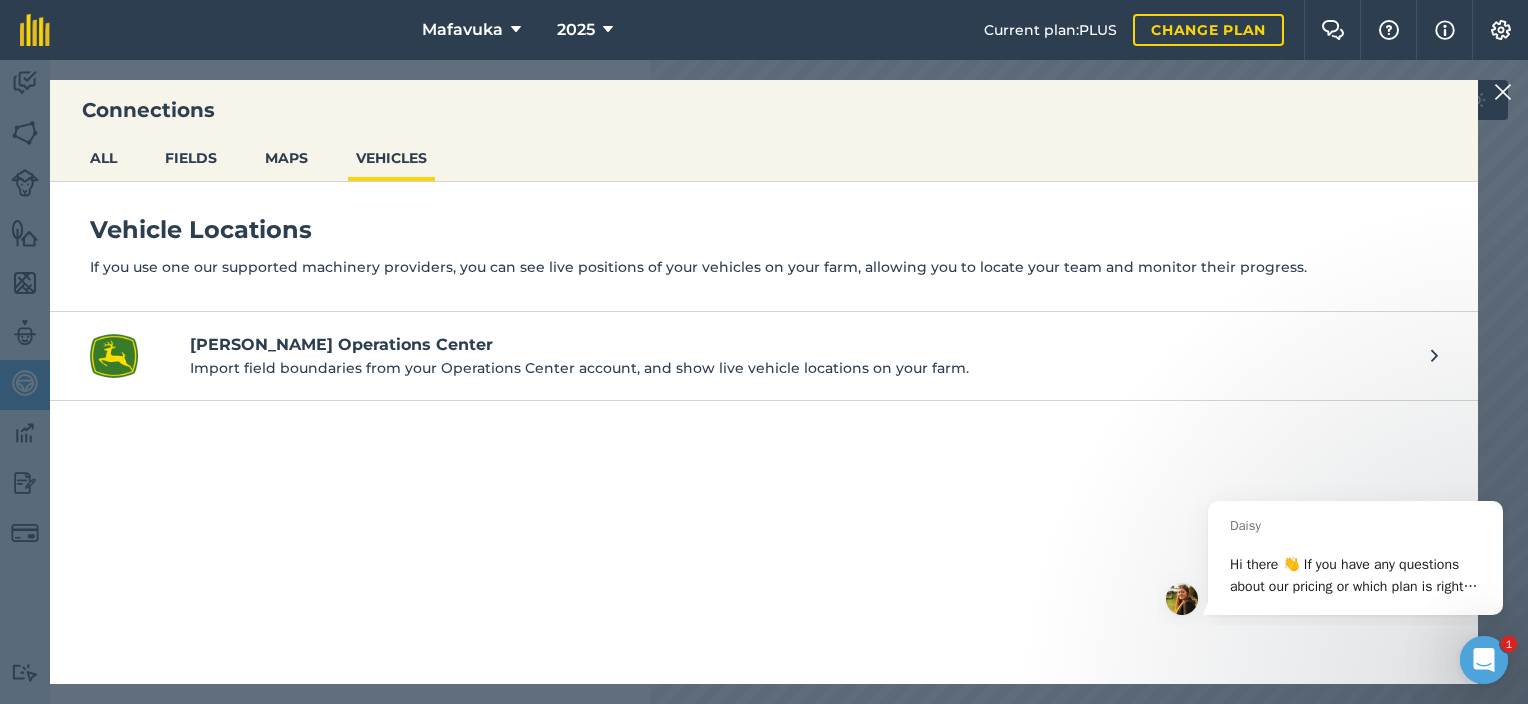 click at bounding box center (1503, 92) 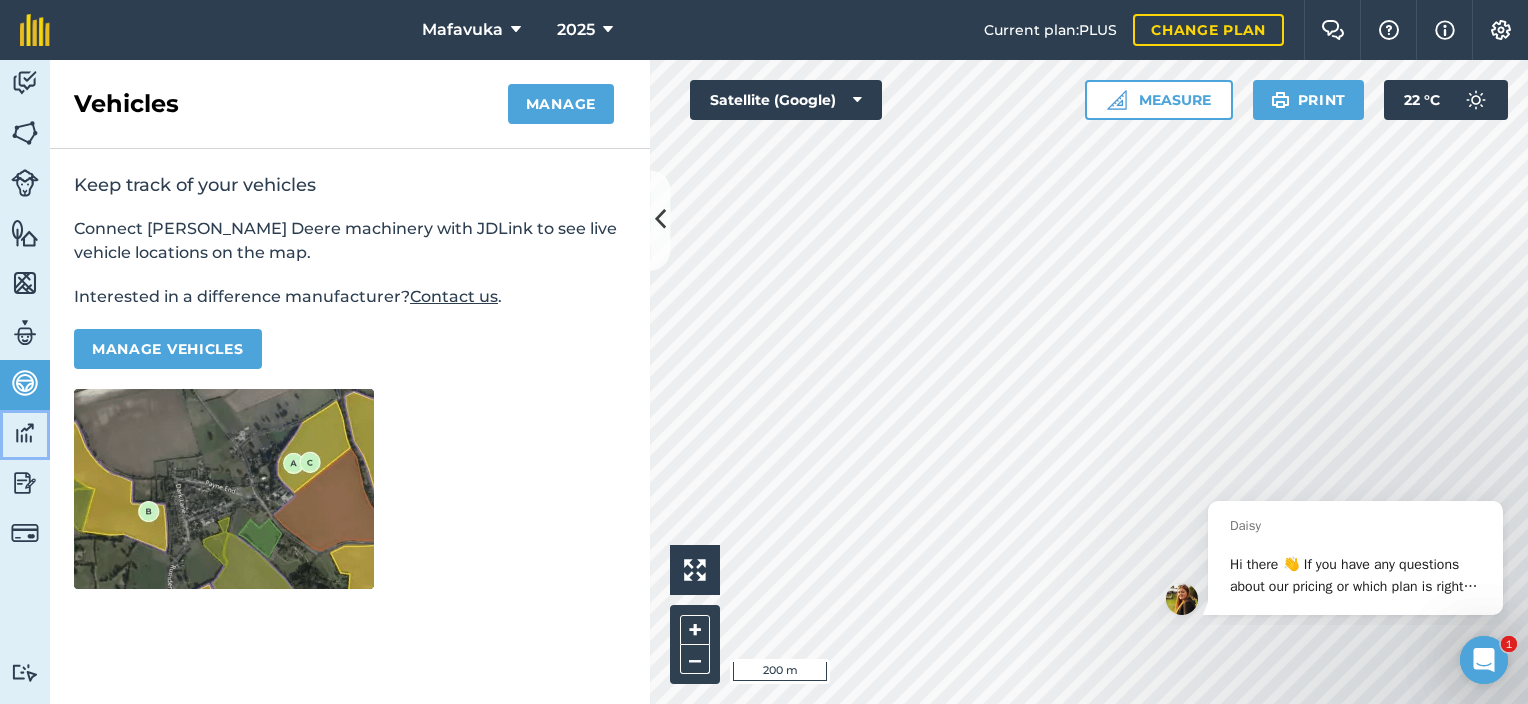 click at bounding box center [25, 433] 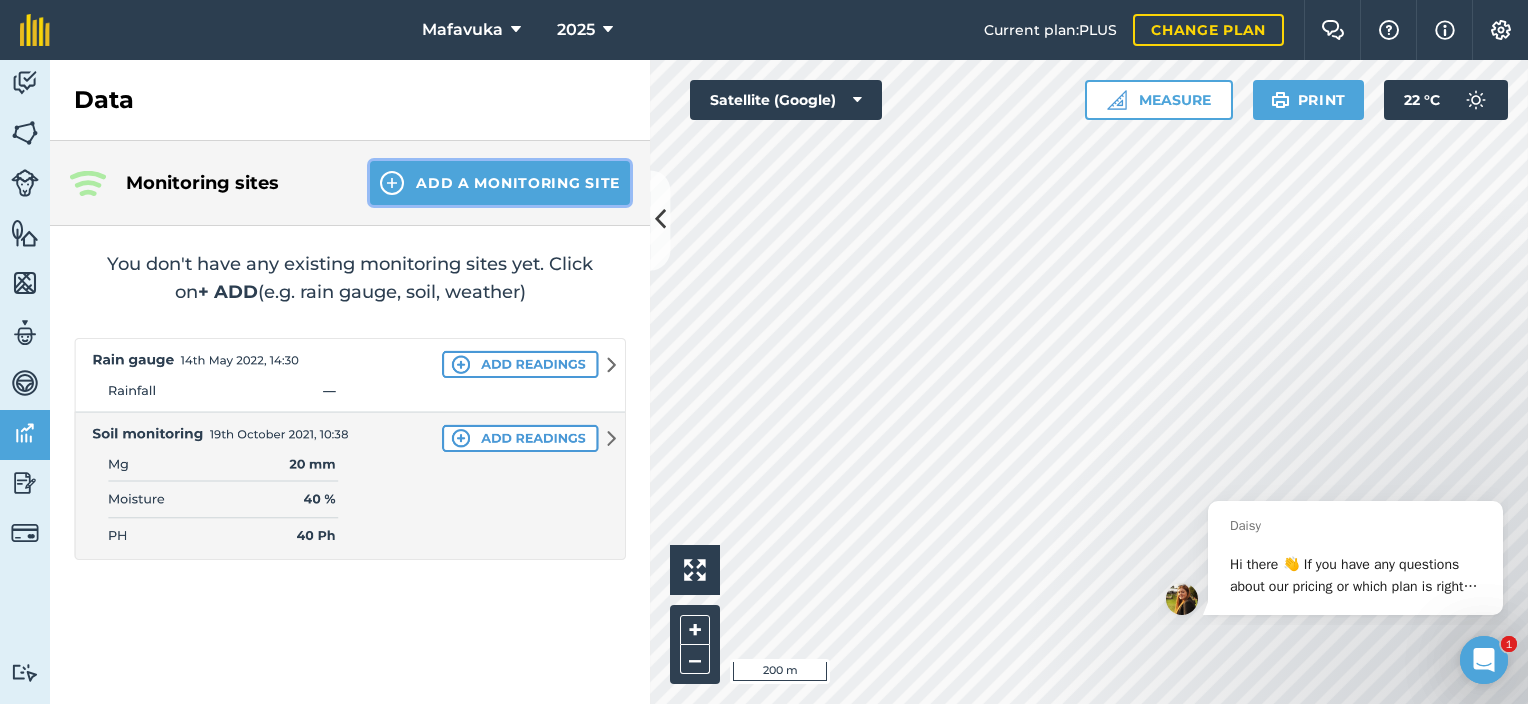 click on "Add a Monitoring Site" at bounding box center [500, 183] 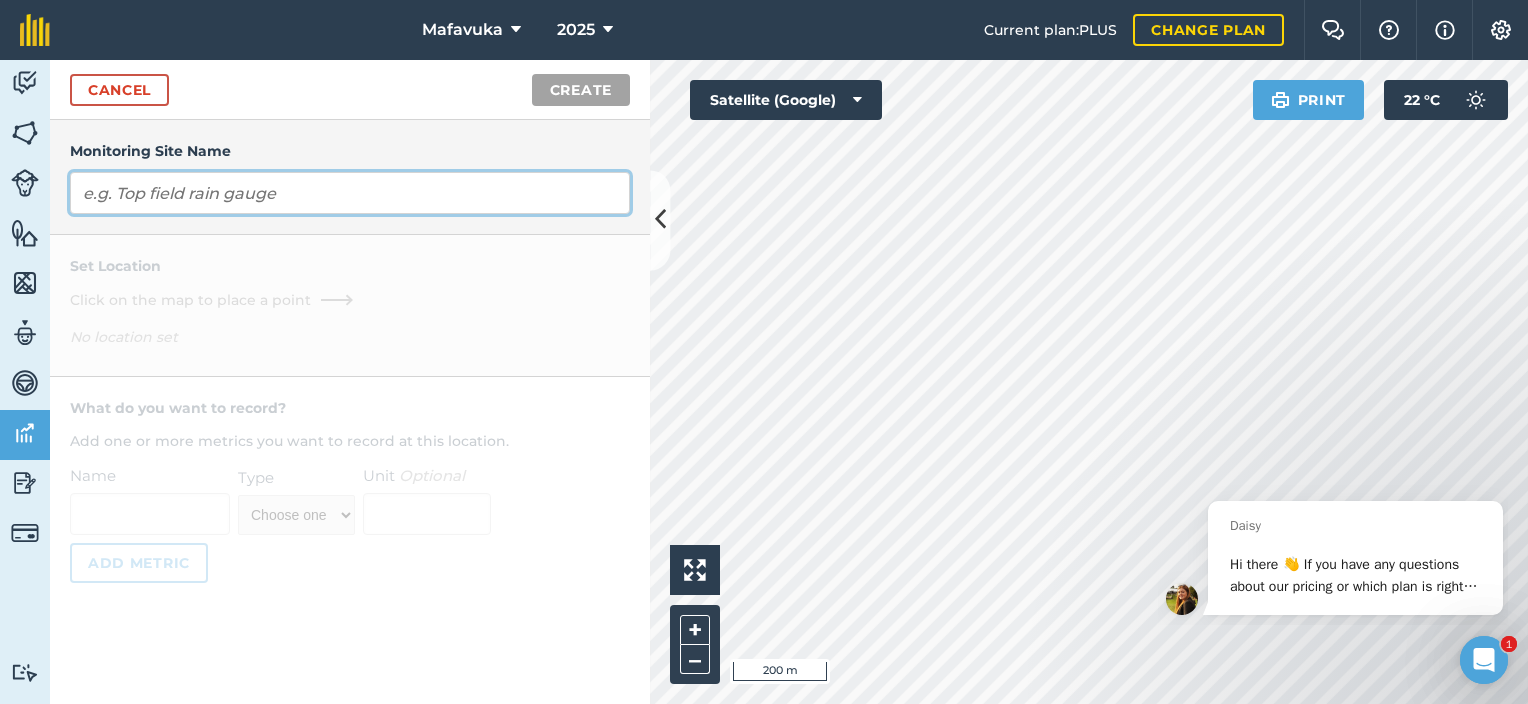 click at bounding box center (350, 193) 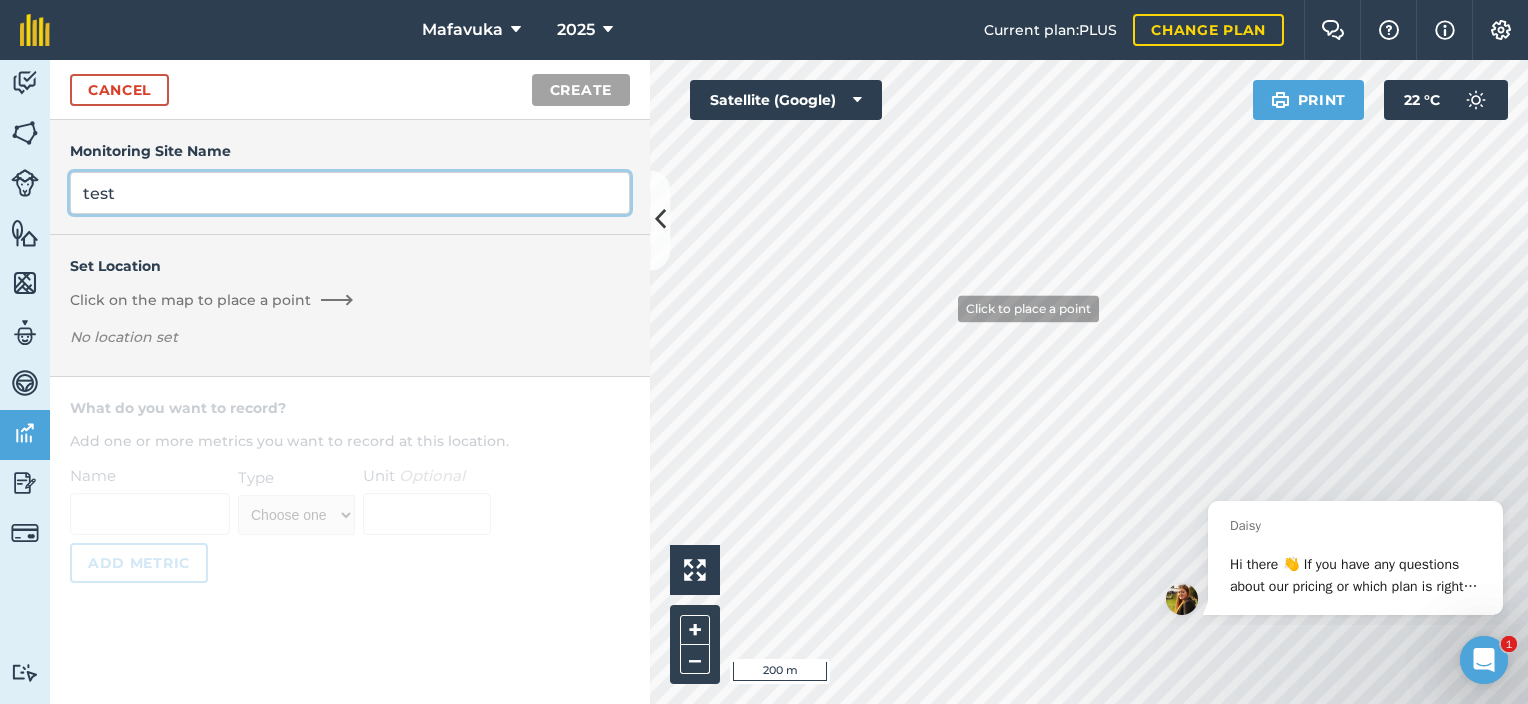 type on "test" 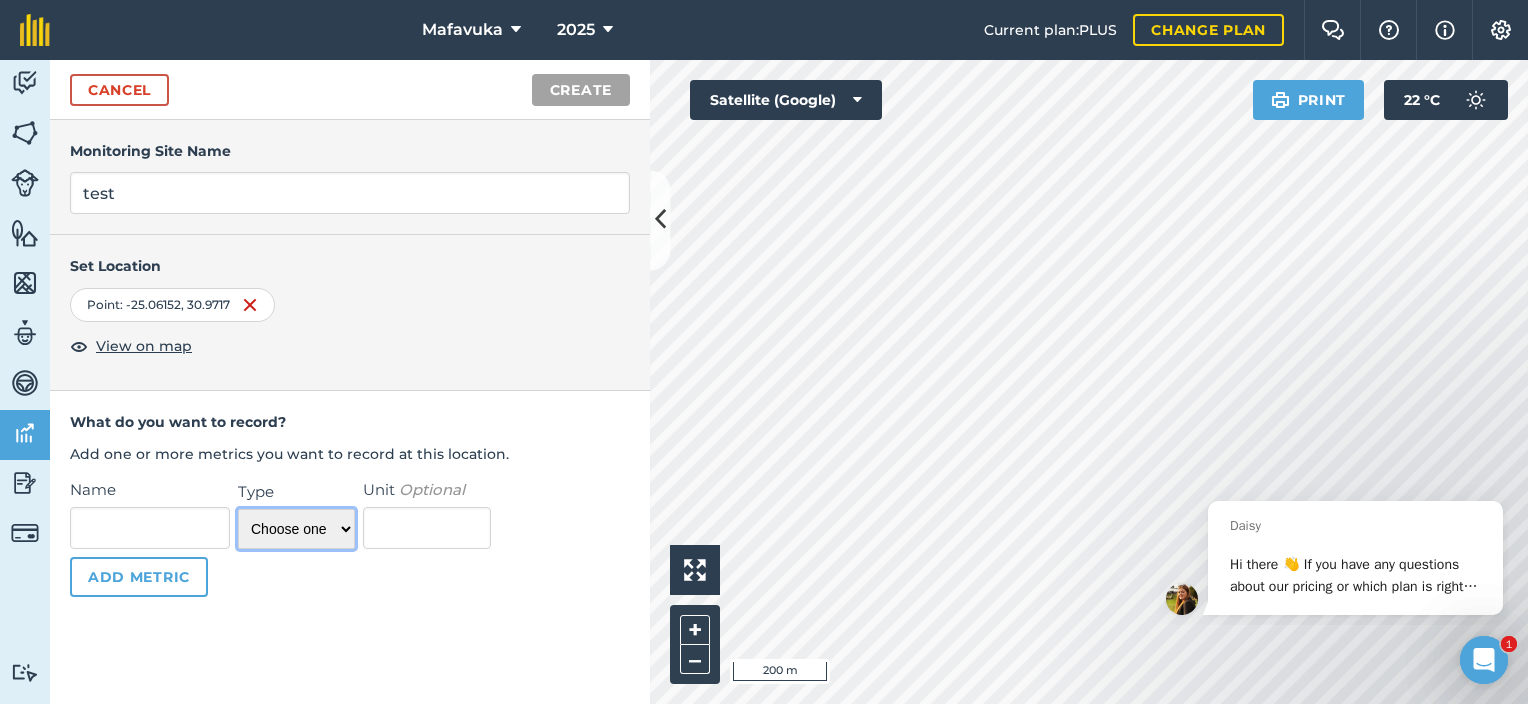 click on "Choose one Temperature Percentage Number Text" at bounding box center (296, 529) 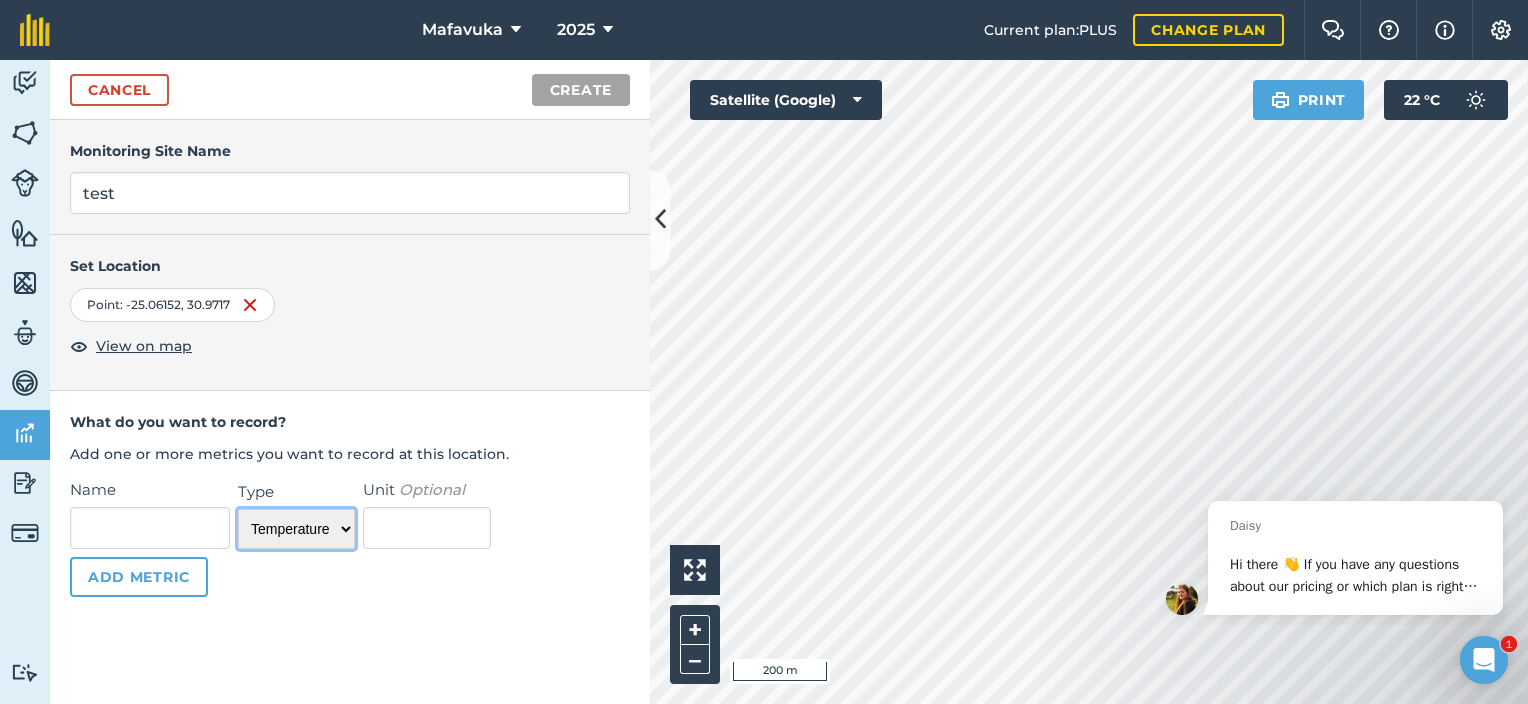 click on "Choose one Temperature Percentage Number Text" at bounding box center (296, 529) 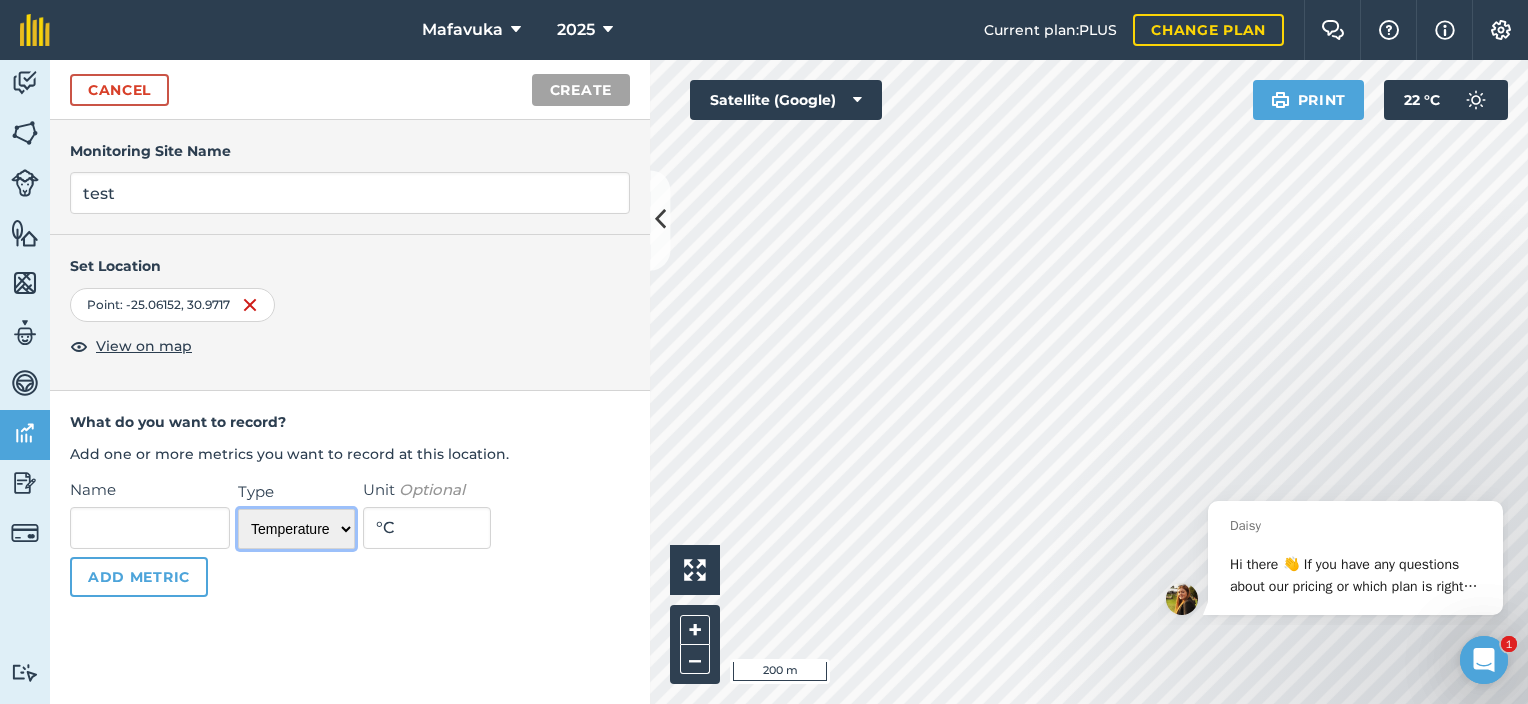click on "Choose one Temperature Percentage Number Text" at bounding box center (296, 529) 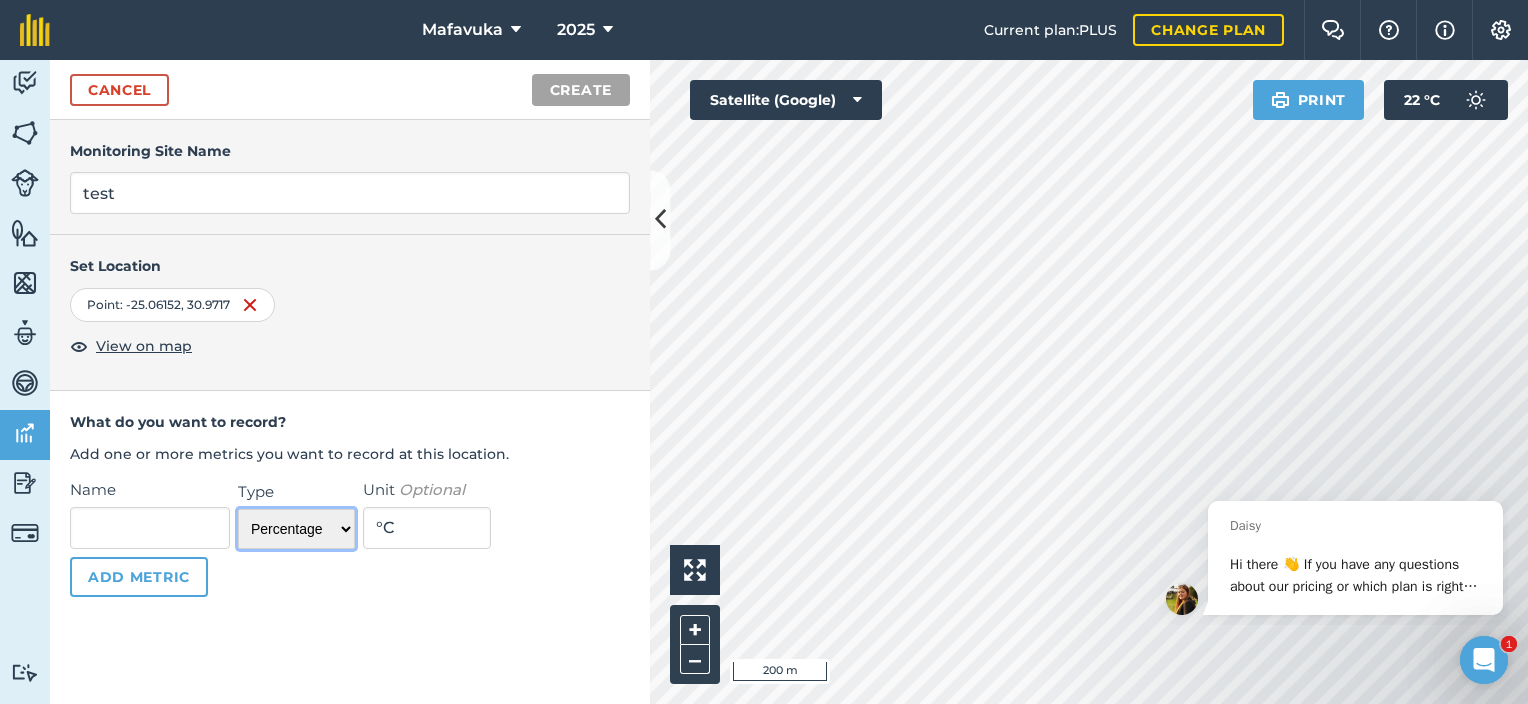 click on "Choose one Temperature Percentage Number Text" at bounding box center [296, 529] 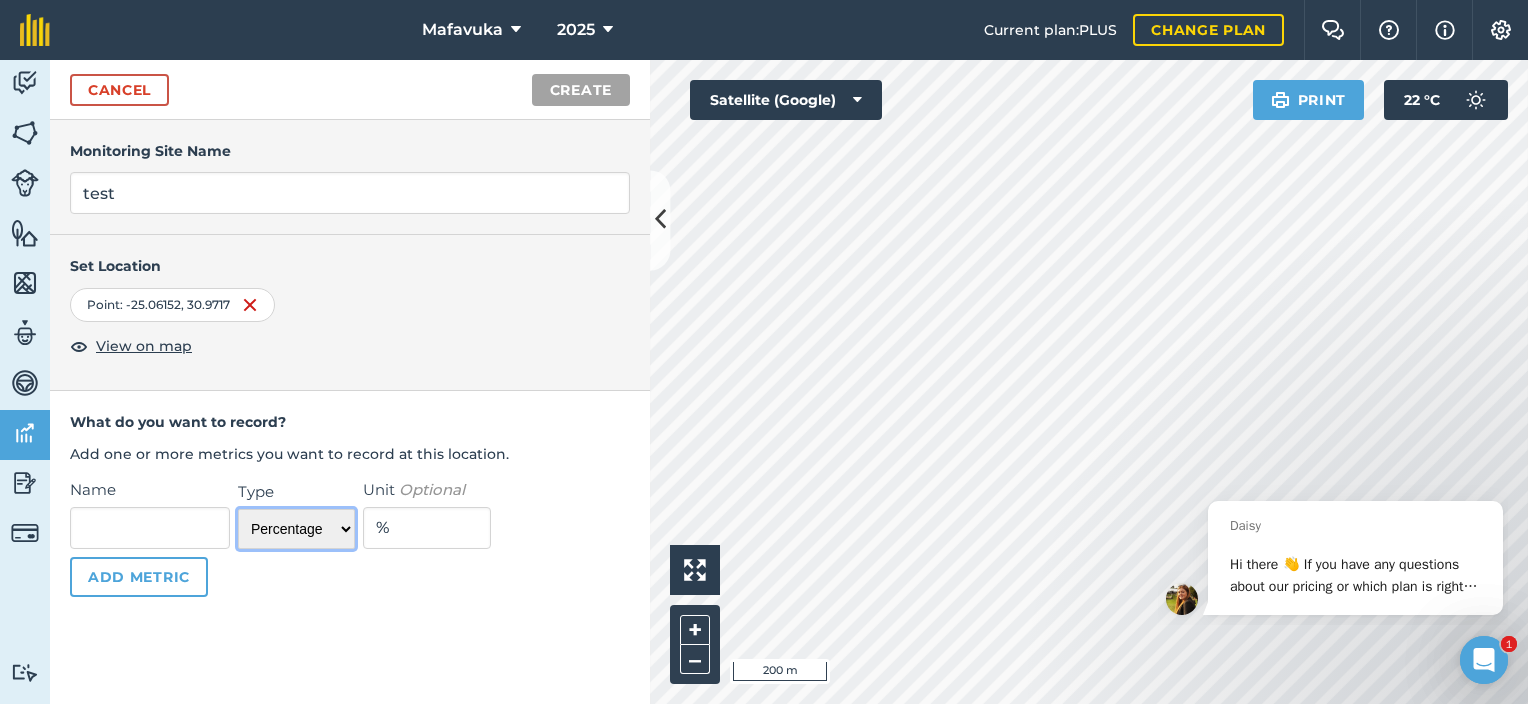 click on "Choose one Temperature Percentage Number Text" at bounding box center [296, 529] 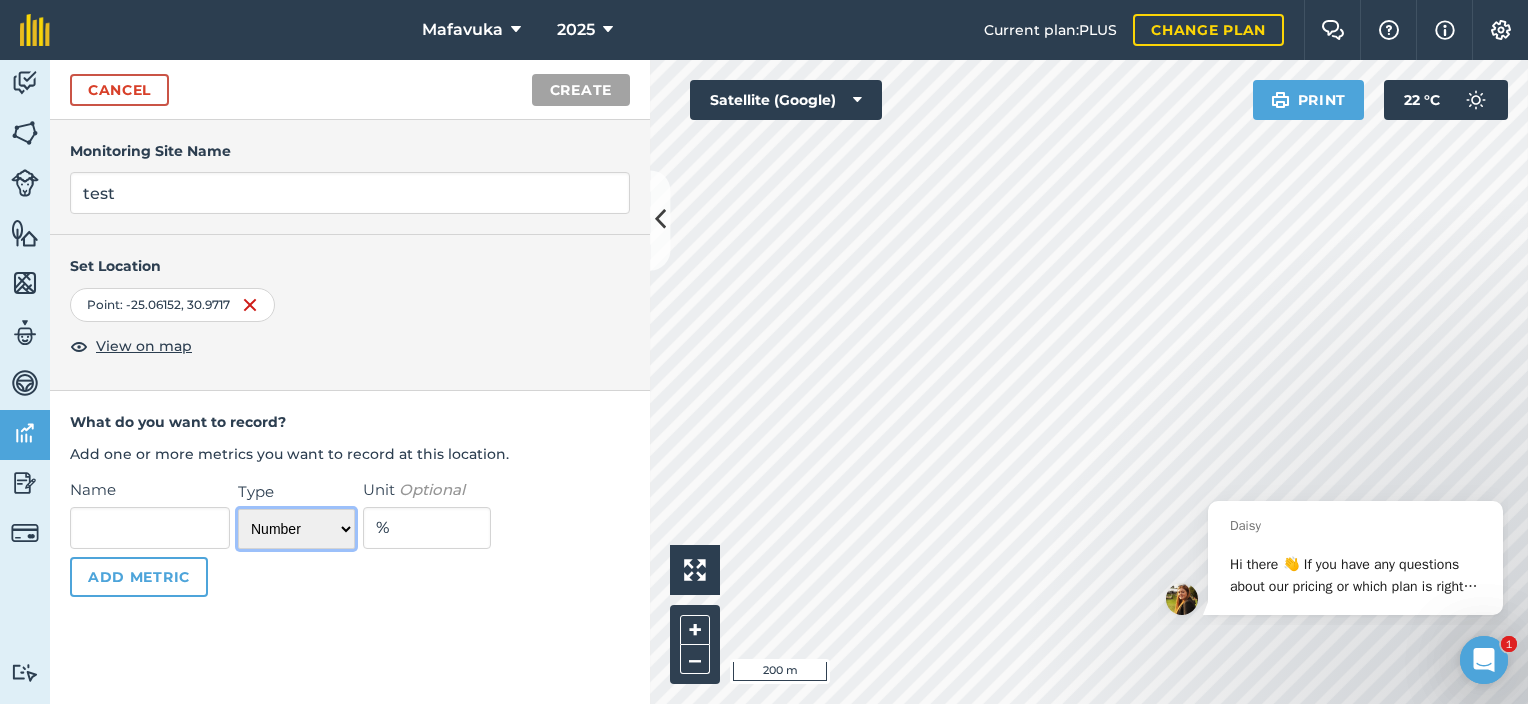 click on "Choose one Temperature Percentage Number Text" at bounding box center (296, 529) 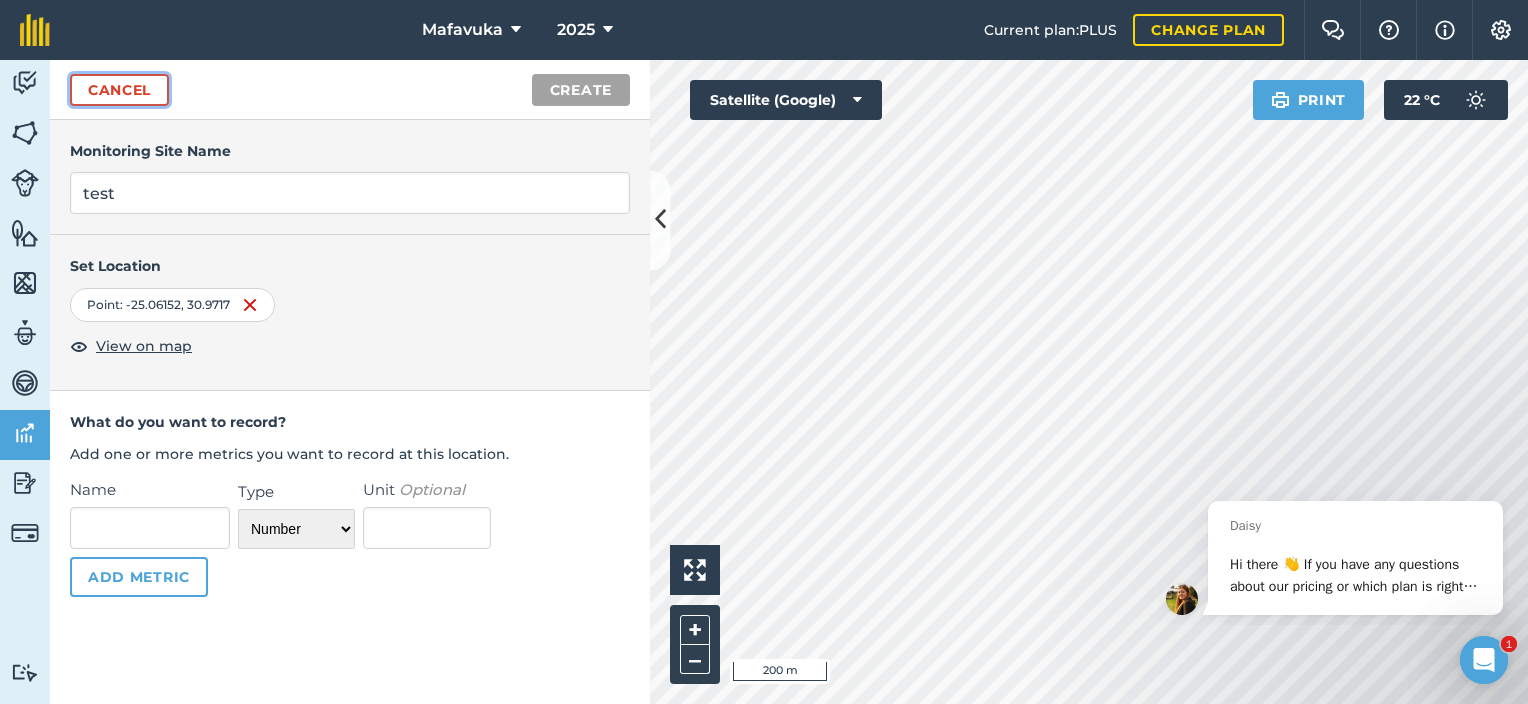 click on "Cancel" at bounding box center (119, 90) 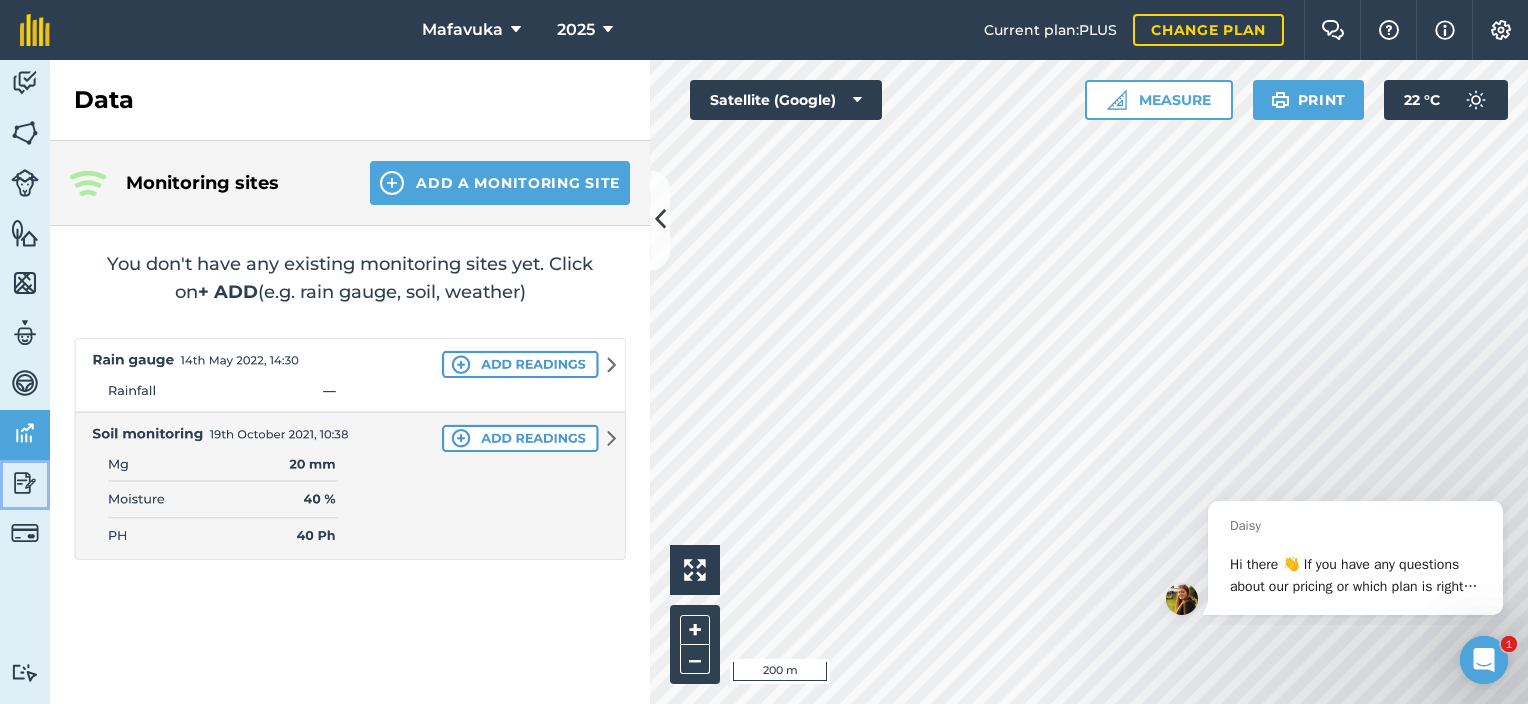 click at bounding box center [25, 483] 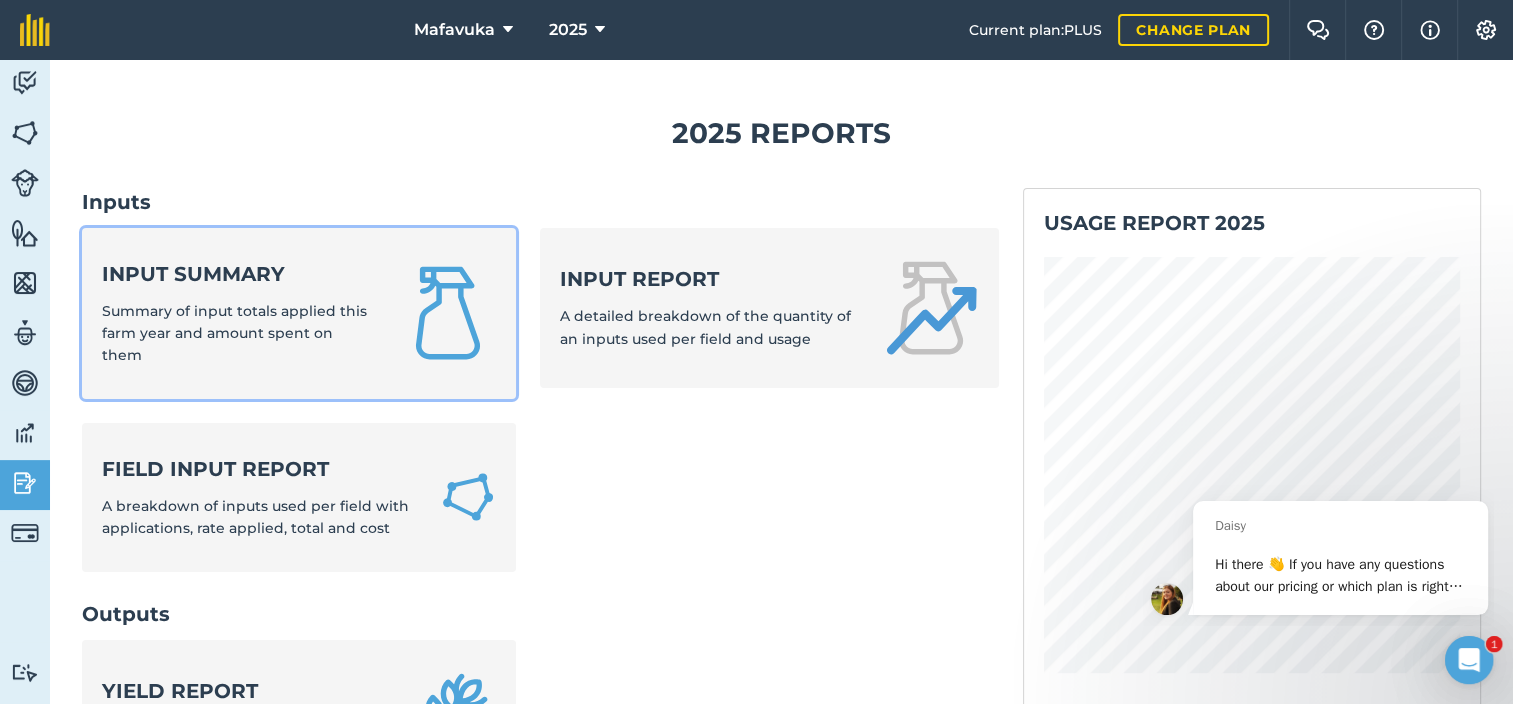 click on "Input summary Summary of input totals applied this farm year and amount spent on them" at bounding box center [239, 313] 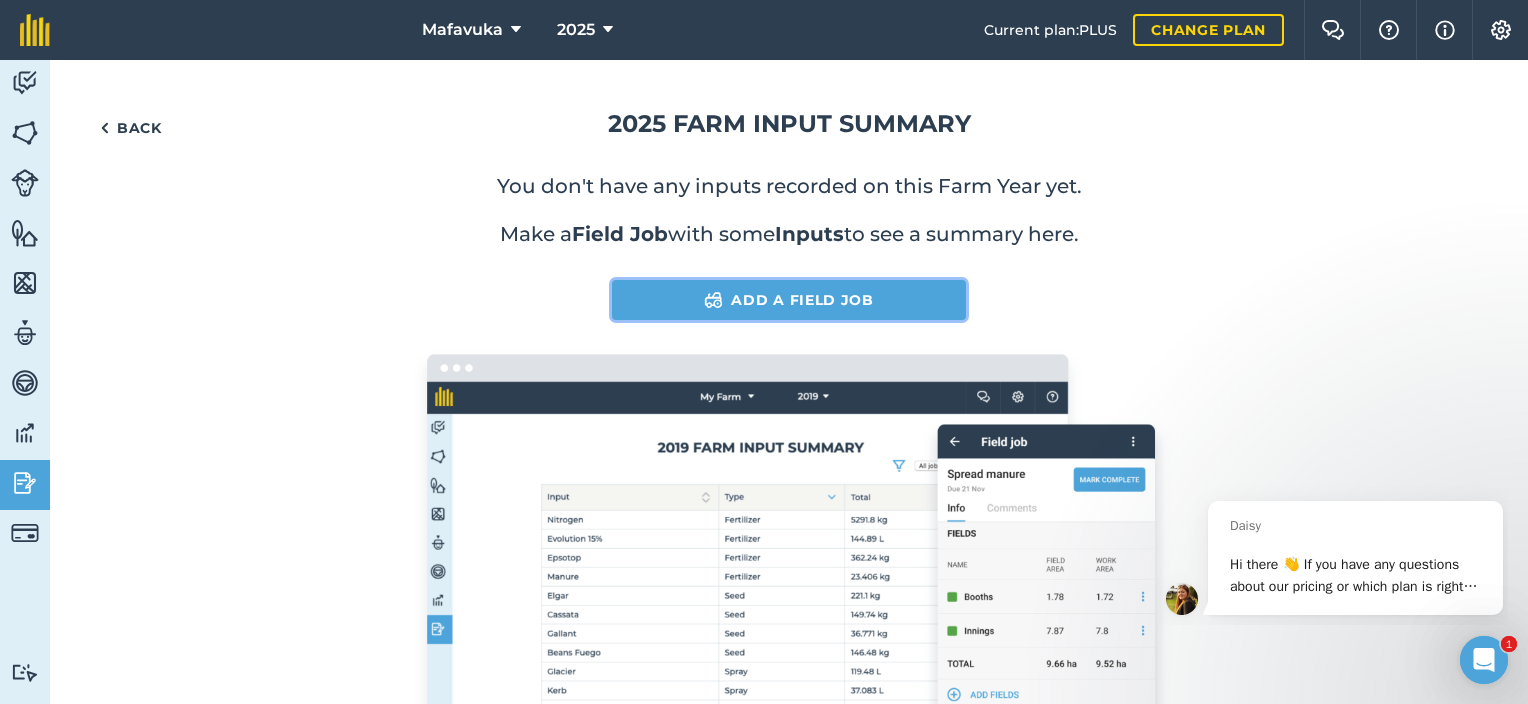 click at bounding box center (713, 300) 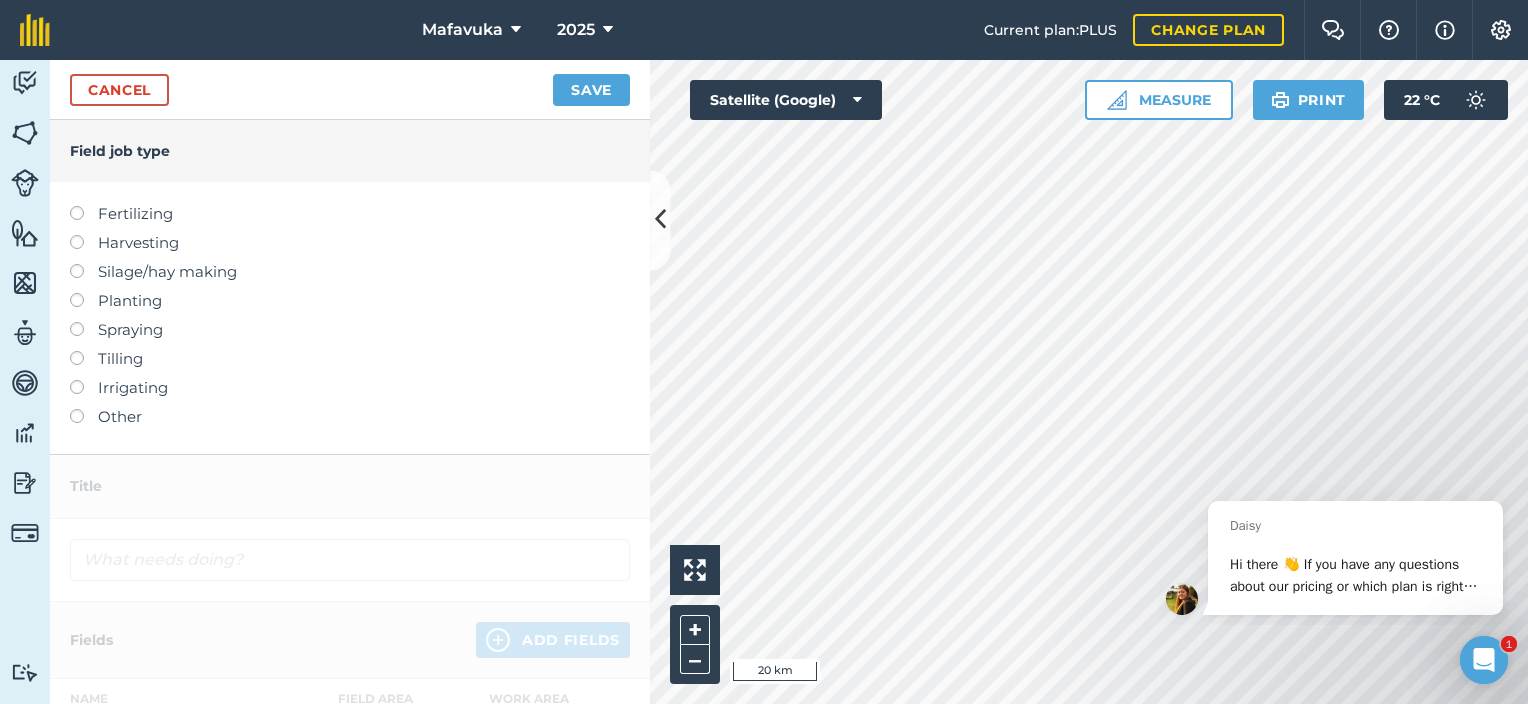 click on "Spraying" at bounding box center [350, 330] 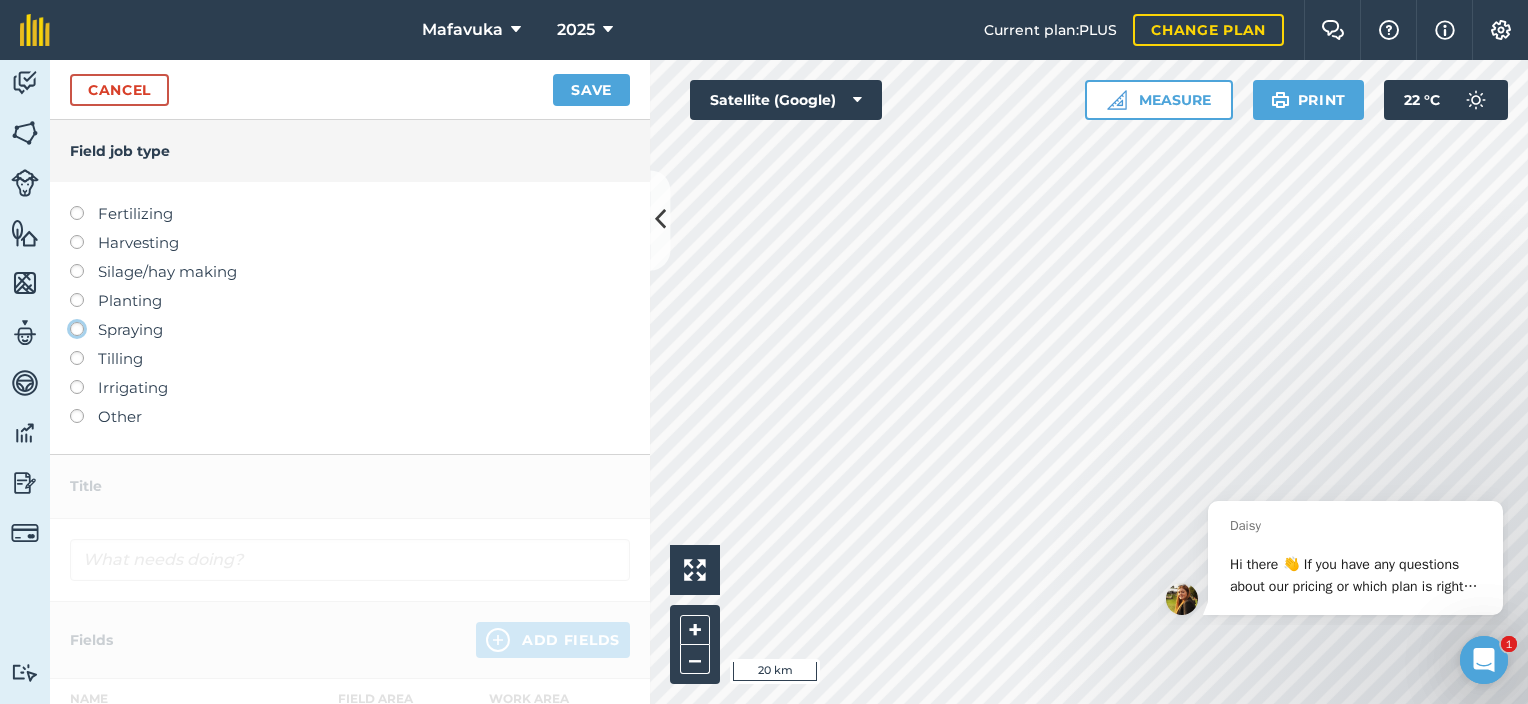 click on "Spraying" at bounding box center [-9943, 328] 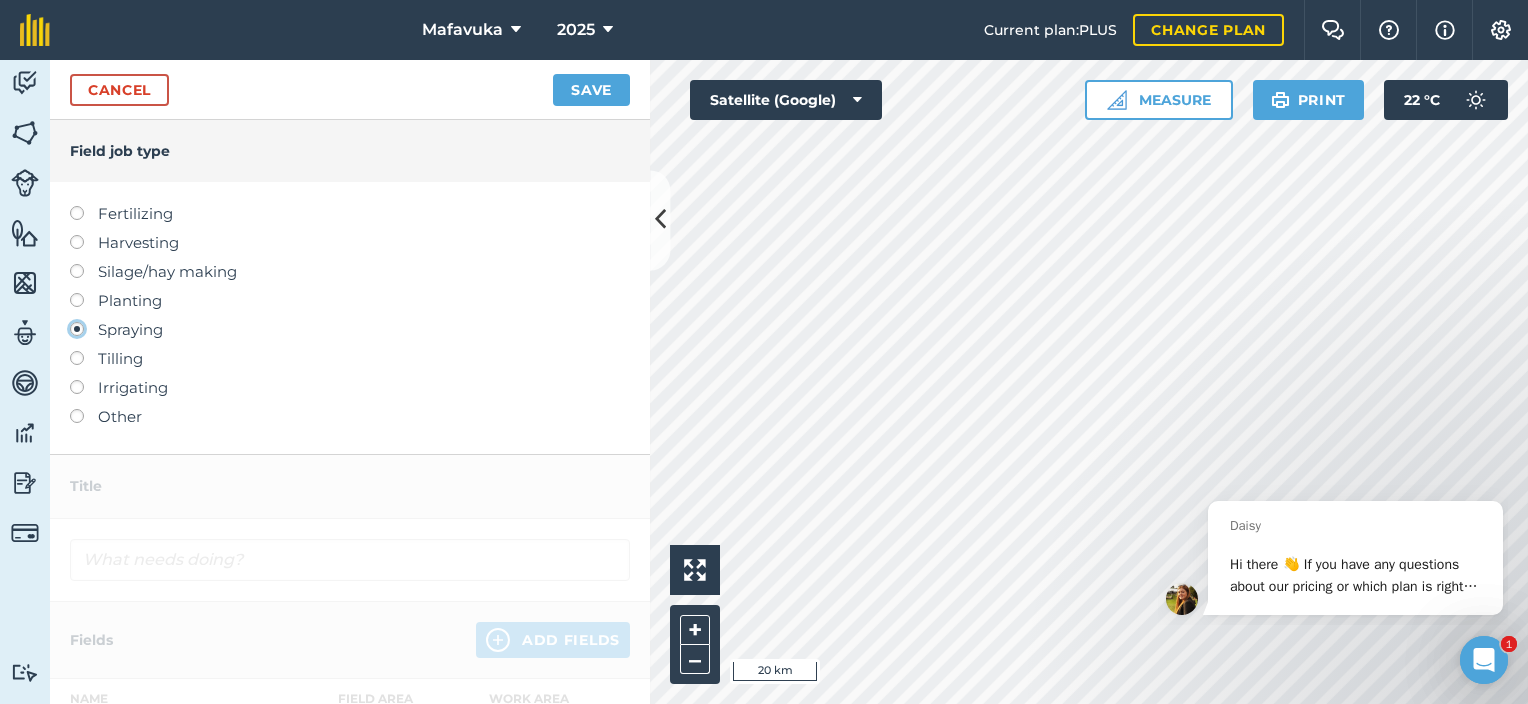 type on "Spraying" 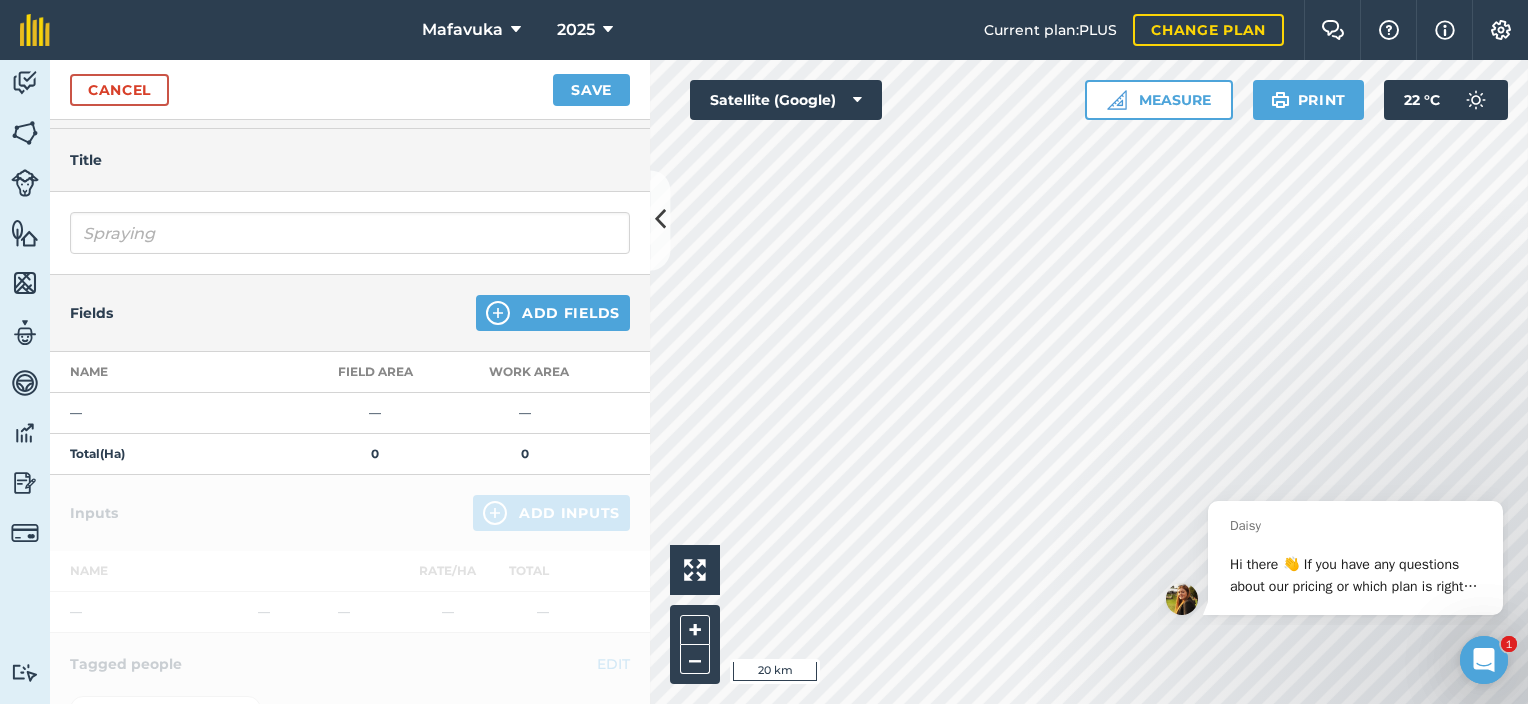scroll, scrollTop: 0, scrollLeft: 0, axis: both 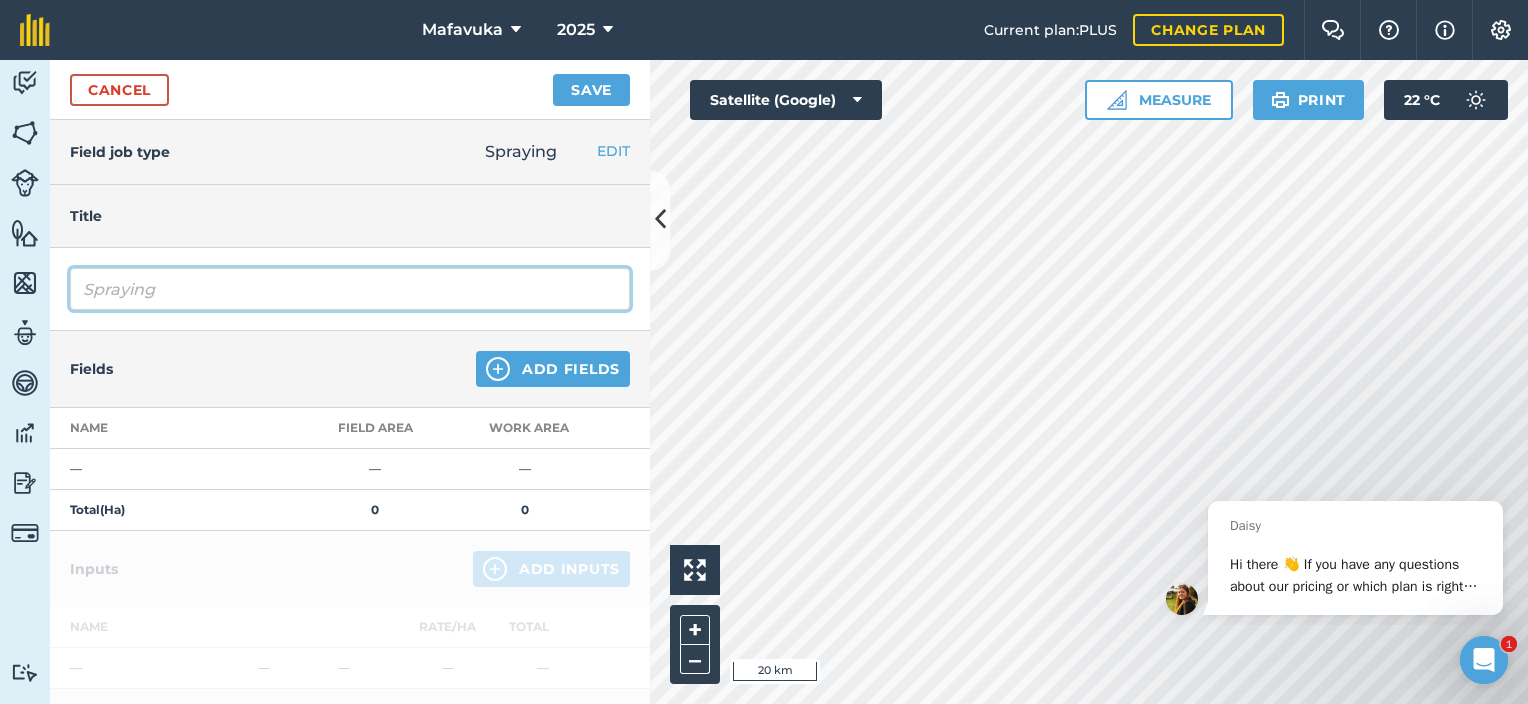 click on "Spraying" at bounding box center (350, 289) 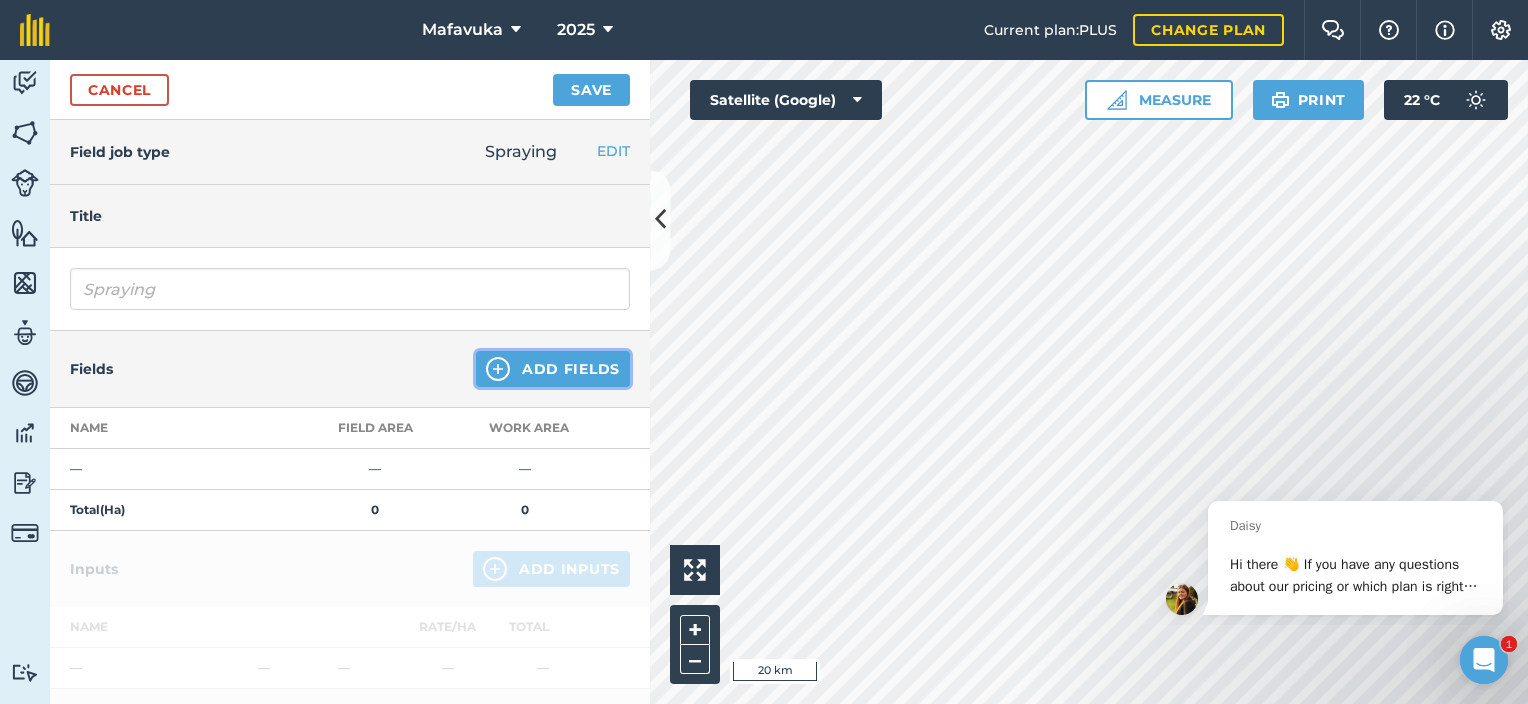 click on "Add Fields" at bounding box center [553, 369] 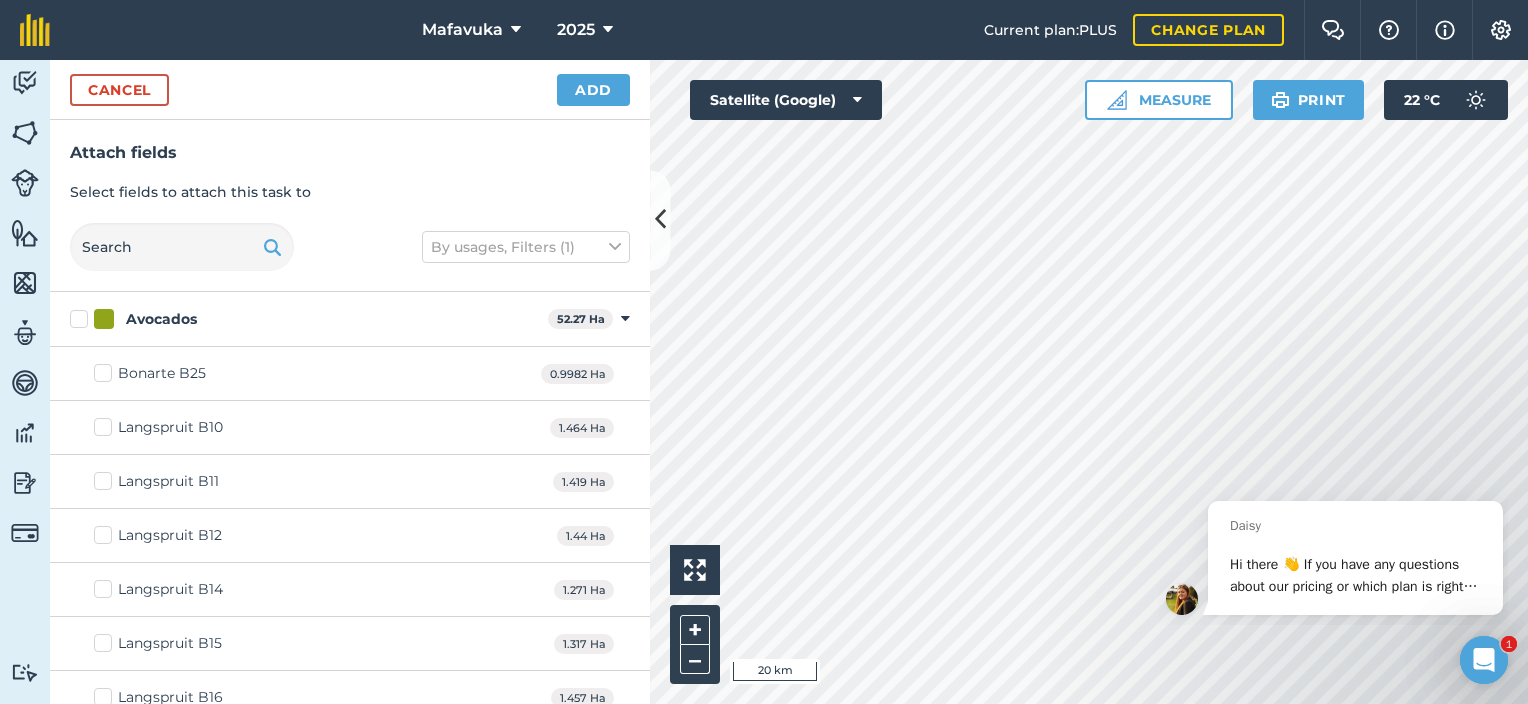 click on "Avocados" at bounding box center (161, 319) 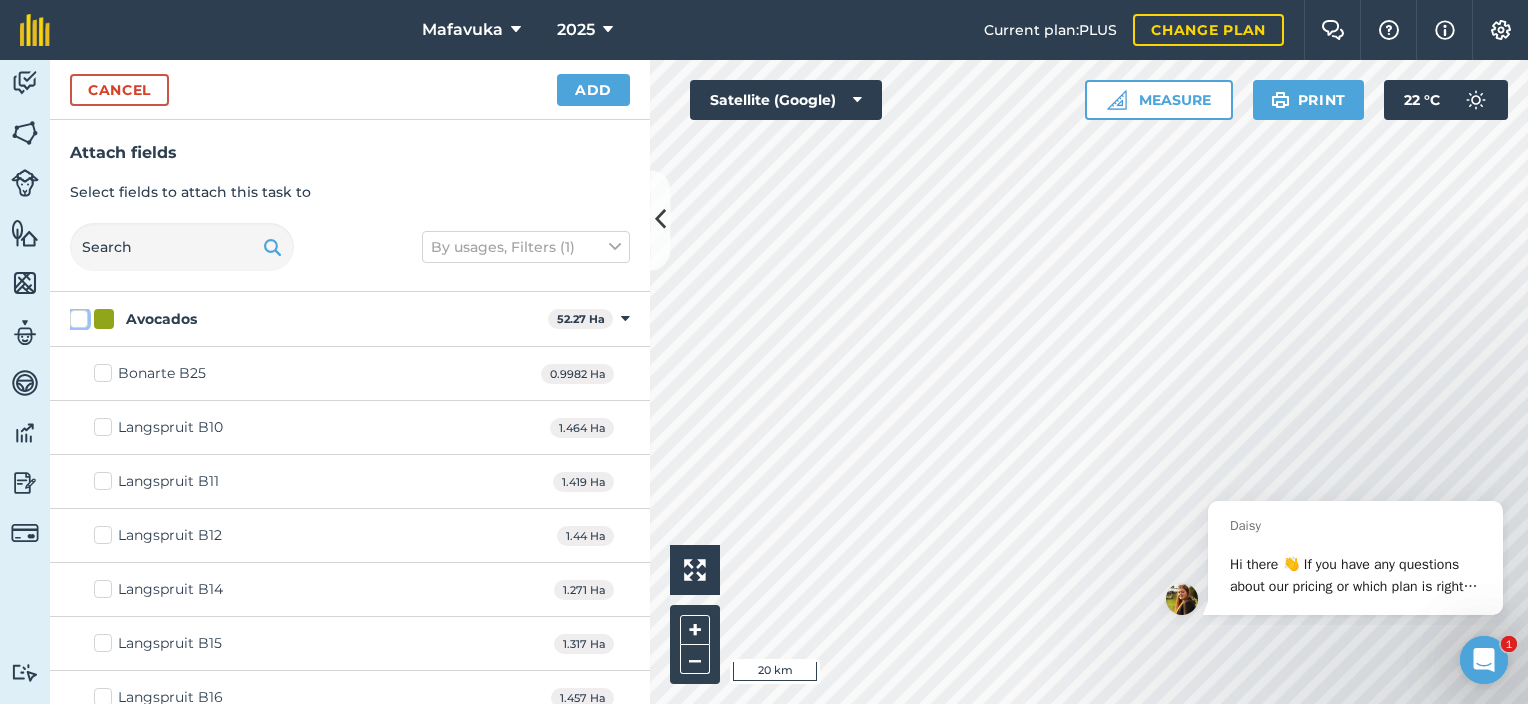 click on "Avocados" at bounding box center [76, 315] 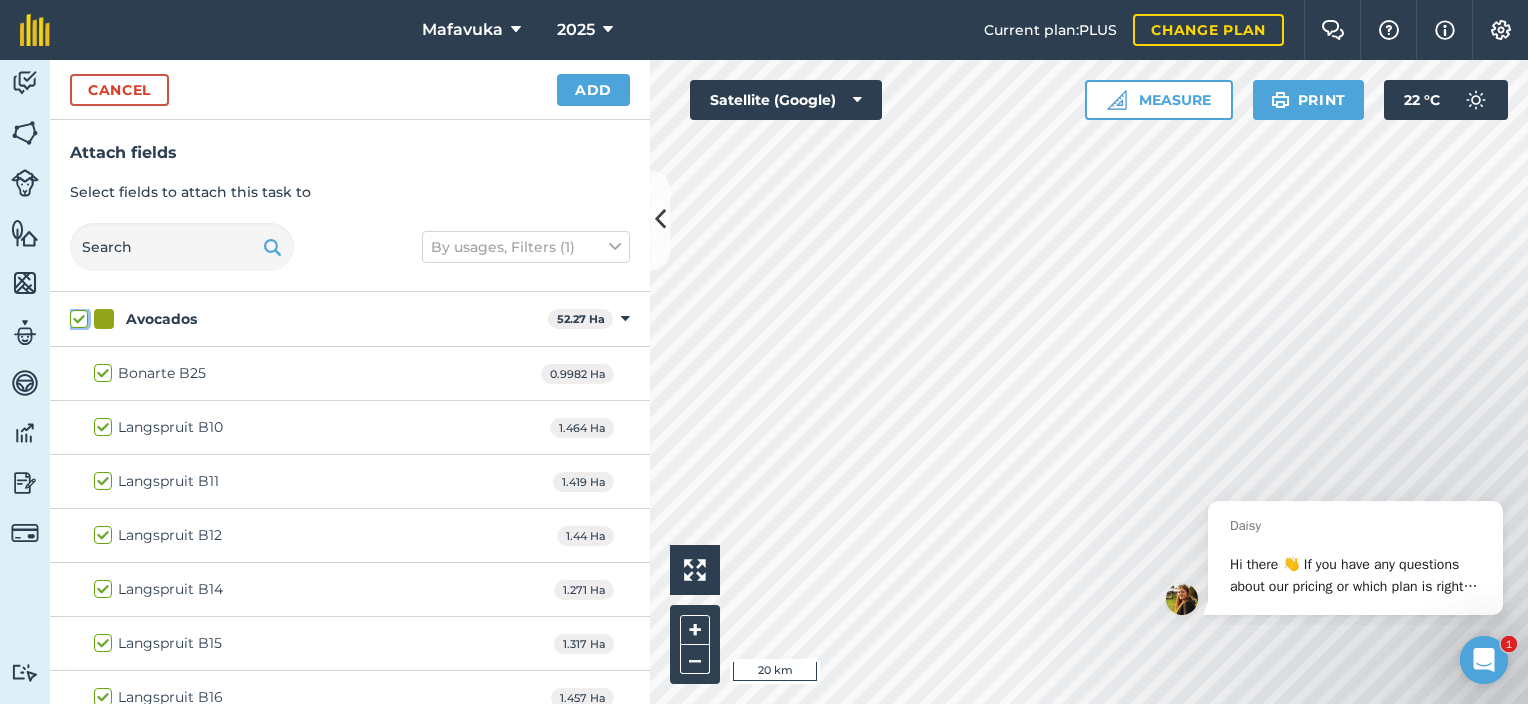 checkbox on "true" 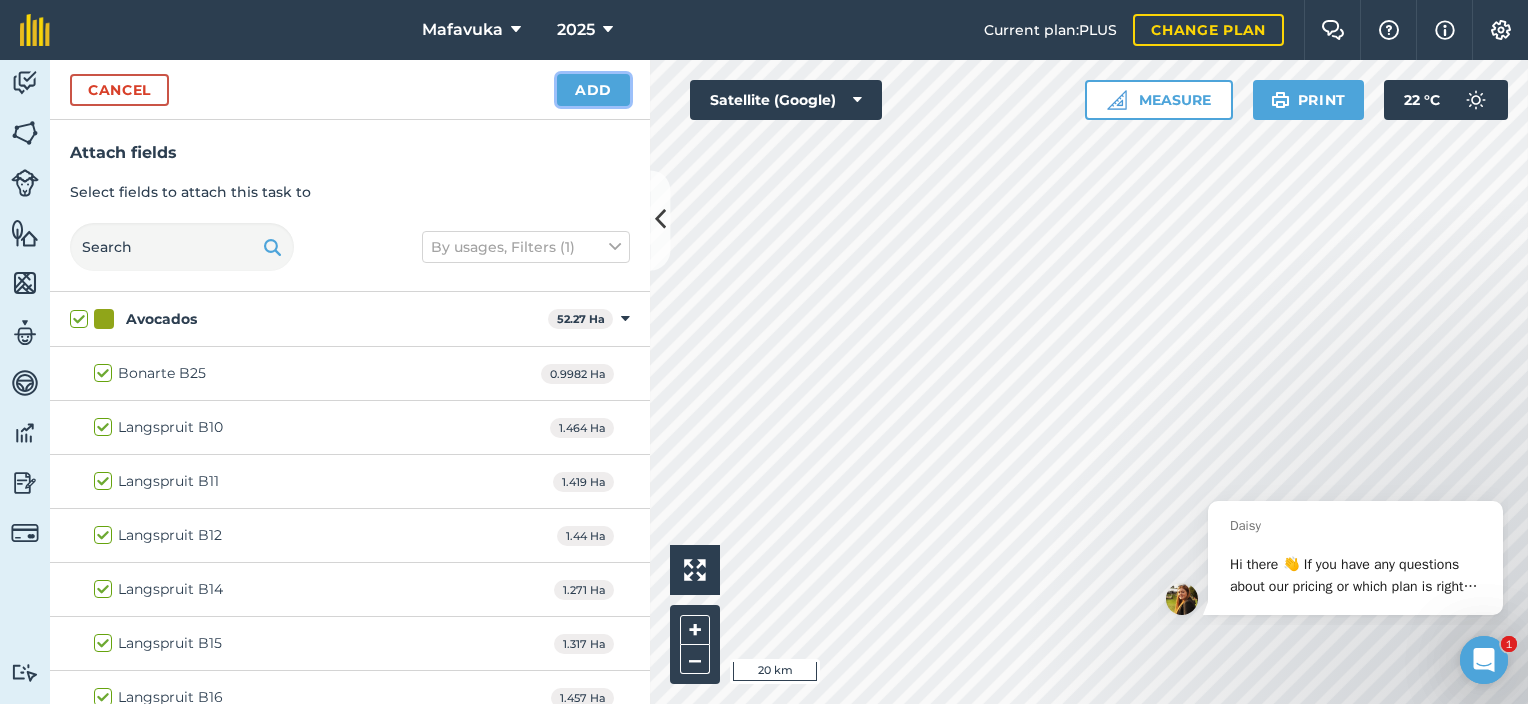 click on "Add" at bounding box center [593, 90] 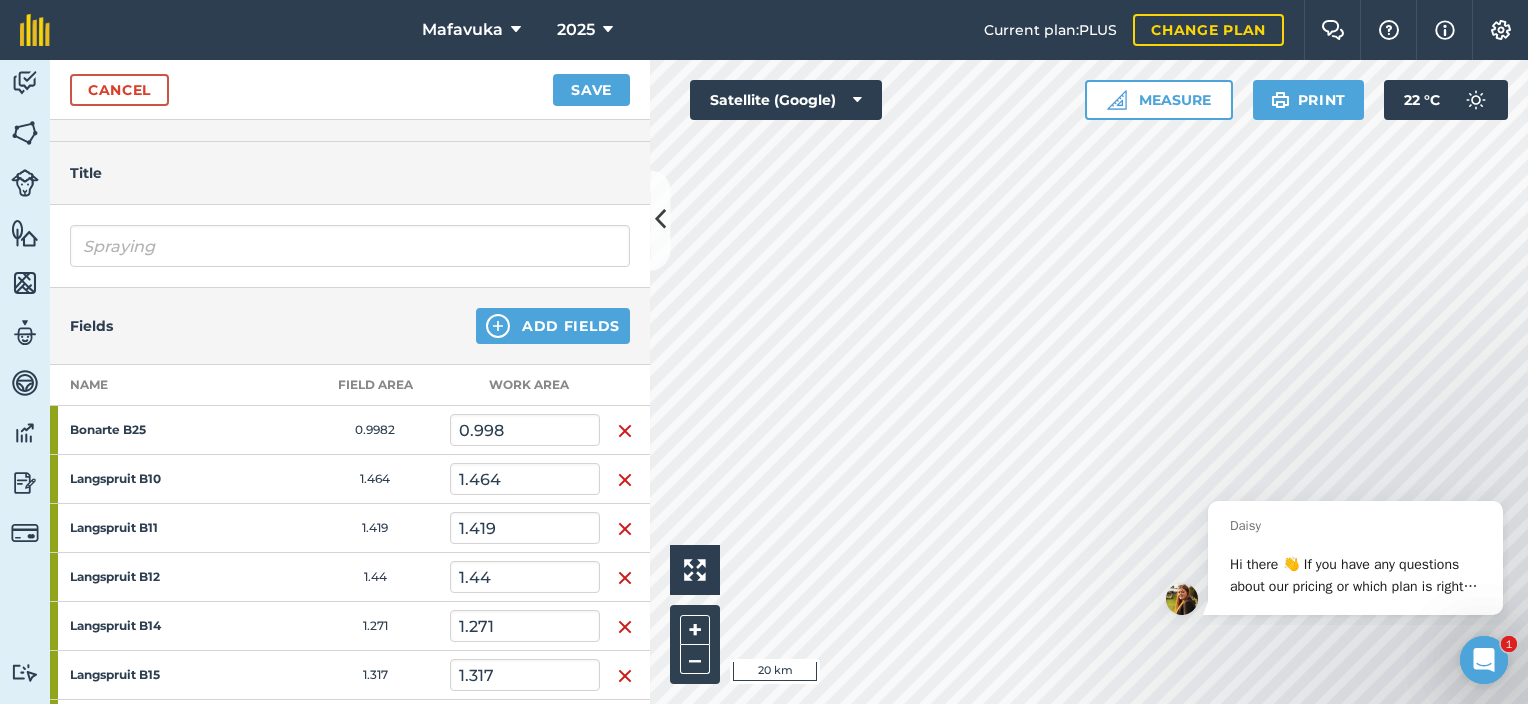 scroll, scrollTop: 100, scrollLeft: 0, axis: vertical 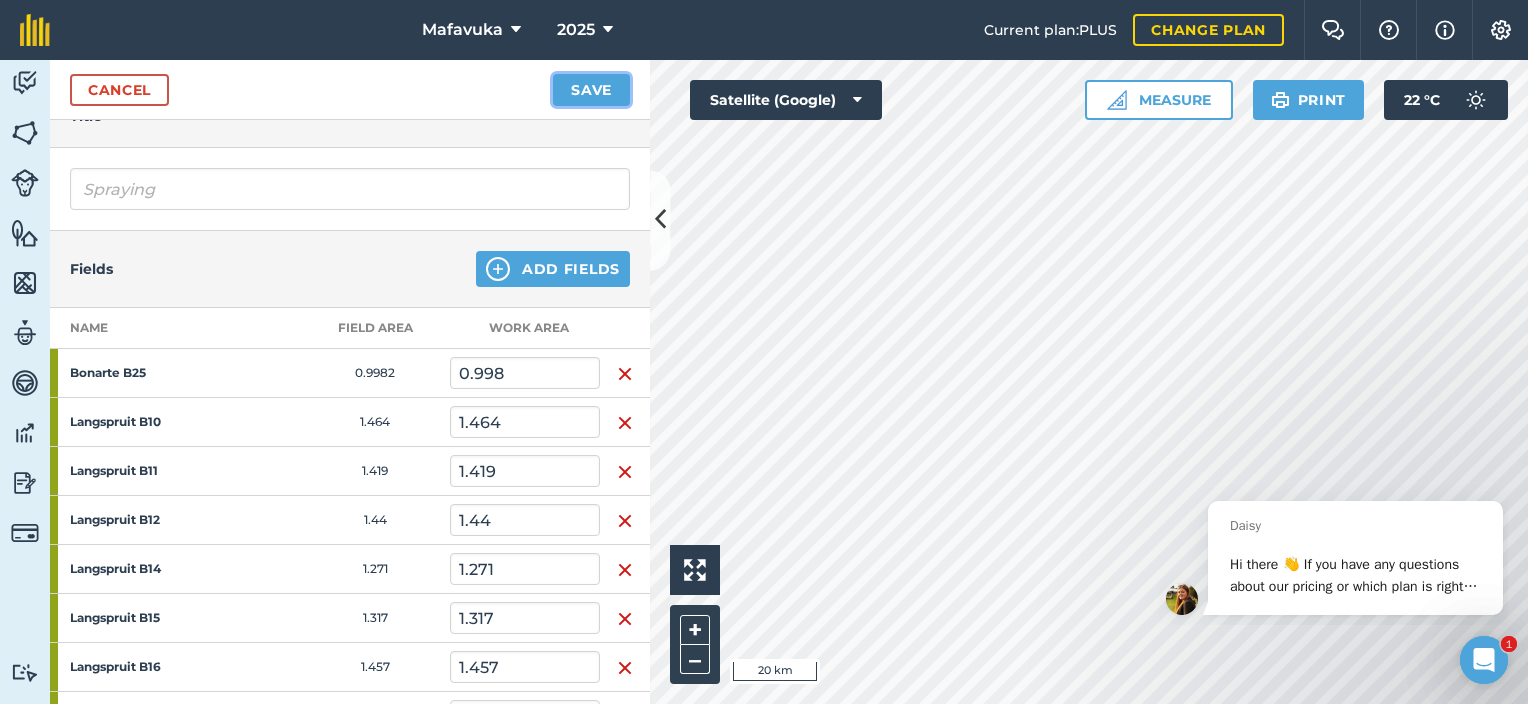 click on "Save" at bounding box center (591, 90) 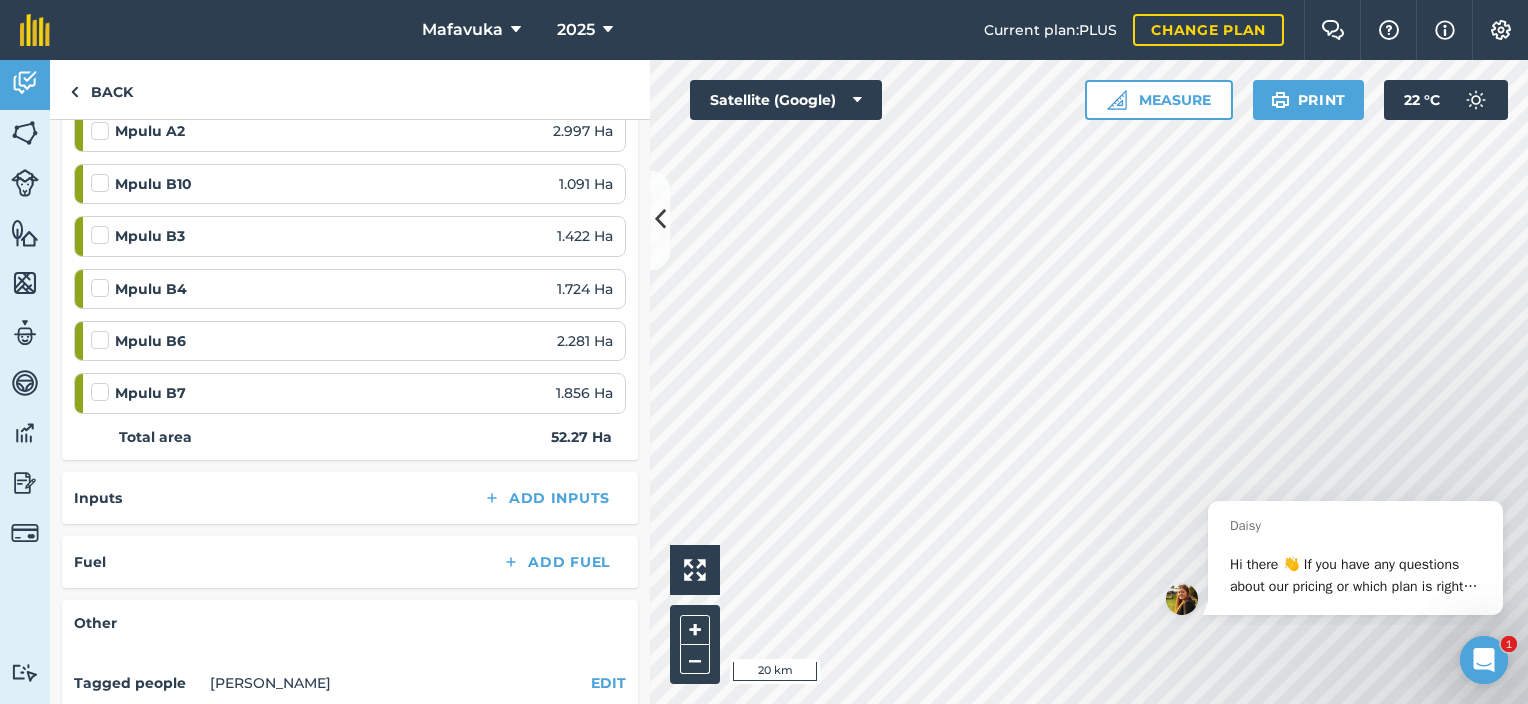 scroll, scrollTop: 1700, scrollLeft: 0, axis: vertical 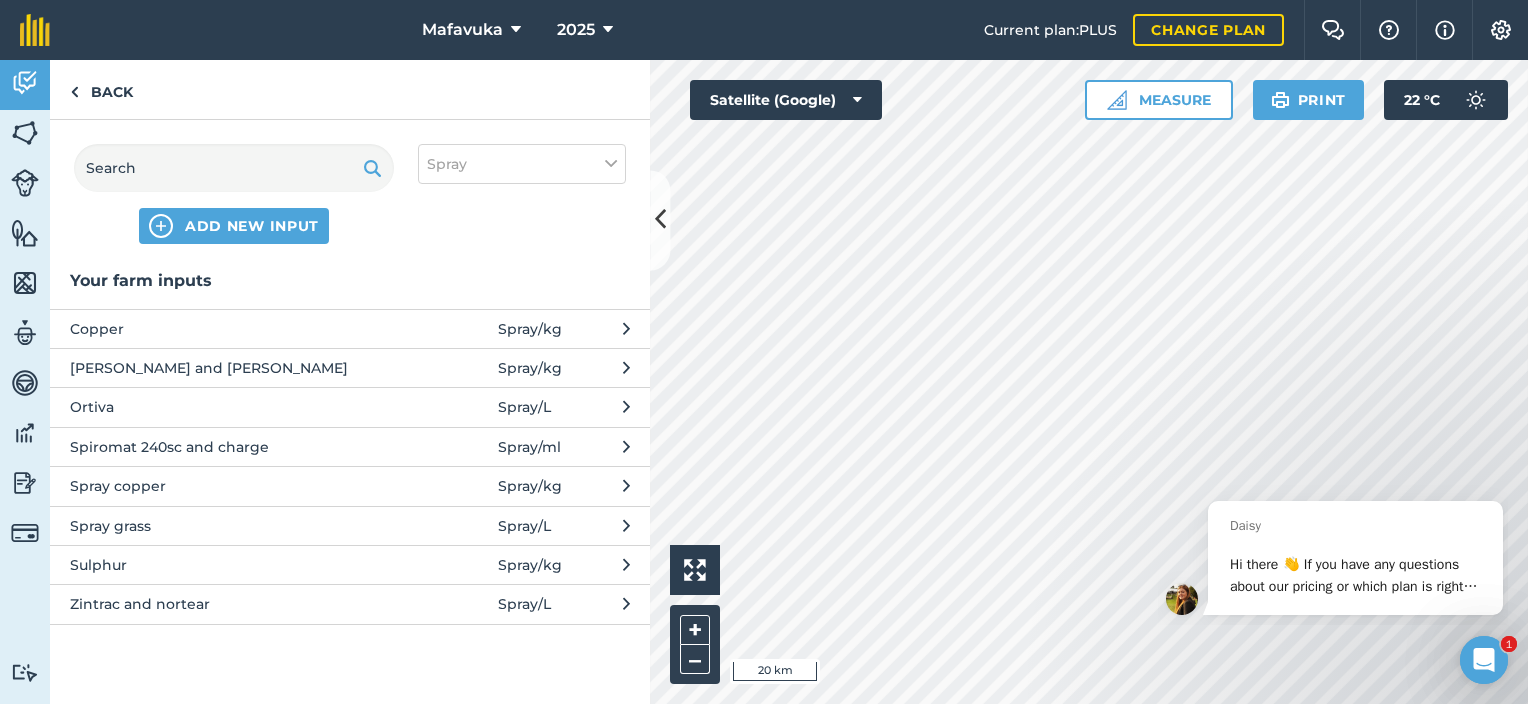 click on "Copper" at bounding box center [233, 329] 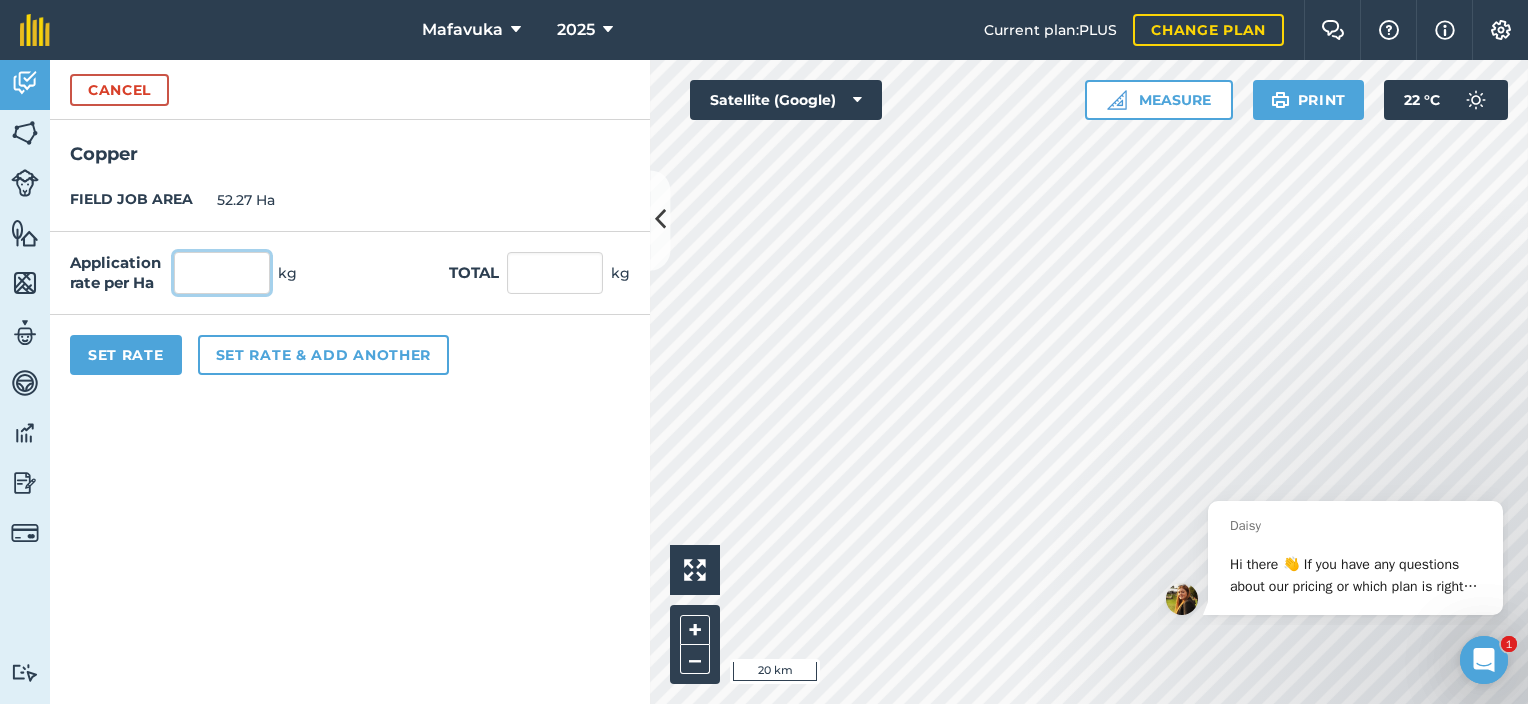 click at bounding box center (222, 273) 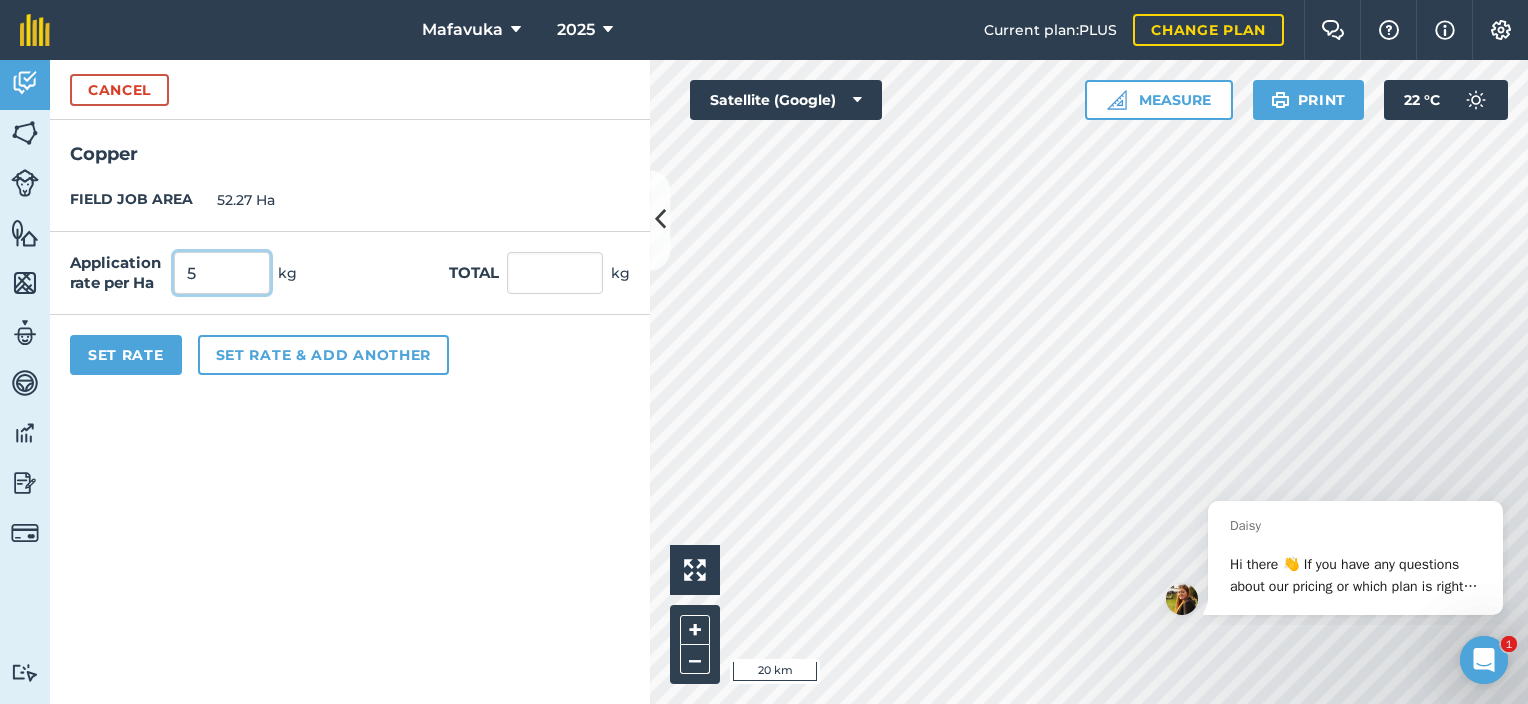 type on "5" 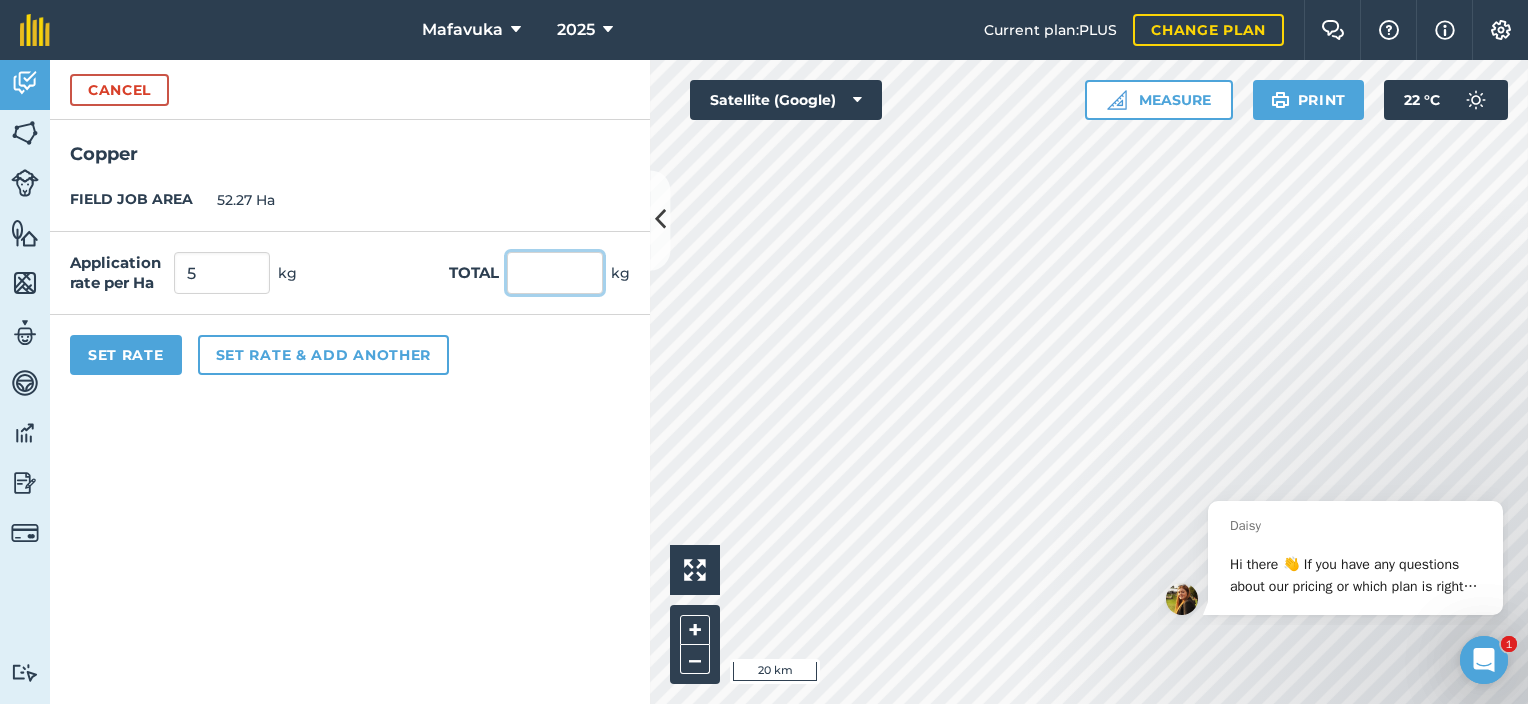type on "261.35" 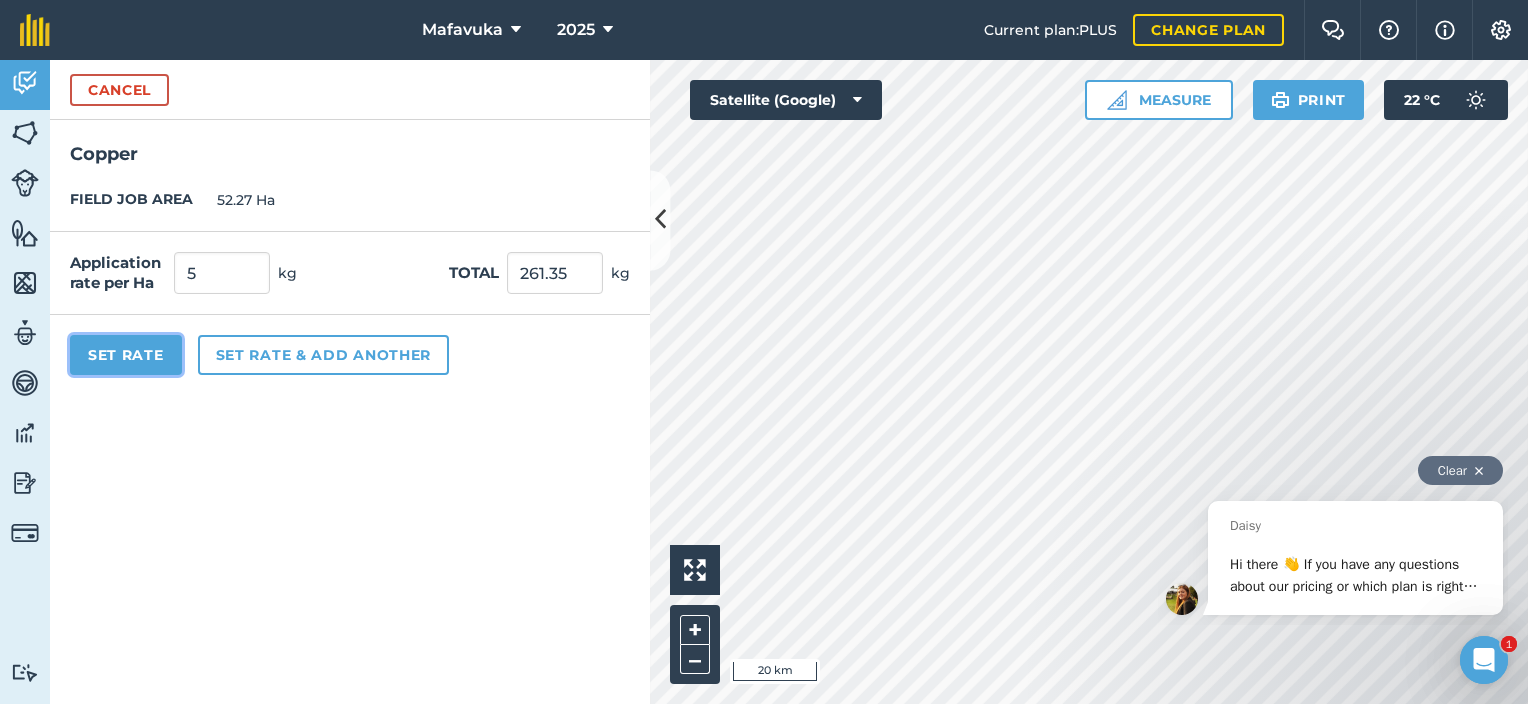 click on "Set Rate" at bounding box center (126, 355) 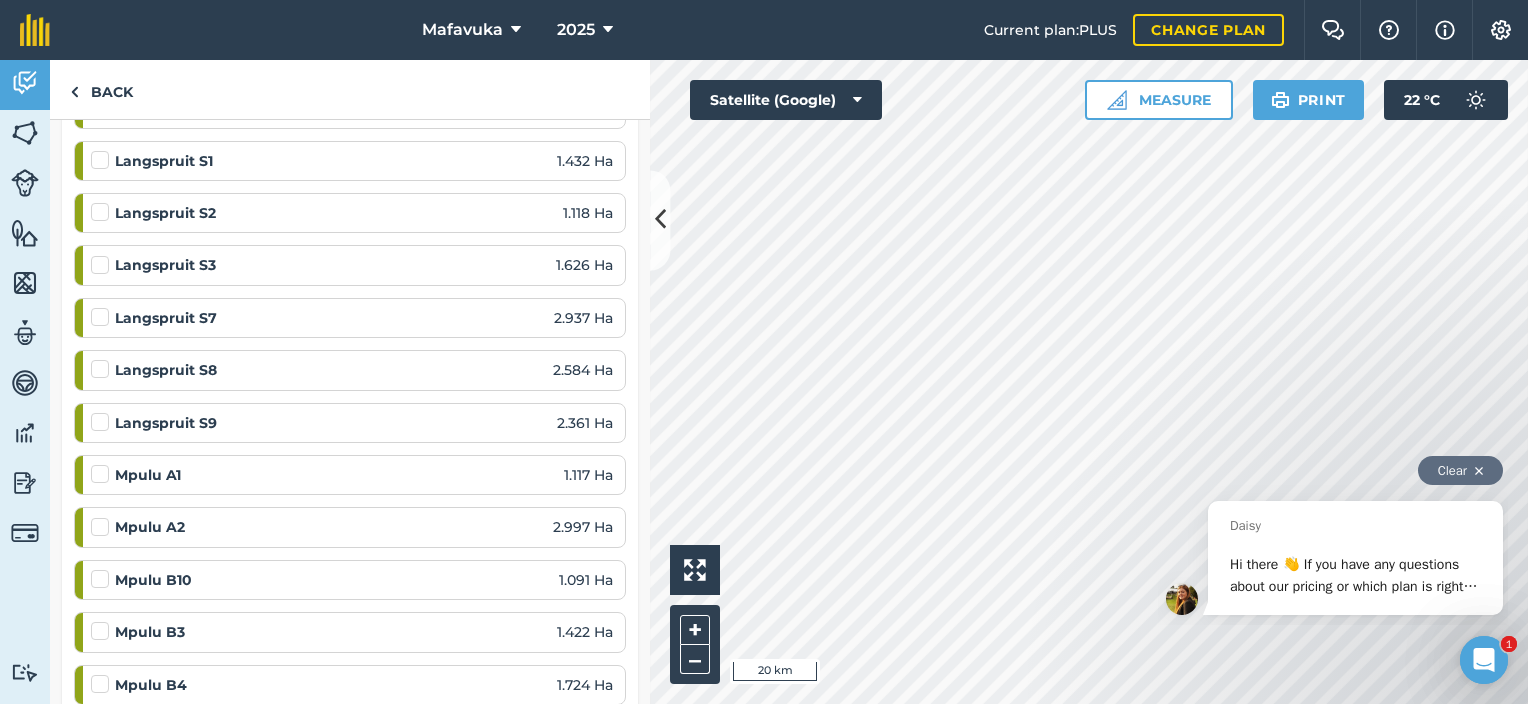 scroll, scrollTop: 1300, scrollLeft: 0, axis: vertical 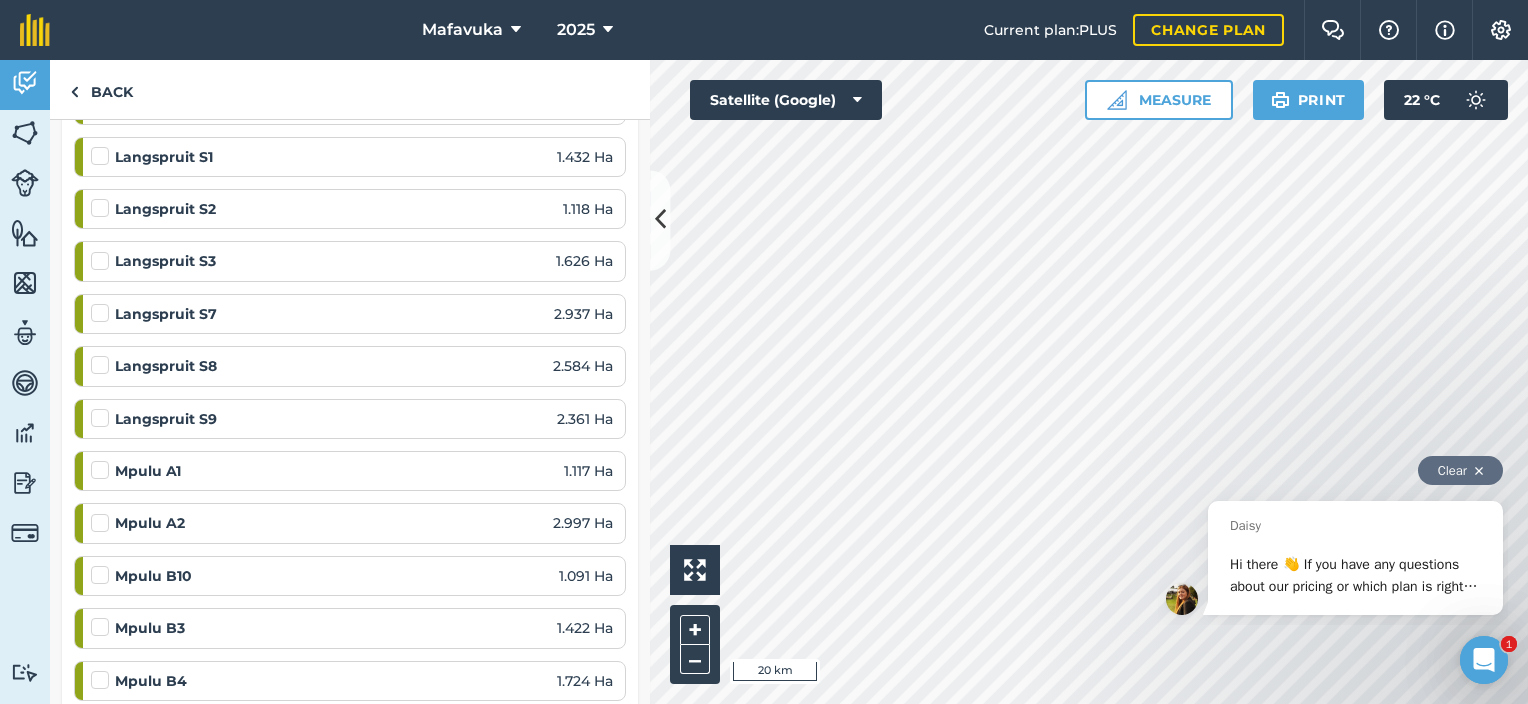 click at bounding box center (103, 408) 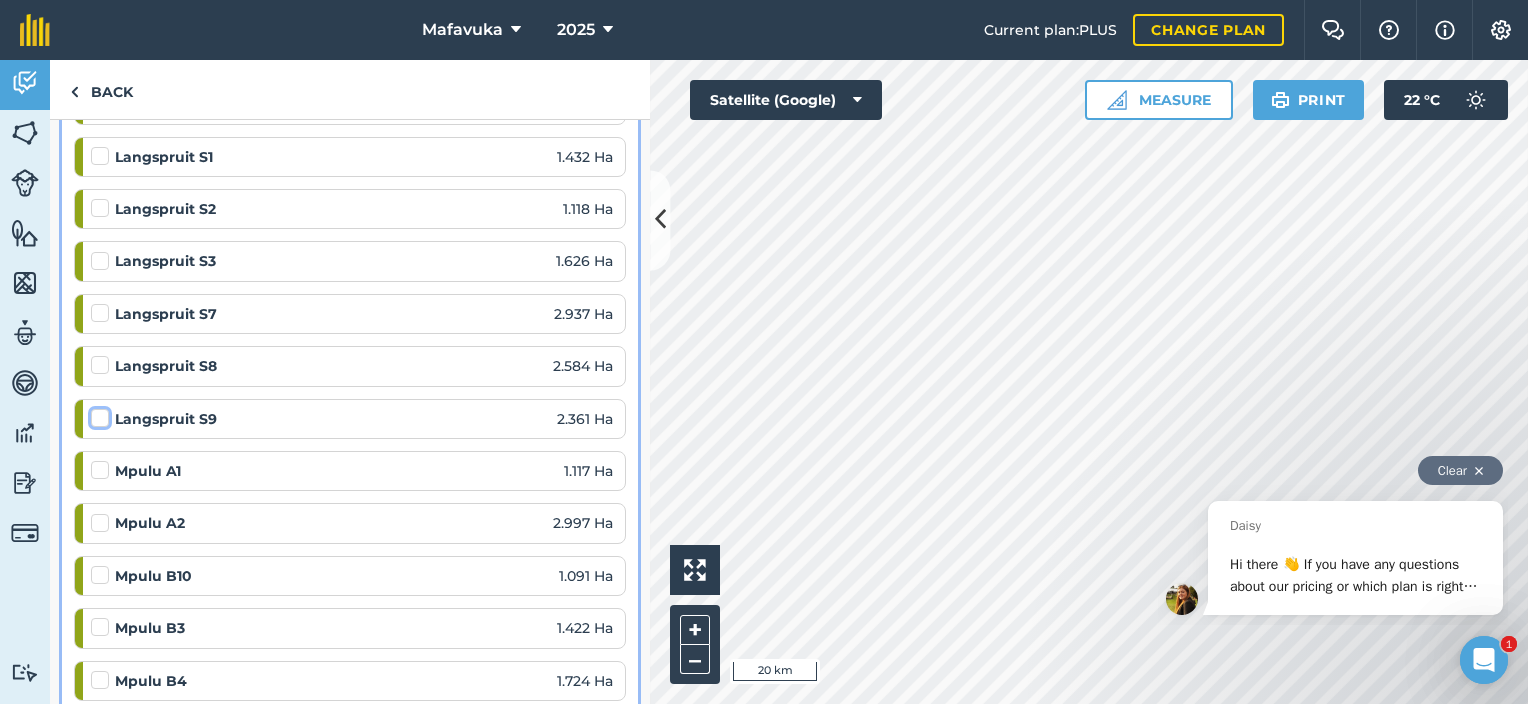 click at bounding box center (97, 414) 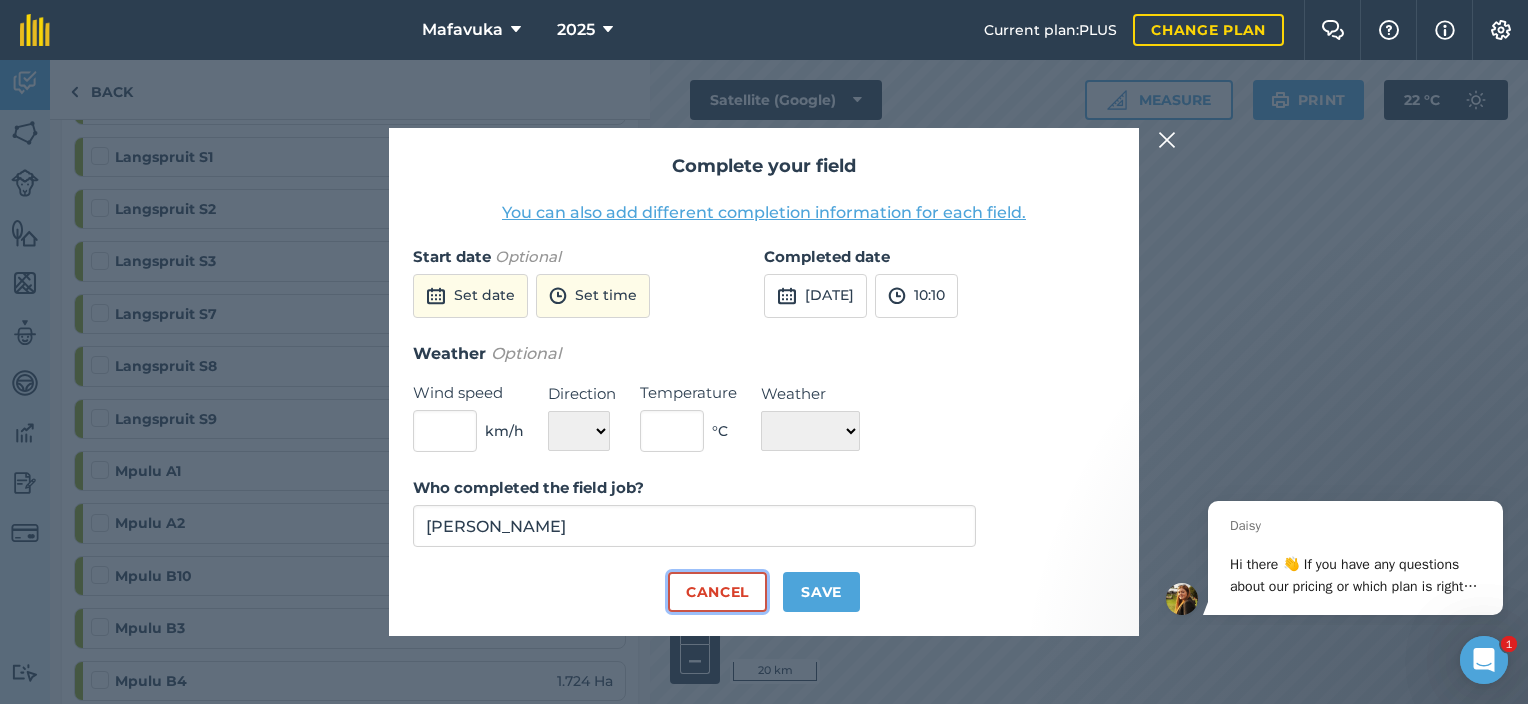 click on "Cancel" at bounding box center (717, 592) 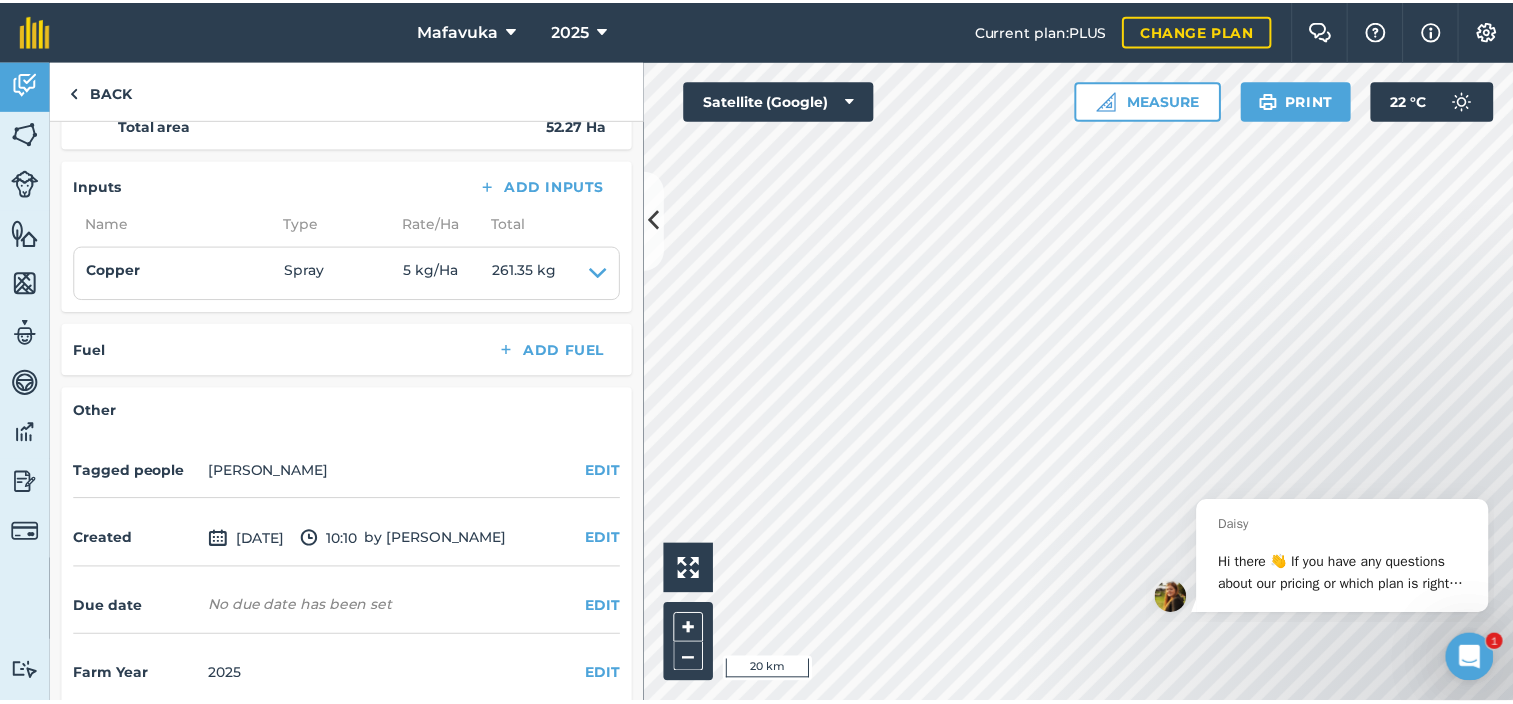 scroll, scrollTop: 2012, scrollLeft: 0, axis: vertical 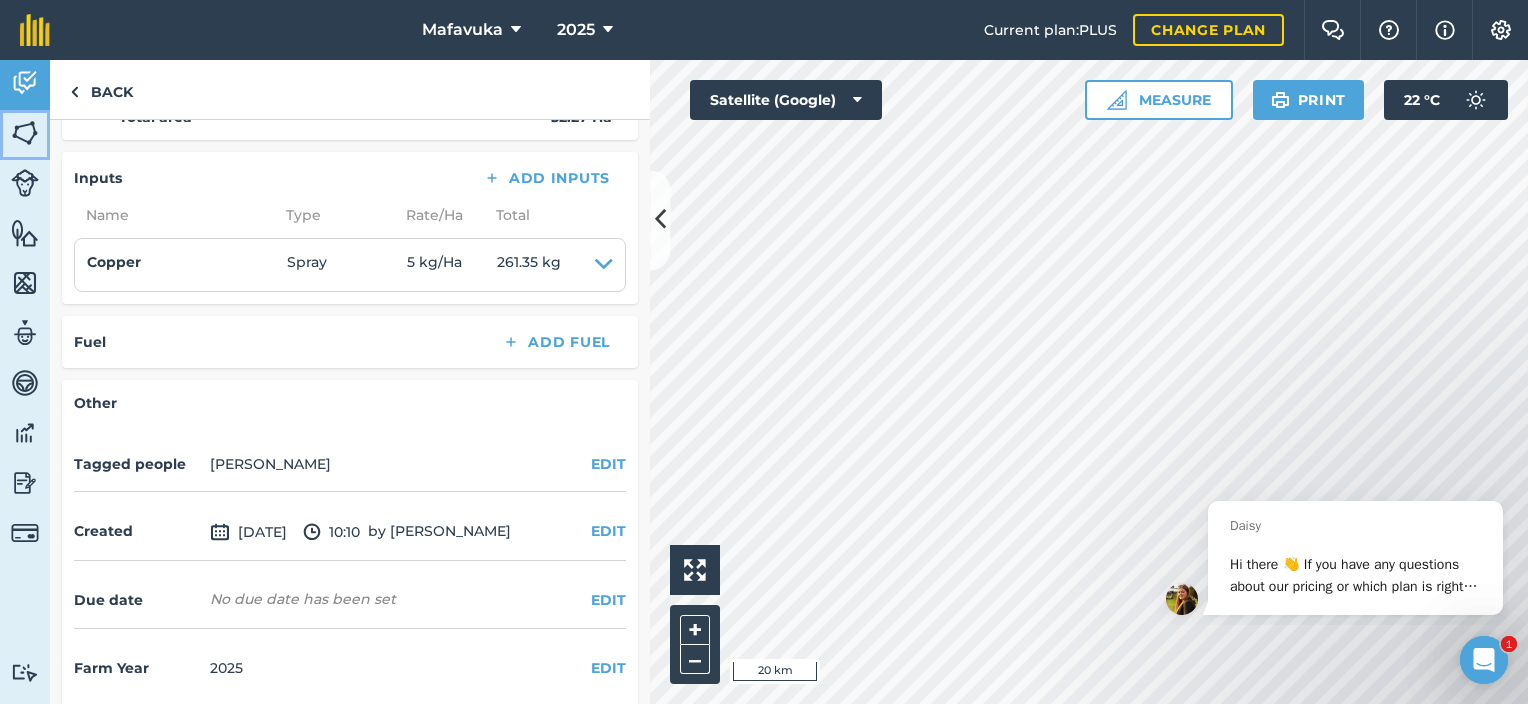 click at bounding box center (25, 133) 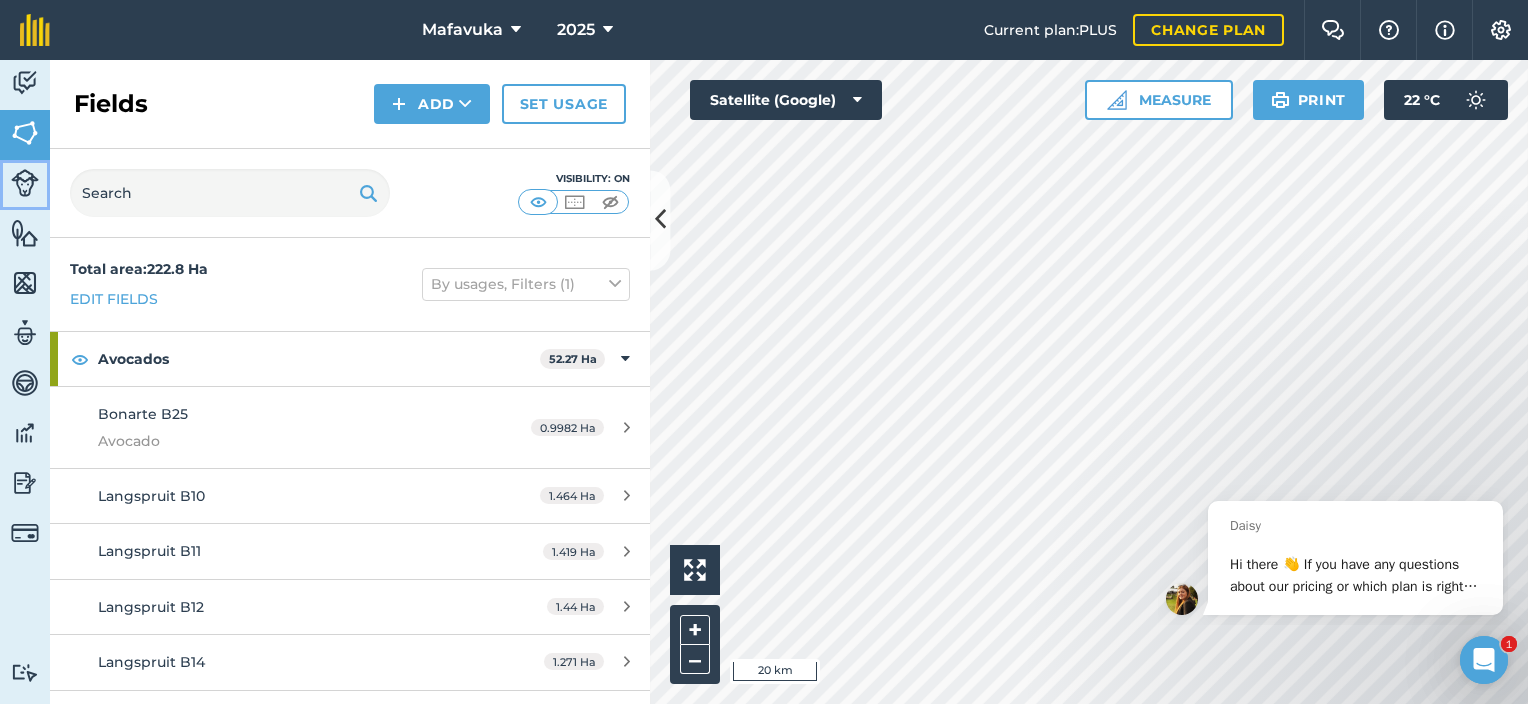 click at bounding box center (25, 183) 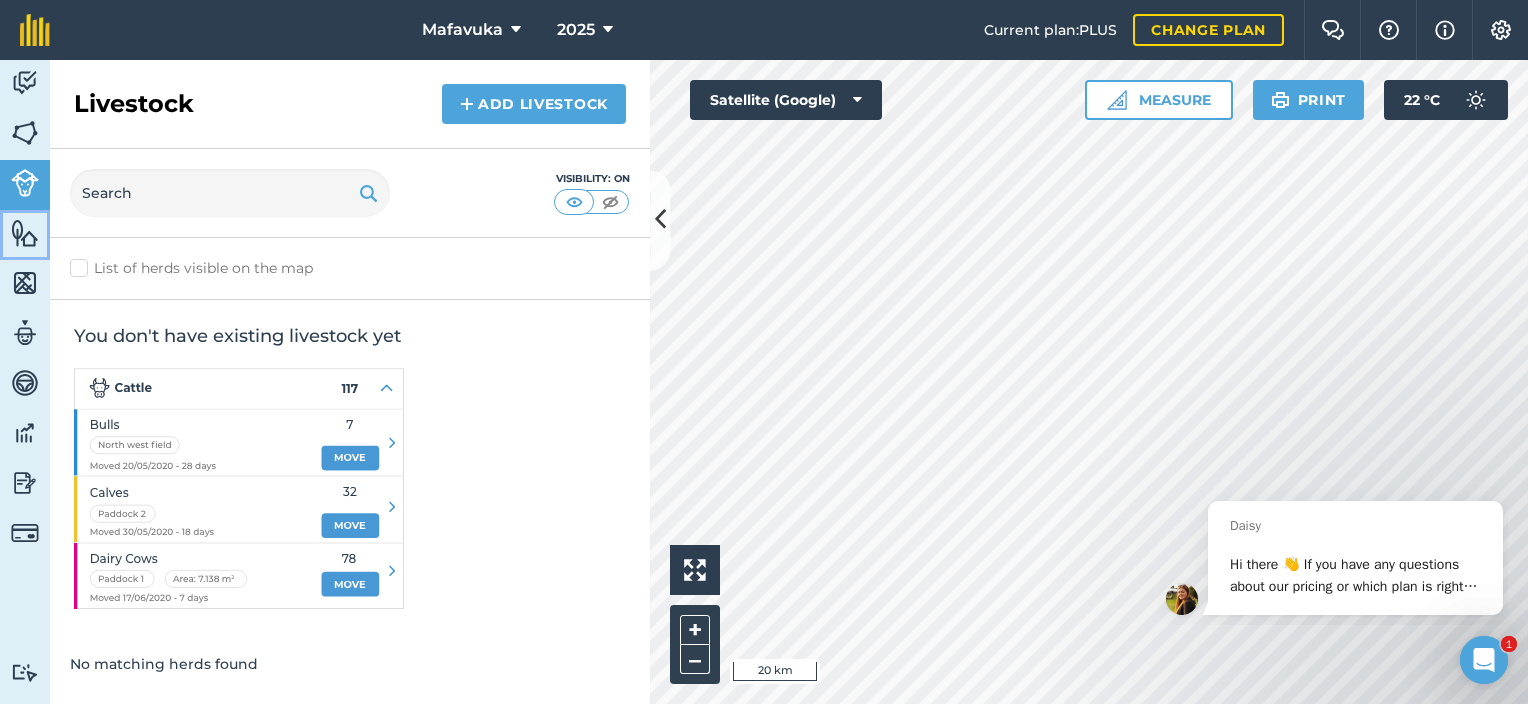 click at bounding box center [25, 233] 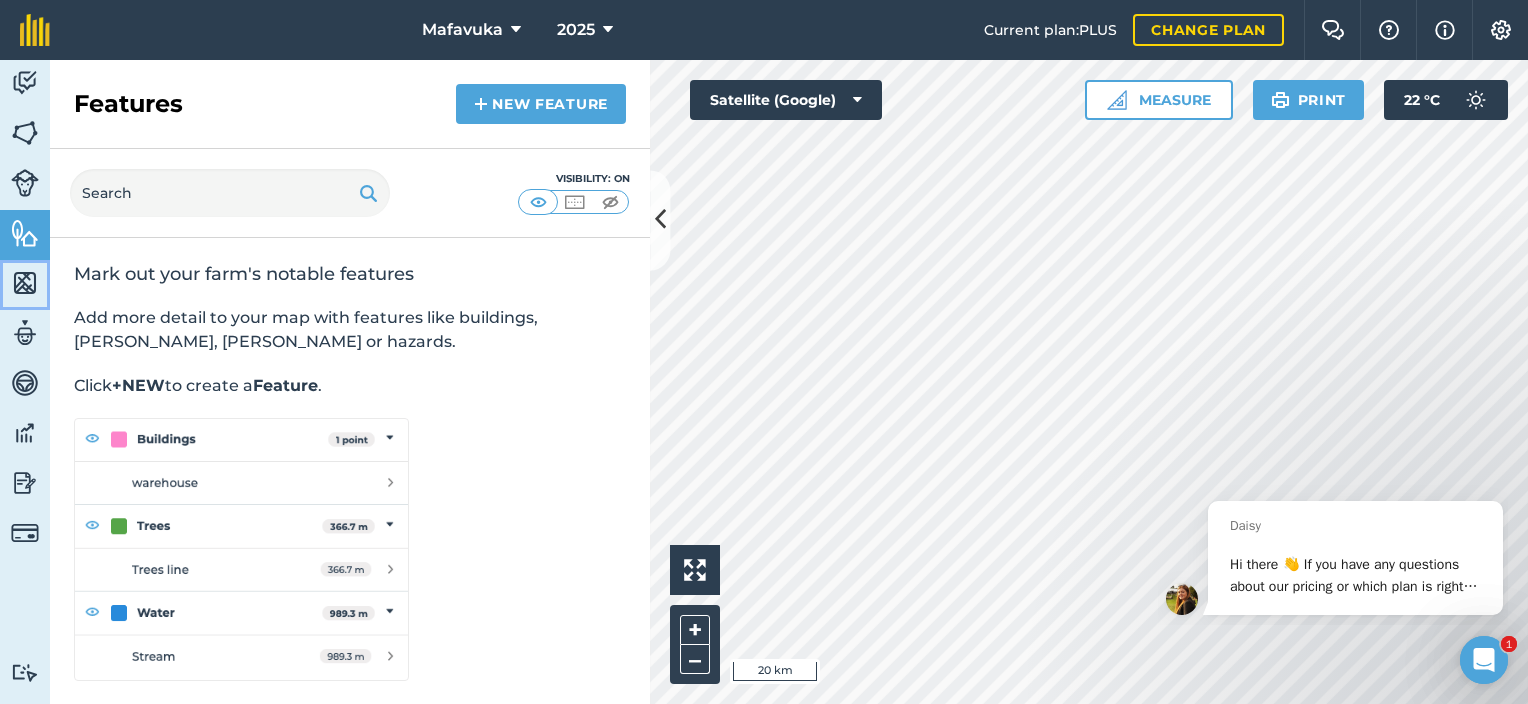 click on "Maps" at bounding box center (25, 285) 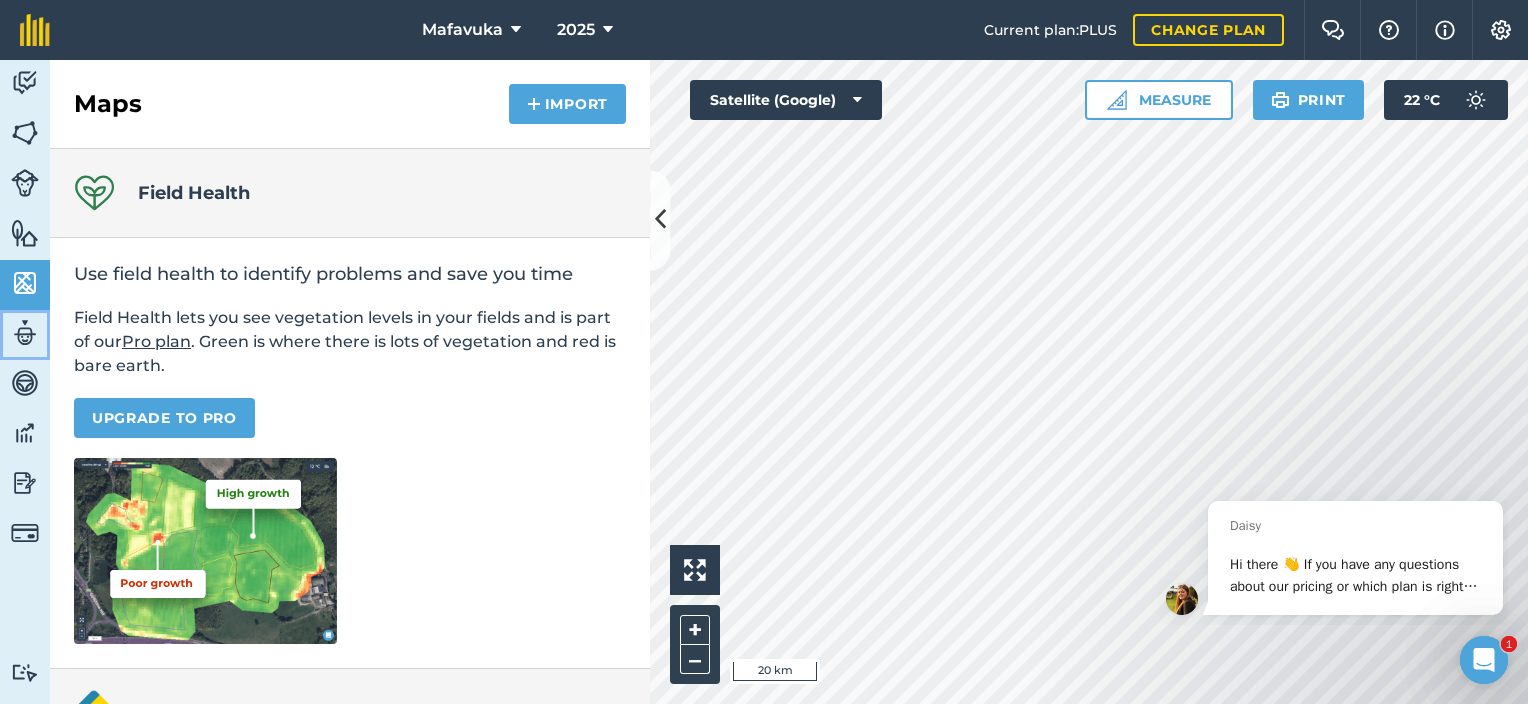 click at bounding box center (25, 333) 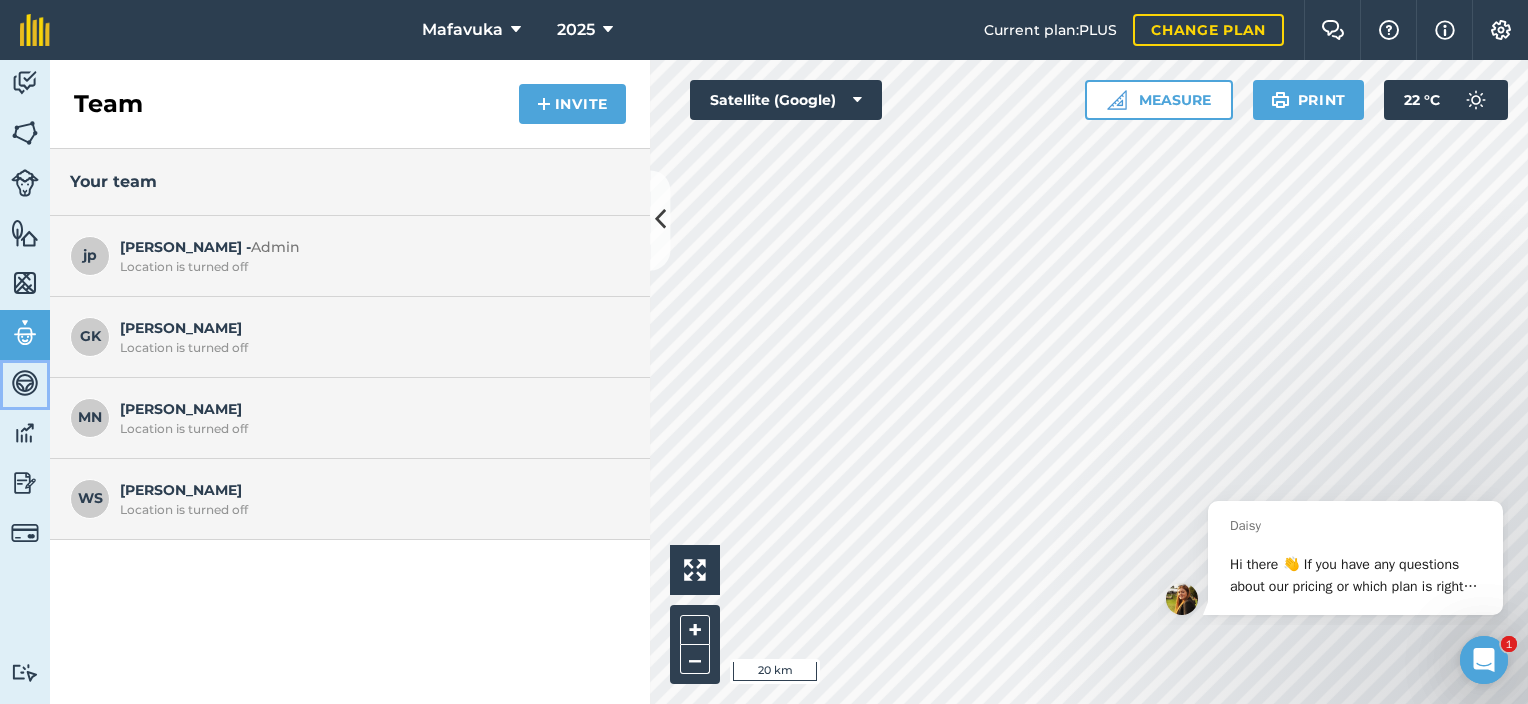 click at bounding box center (25, 383) 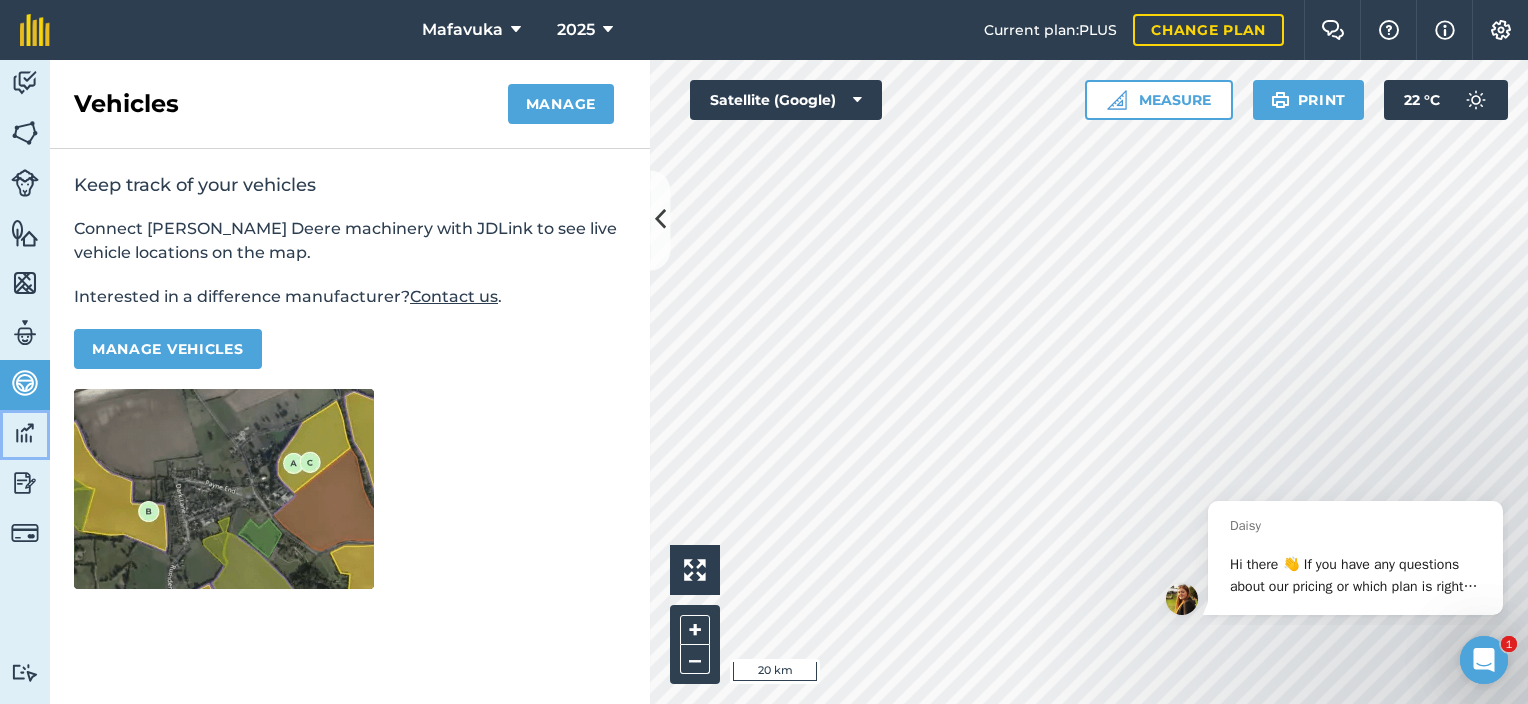 click at bounding box center [25, 433] 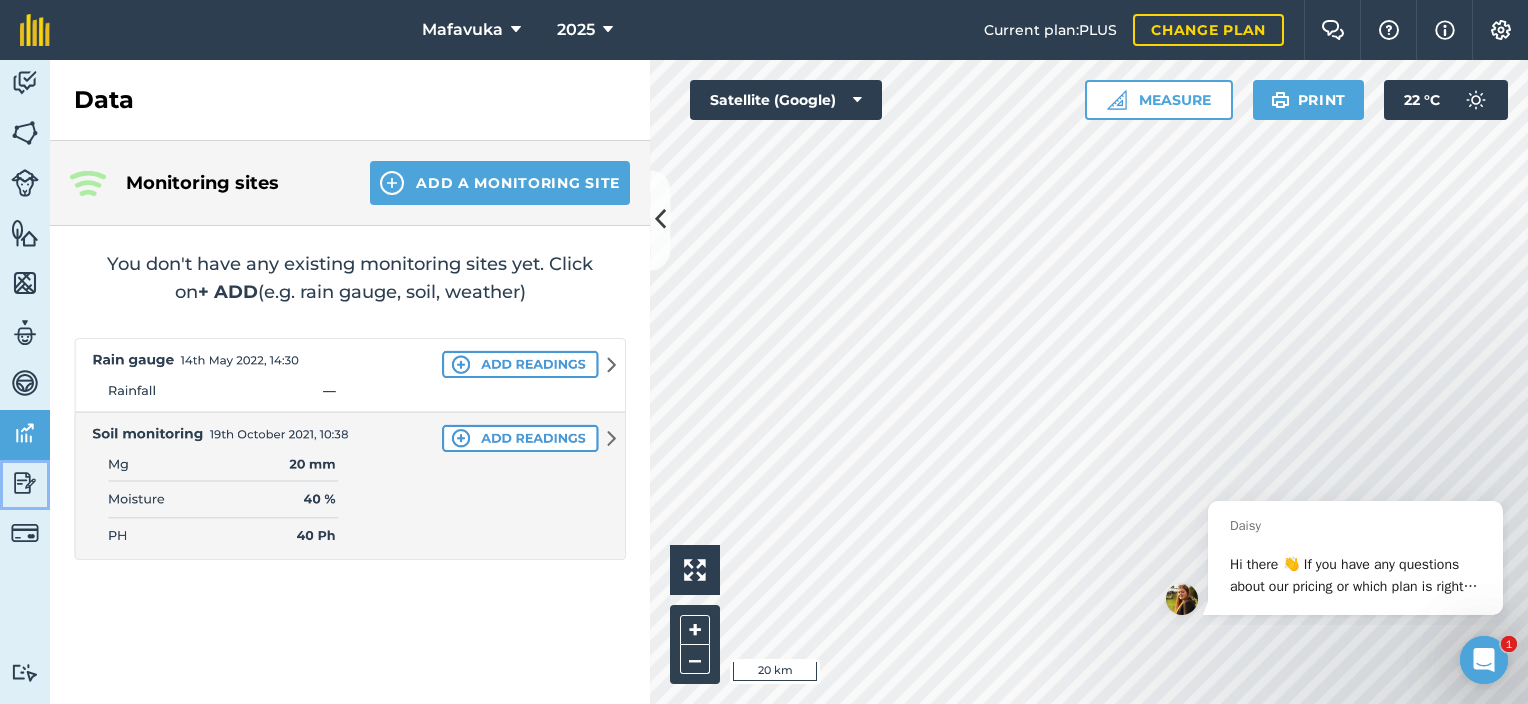 click at bounding box center (25, 483) 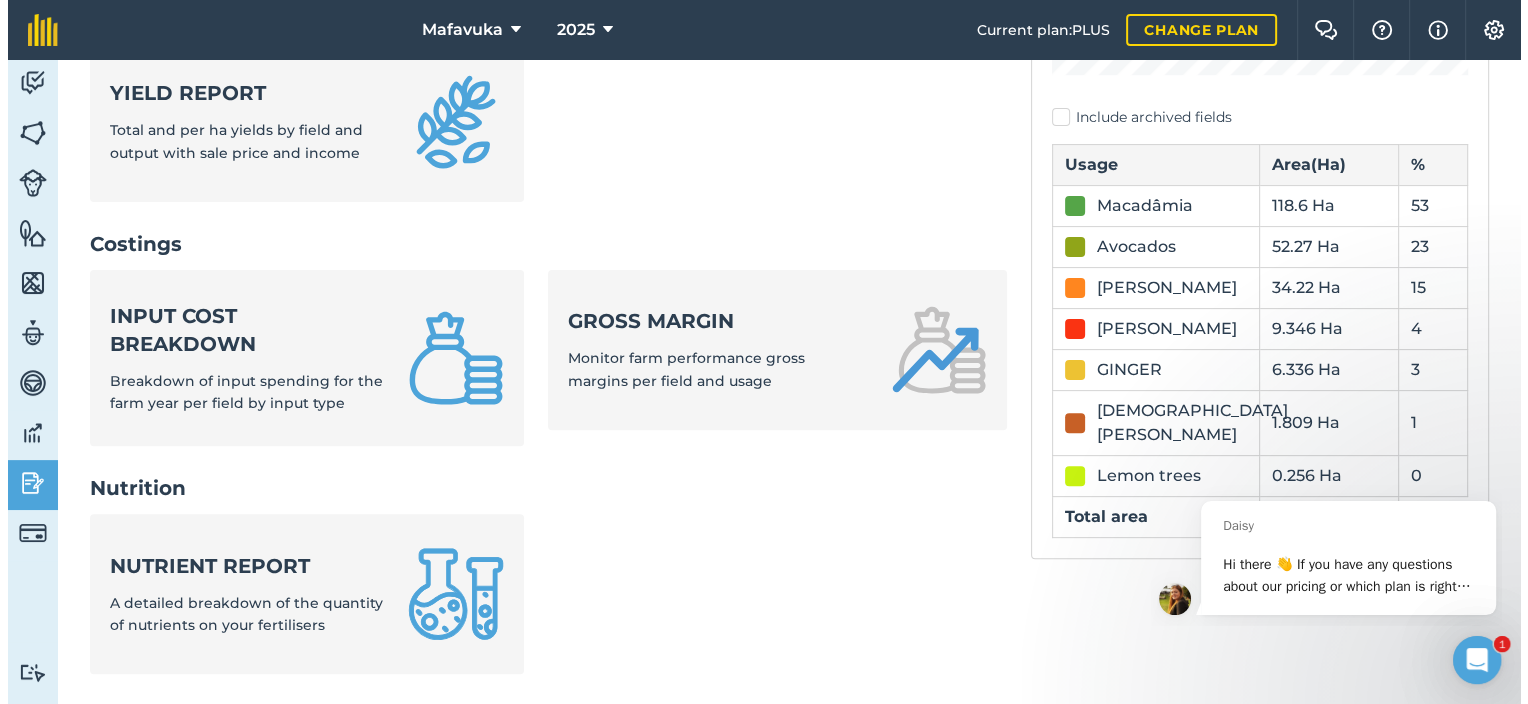 scroll, scrollTop: 600, scrollLeft: 0, axis: vertical 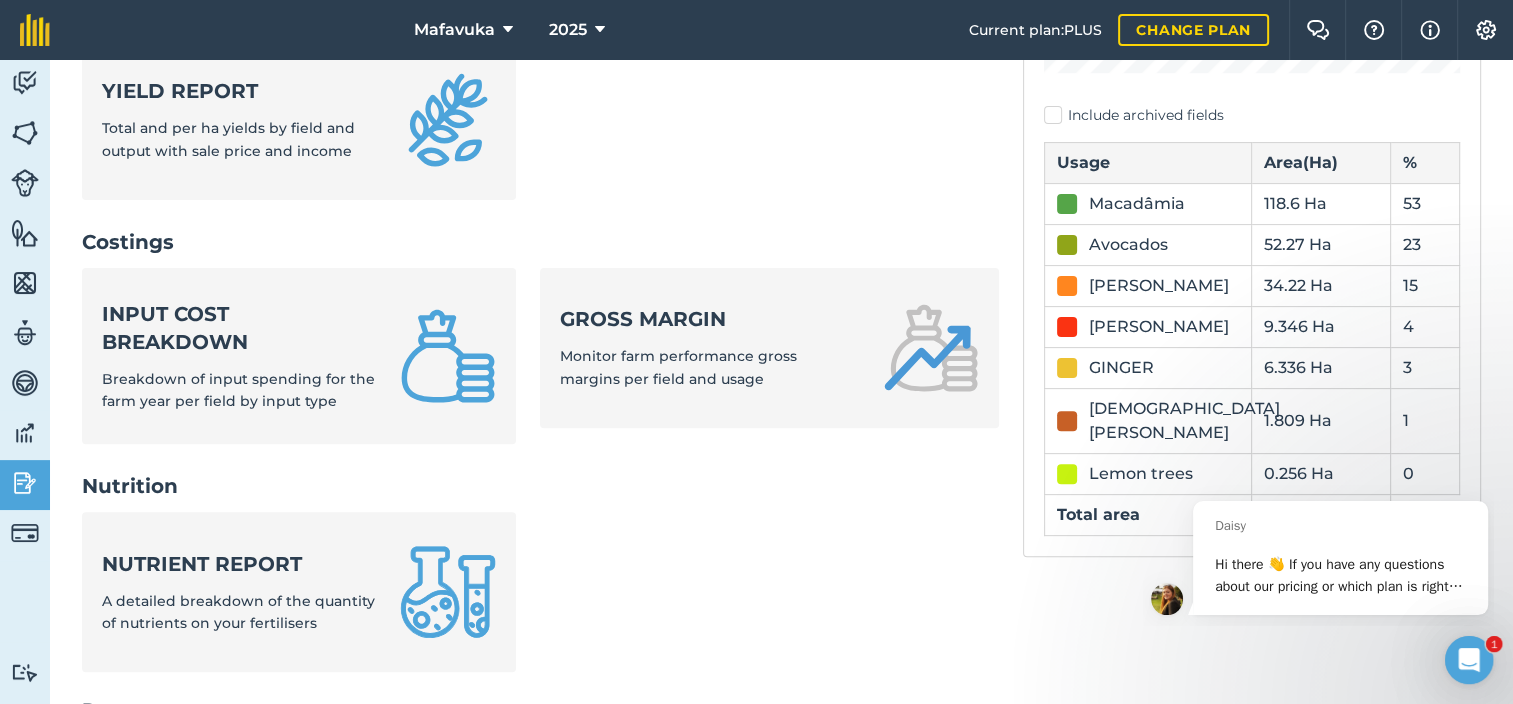click on "Lady Jane" at bounding box center [1184, 421] 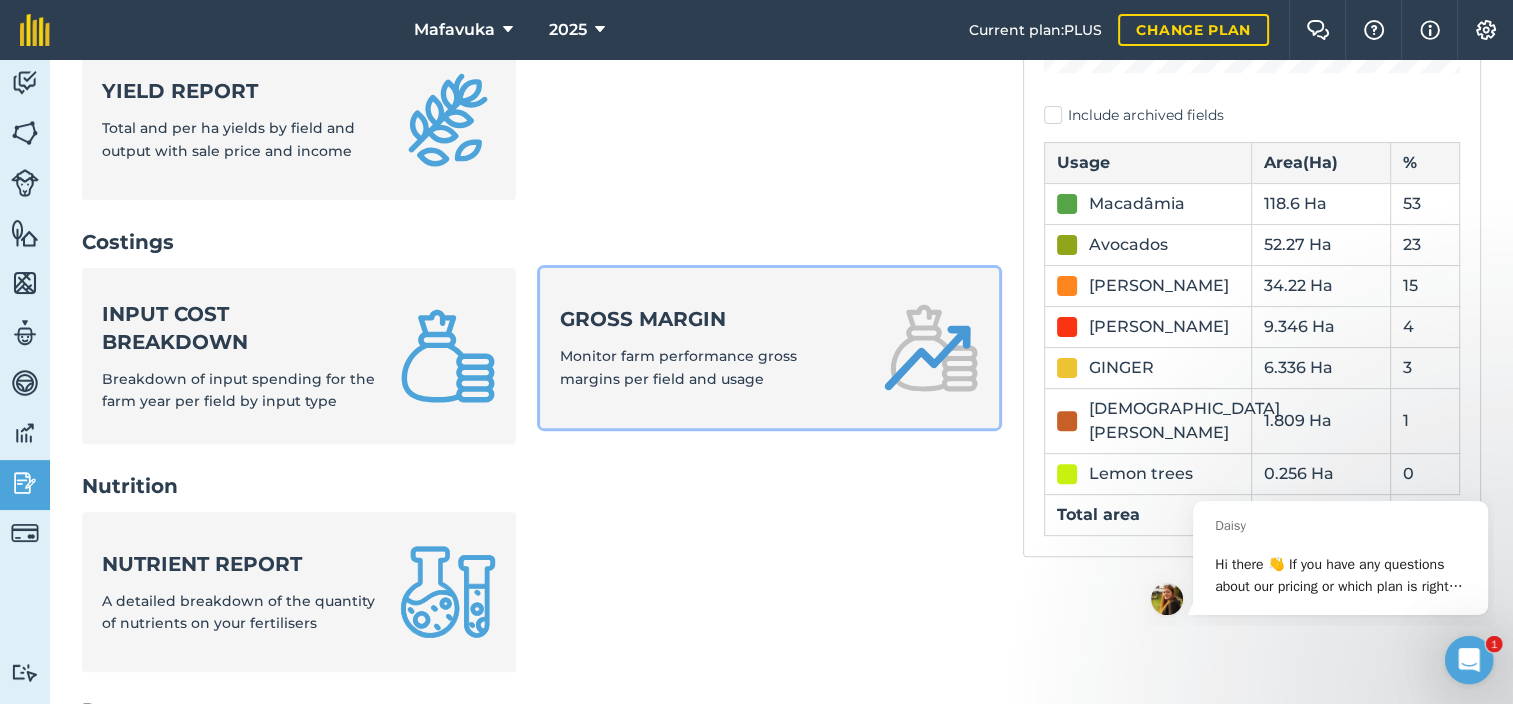 click on "Gross margin Monitor farm performance gross margins per field and usage" at bounding box center (709, 347) 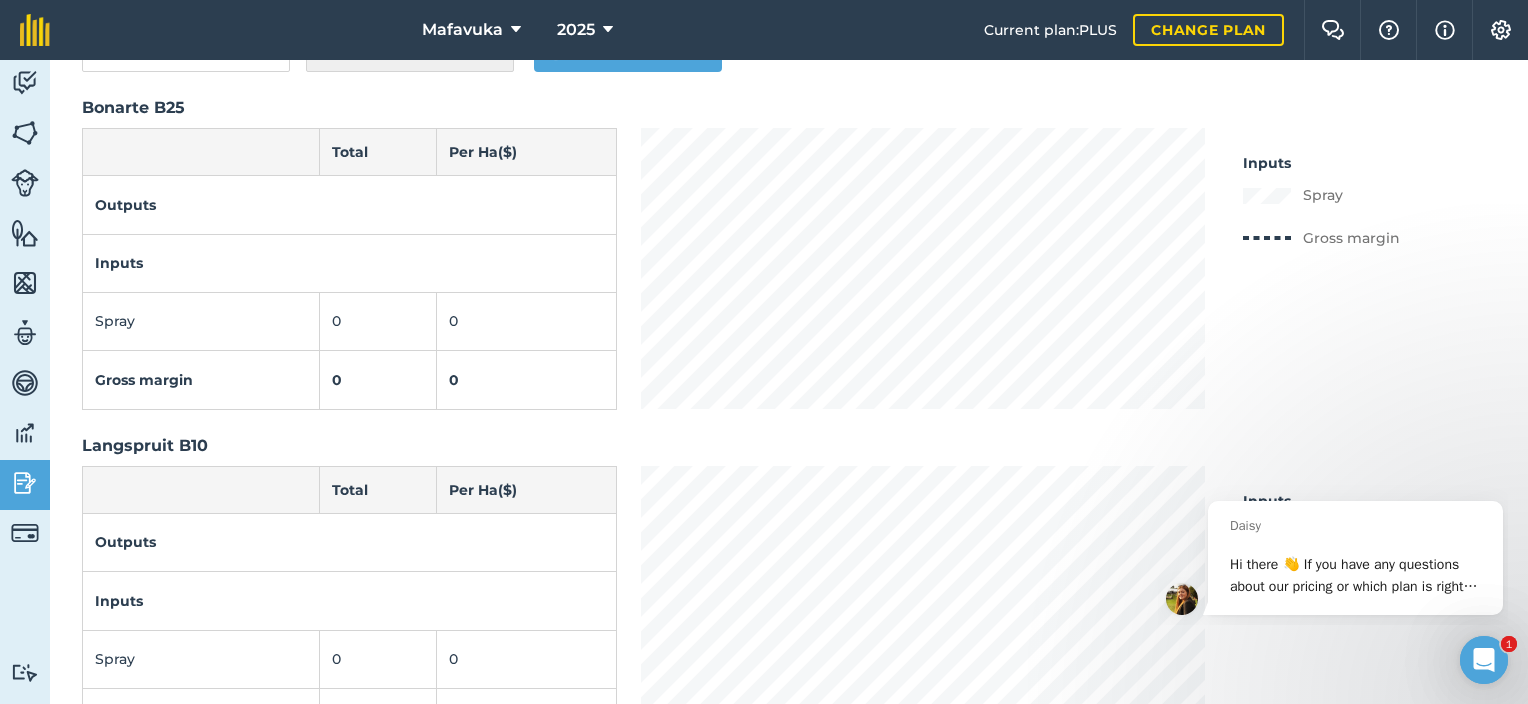 scroll, scrollTop: 0, scrollLeft: 0, axis: both 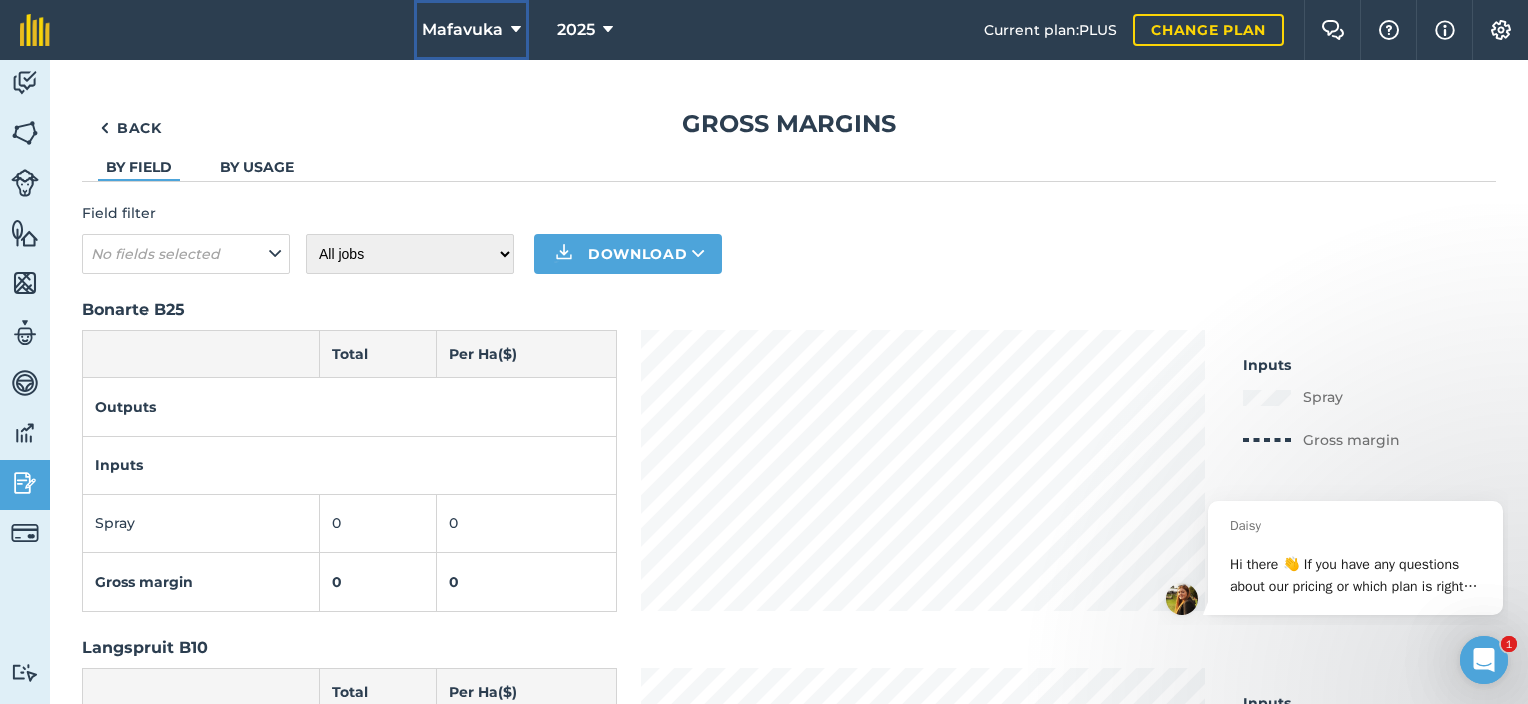 click at bounding box center (516, 30) 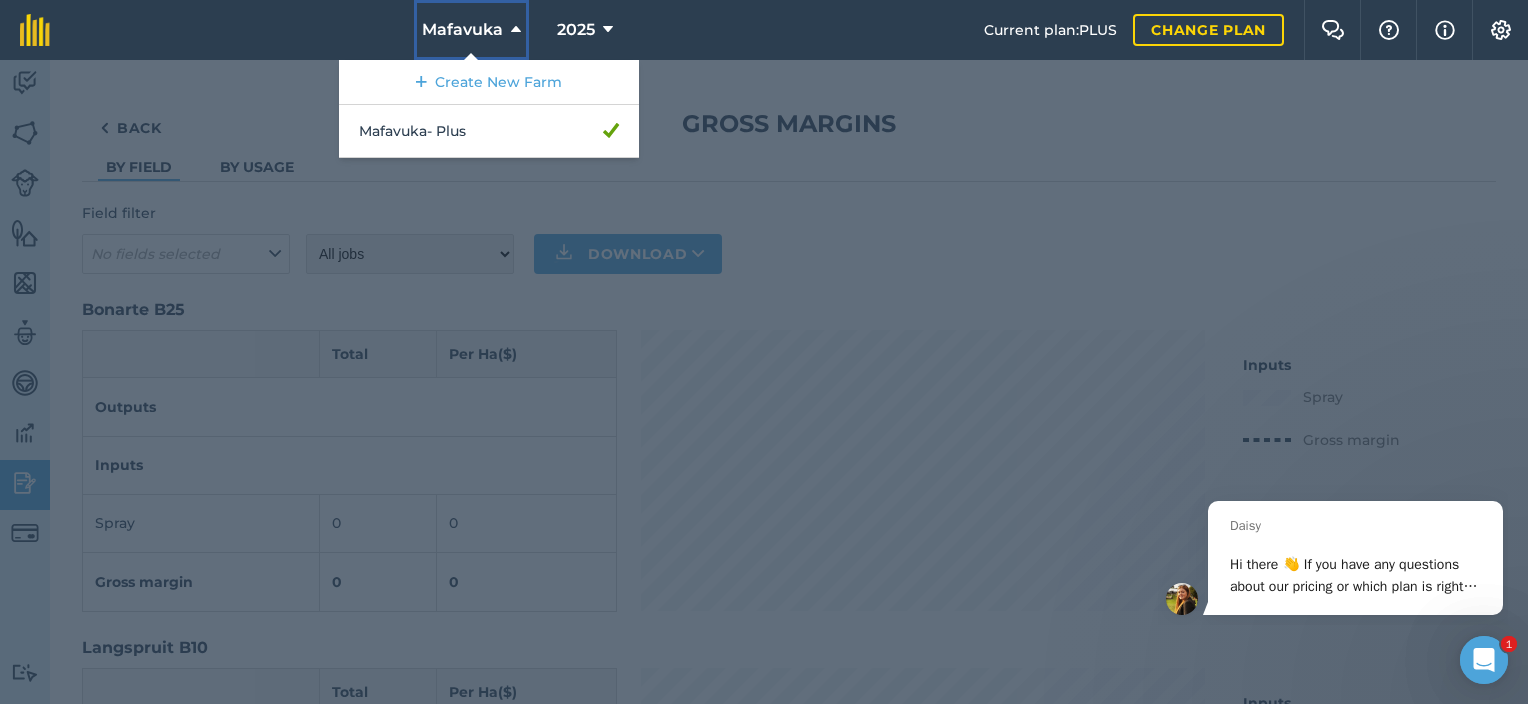 click at bounding box center (516, 30) 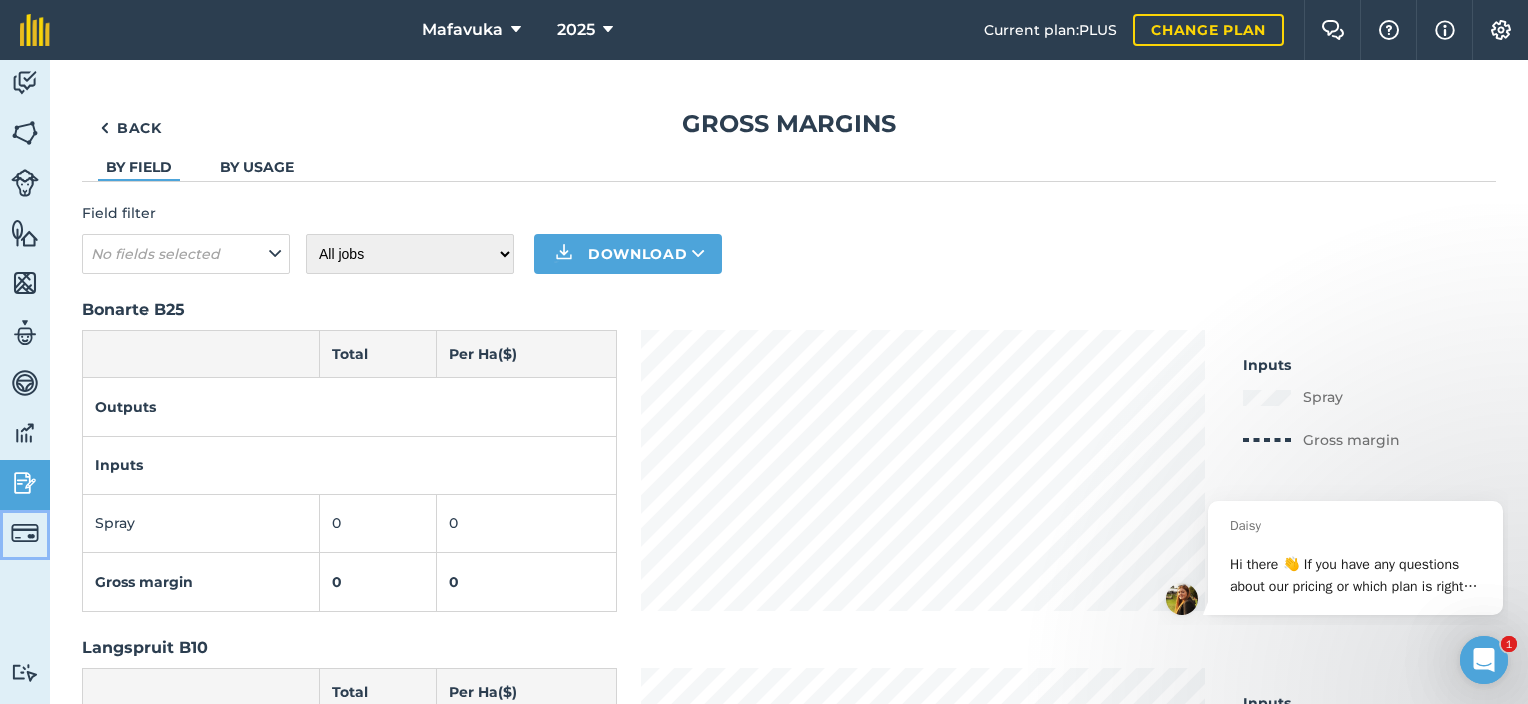 click at bounding box center [25, 533] 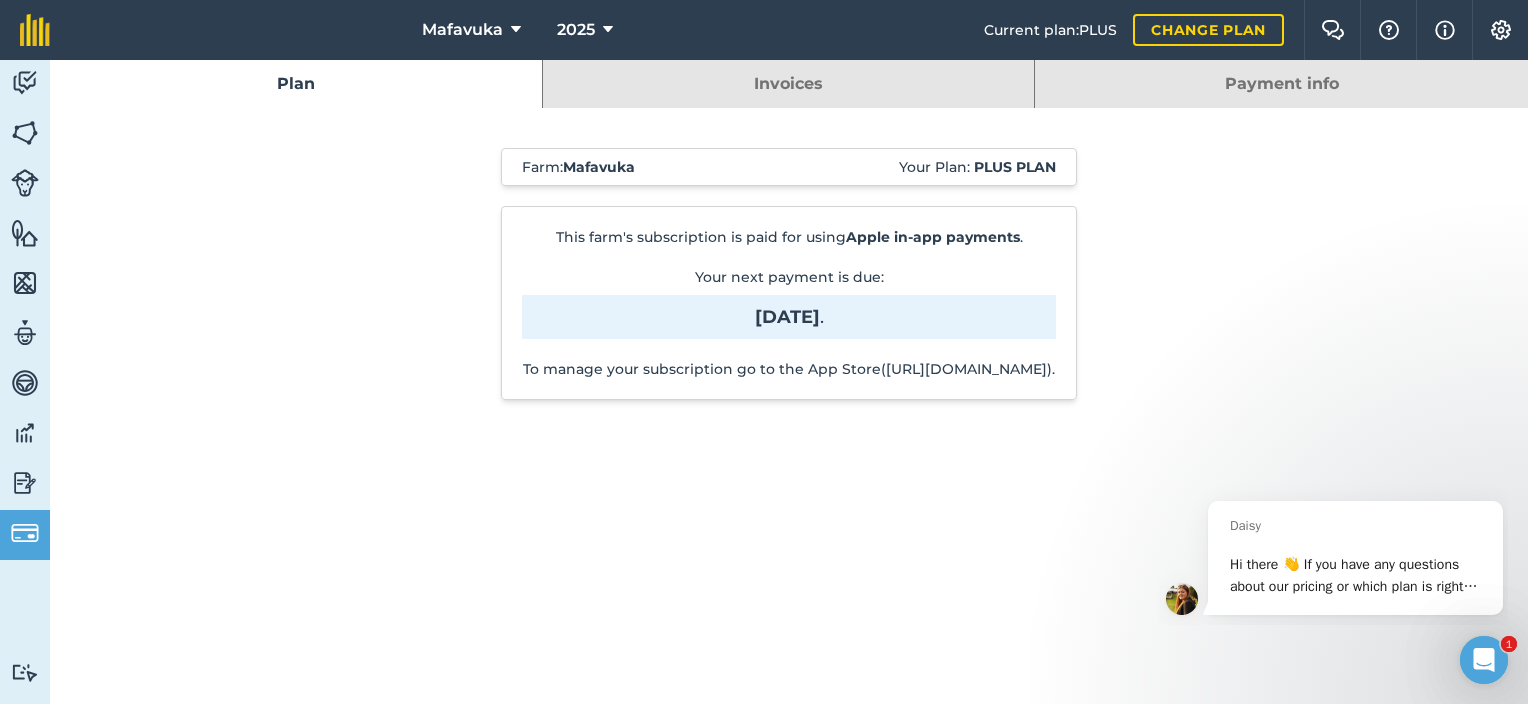click on "Payment info" at bounding box center (1281, 84) 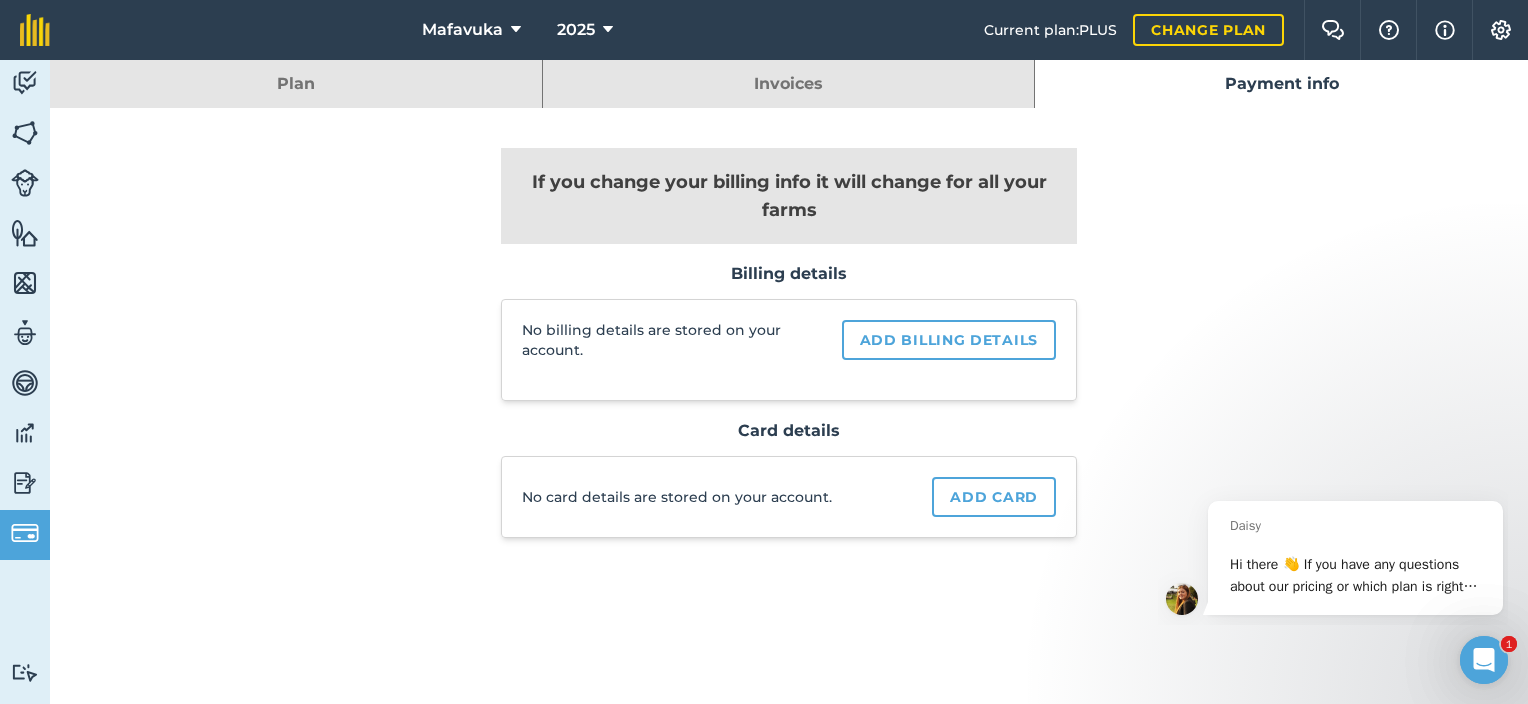 click on "Invoices" at bounding box center [789, 84] 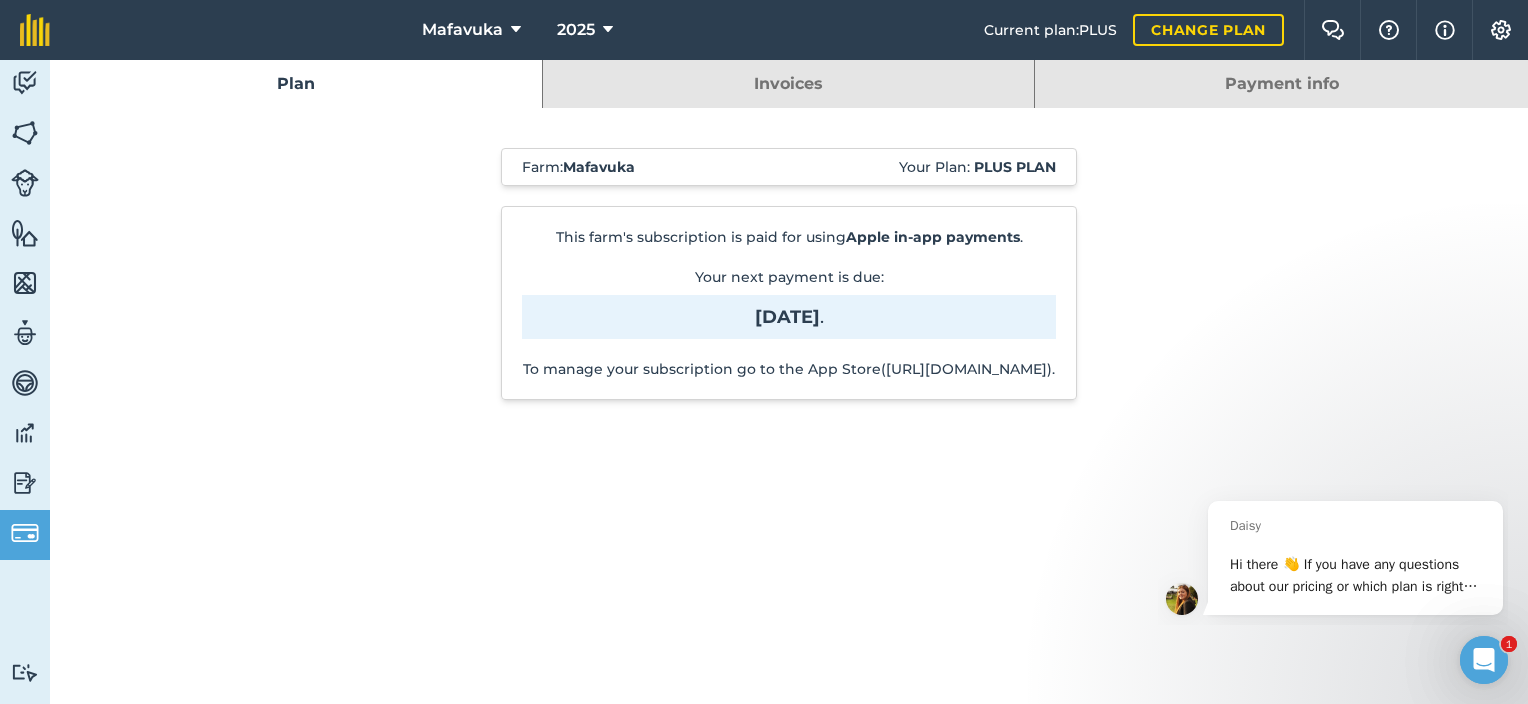 click on "Invoices" at bounding box center (789, 84) 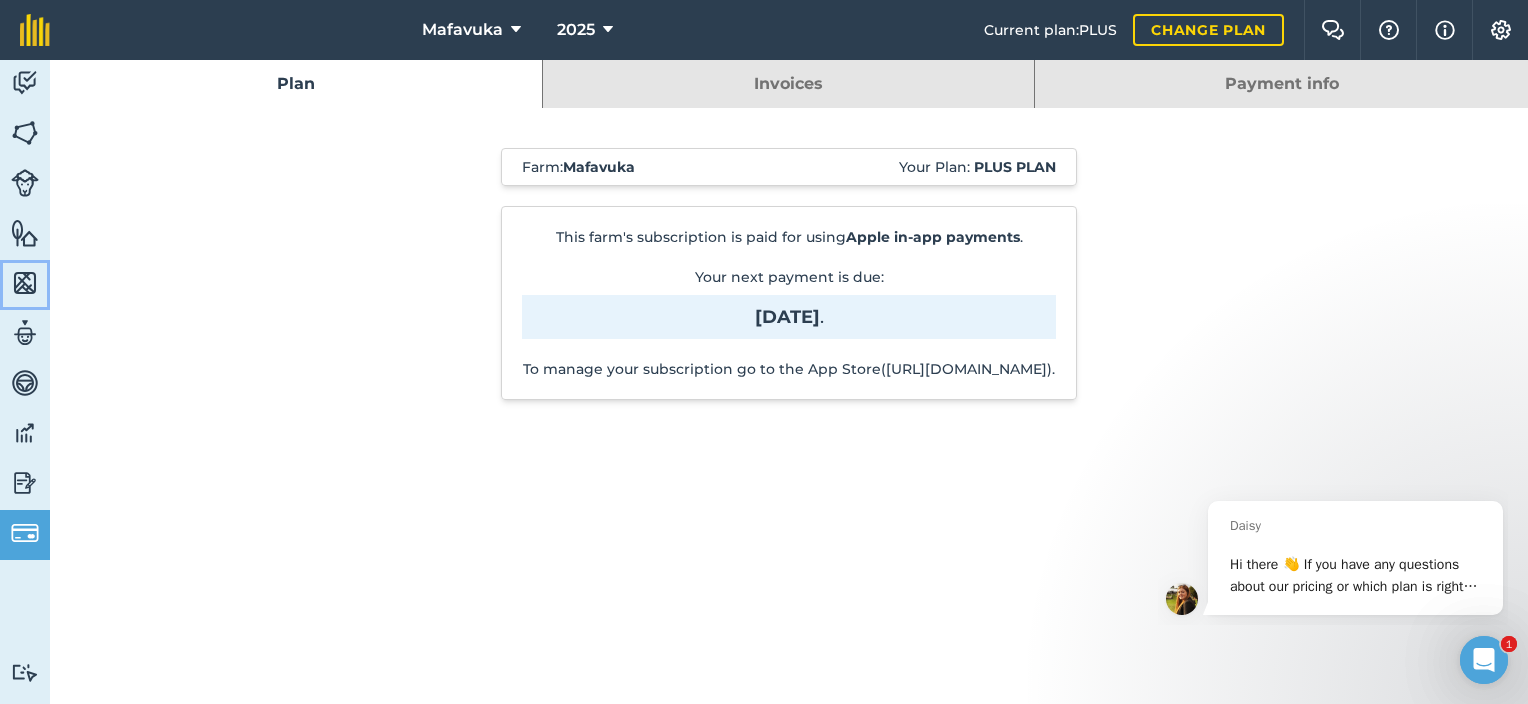 click at bounding box center [25, 283] 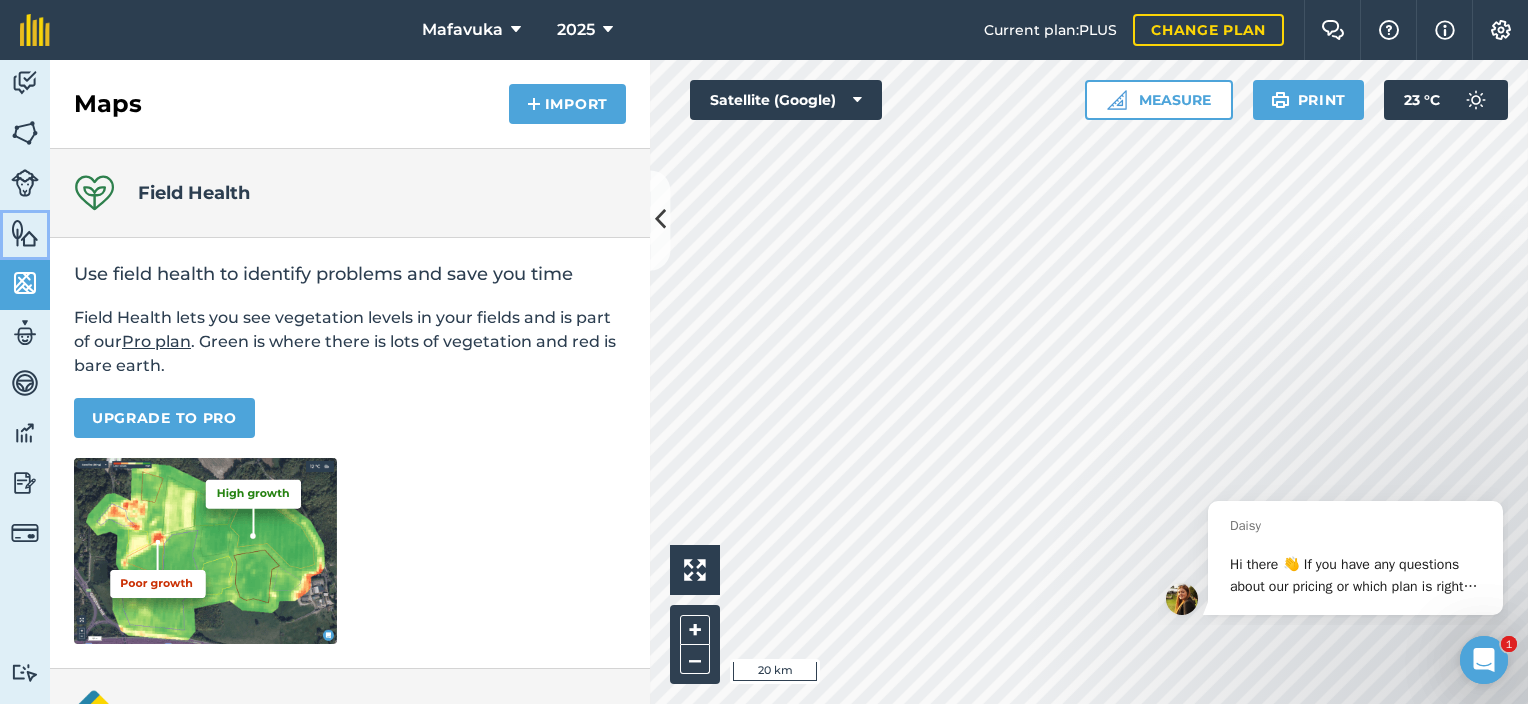 click at bounding box center [25, 233] 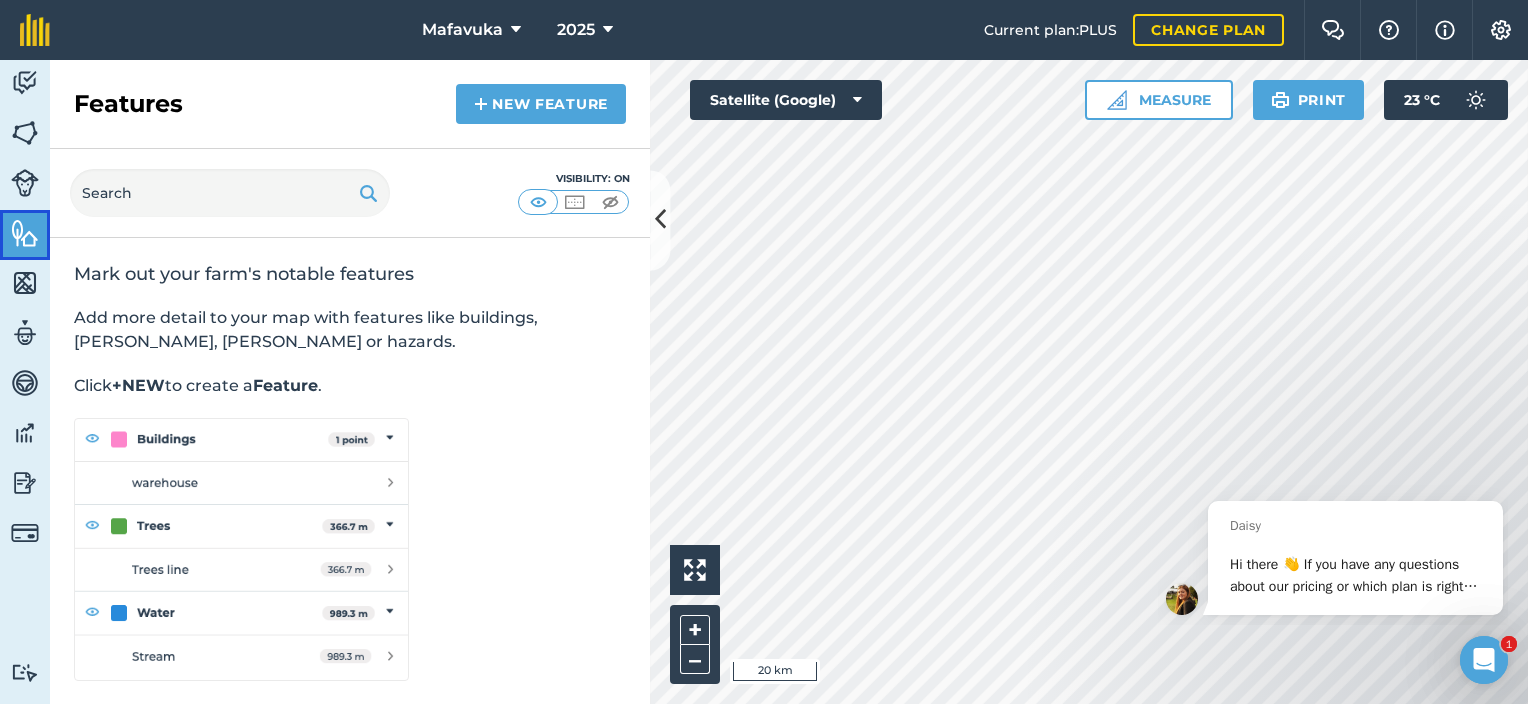 scroll, scrollTop: 0, scrollLeft: 0, axis: both 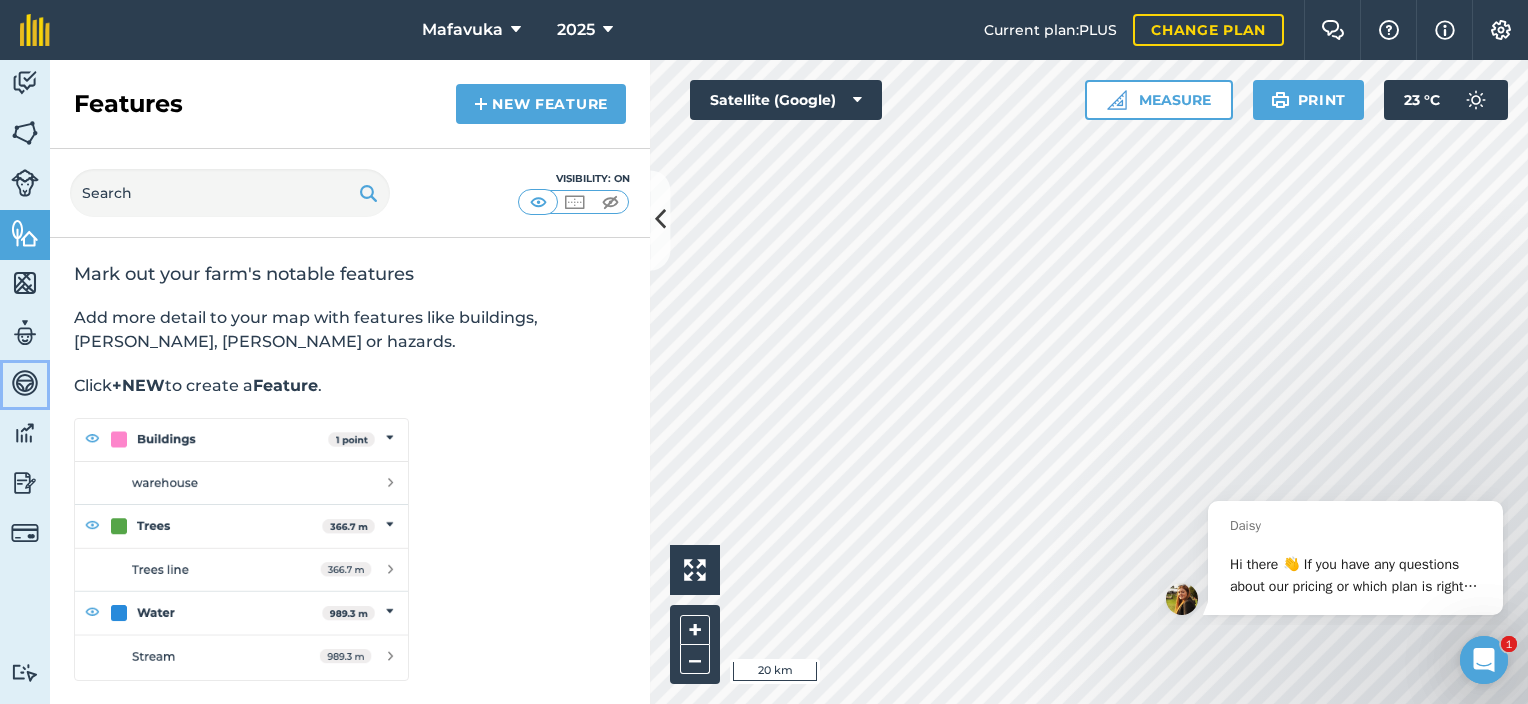 click at bounding box center [25, 383] 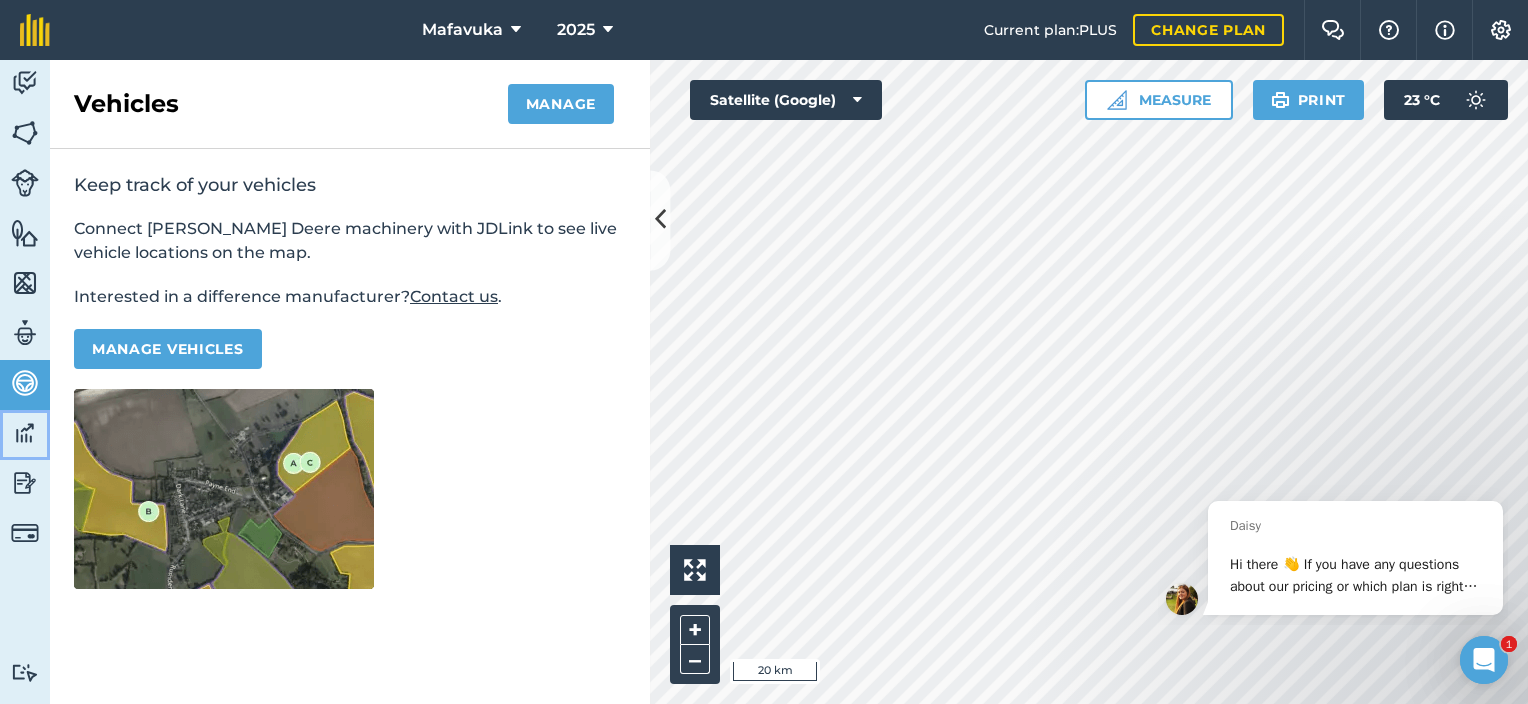 click at bounding box center [25, 433] 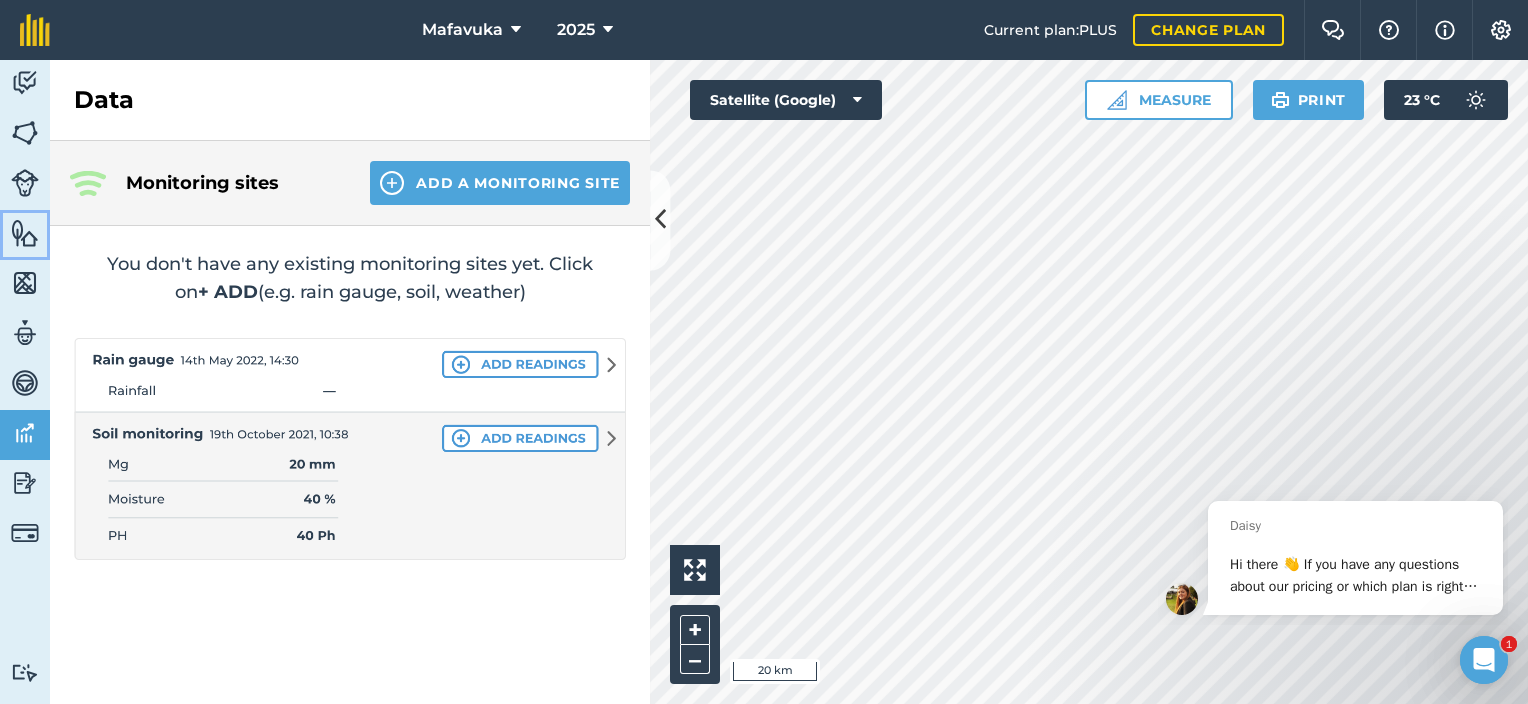 click at bounding box center [25, 233] 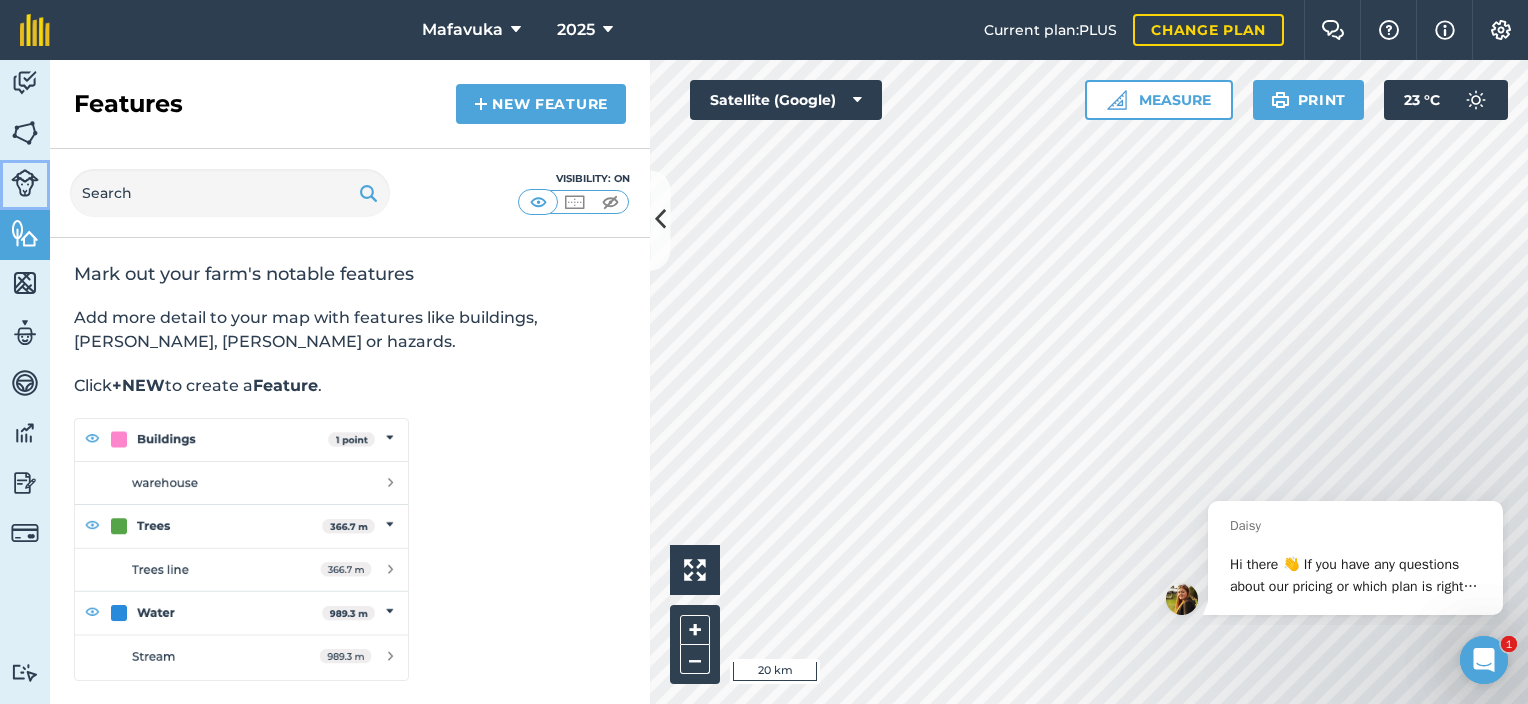 click at bounding box center [25, 183] 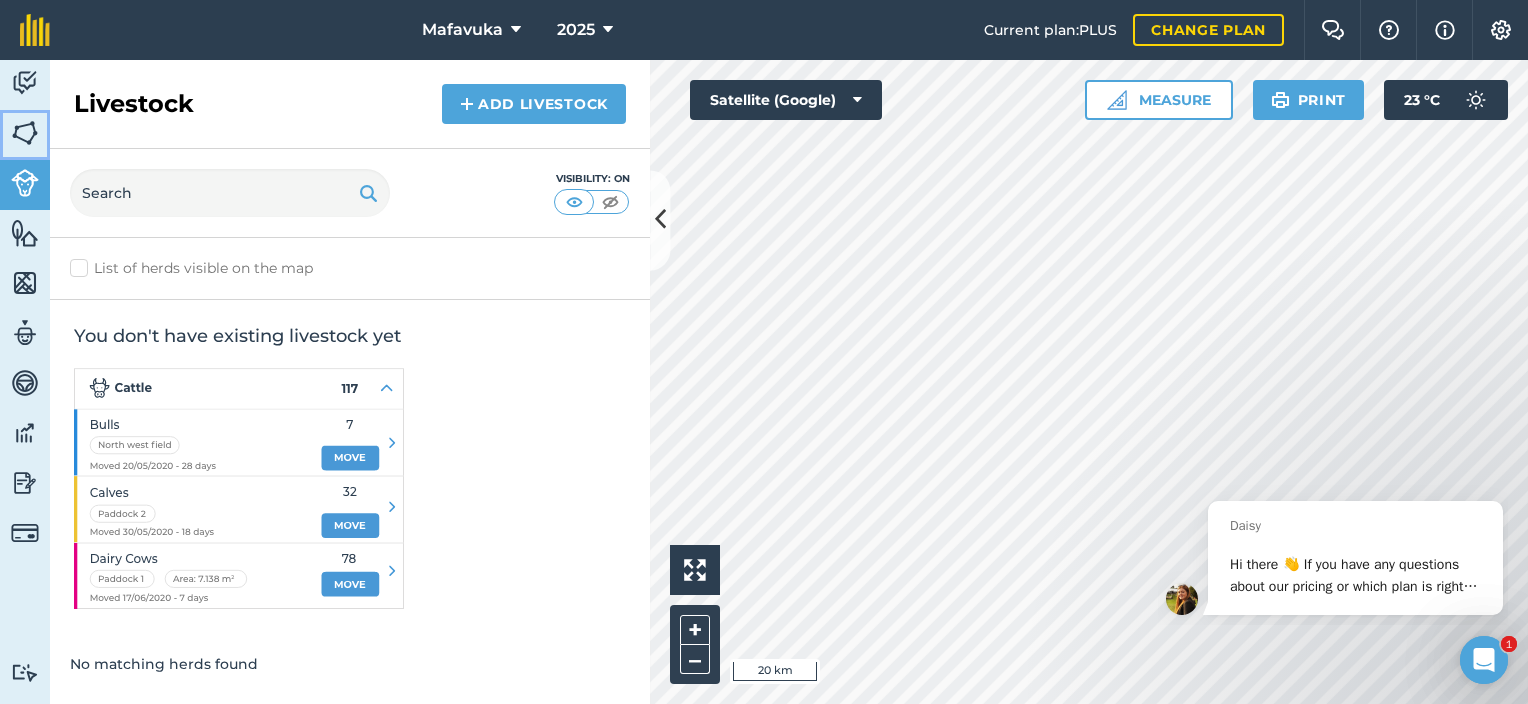click at bounding box center (25, 133) 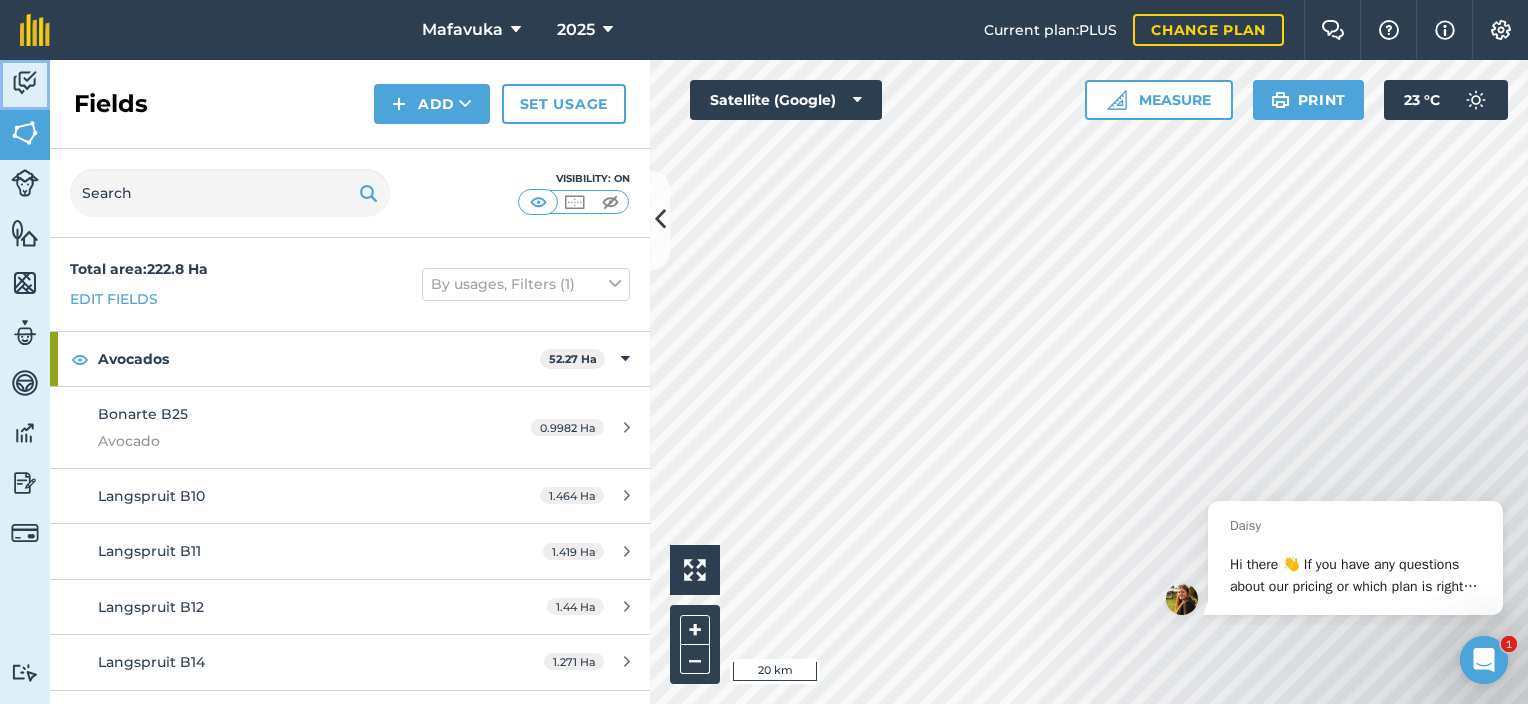 click at bounding box center (25, 83) 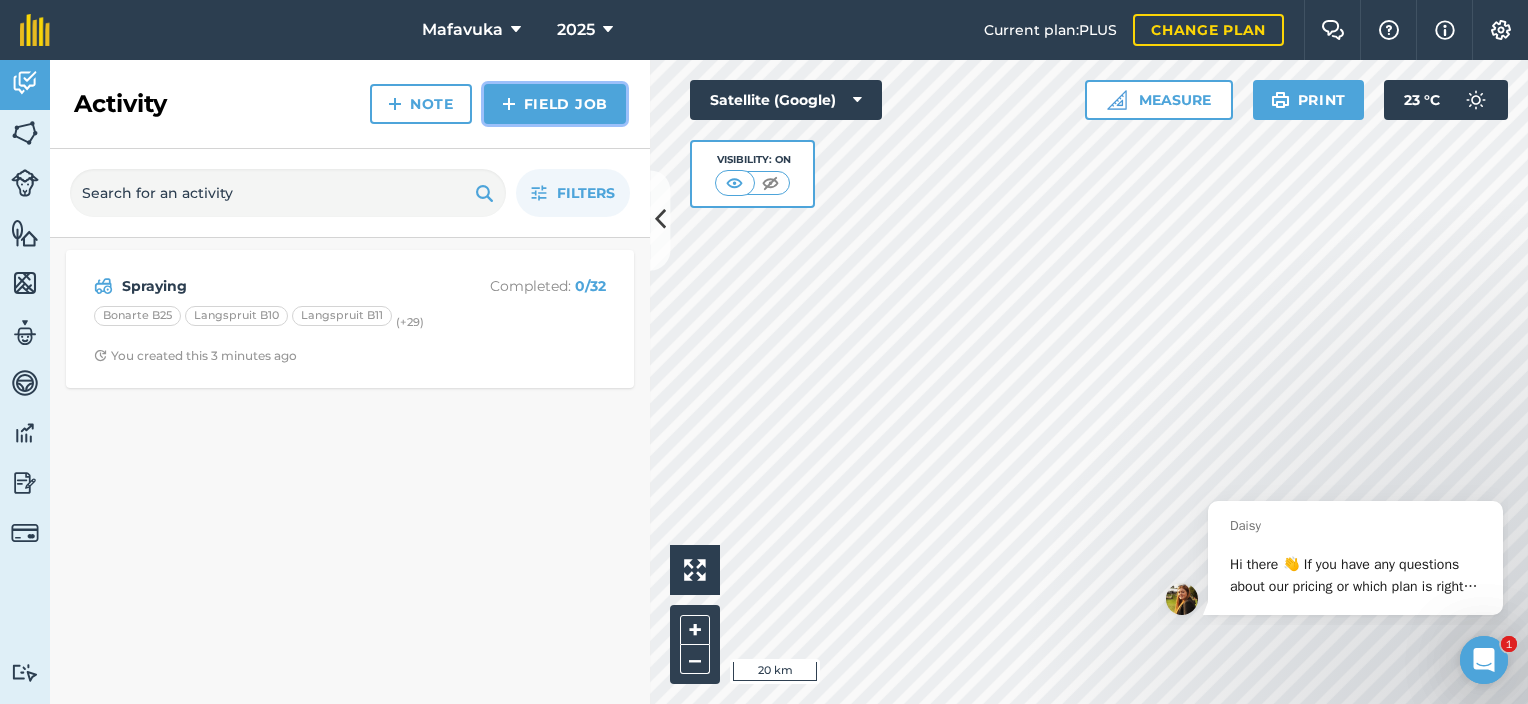click on "Field Job" at bounding box center [555, 104] 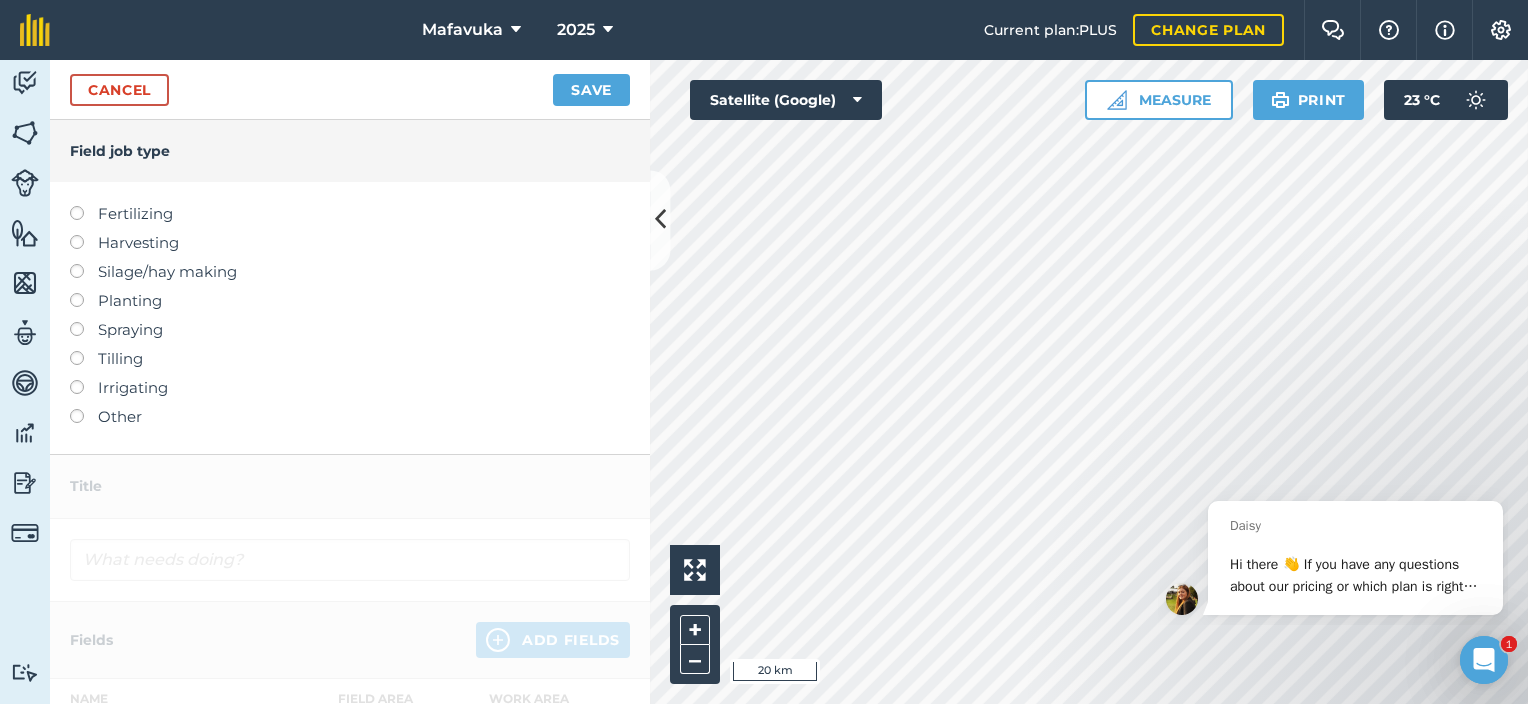 click on "Harvesting" at bounding box center [350, 243] 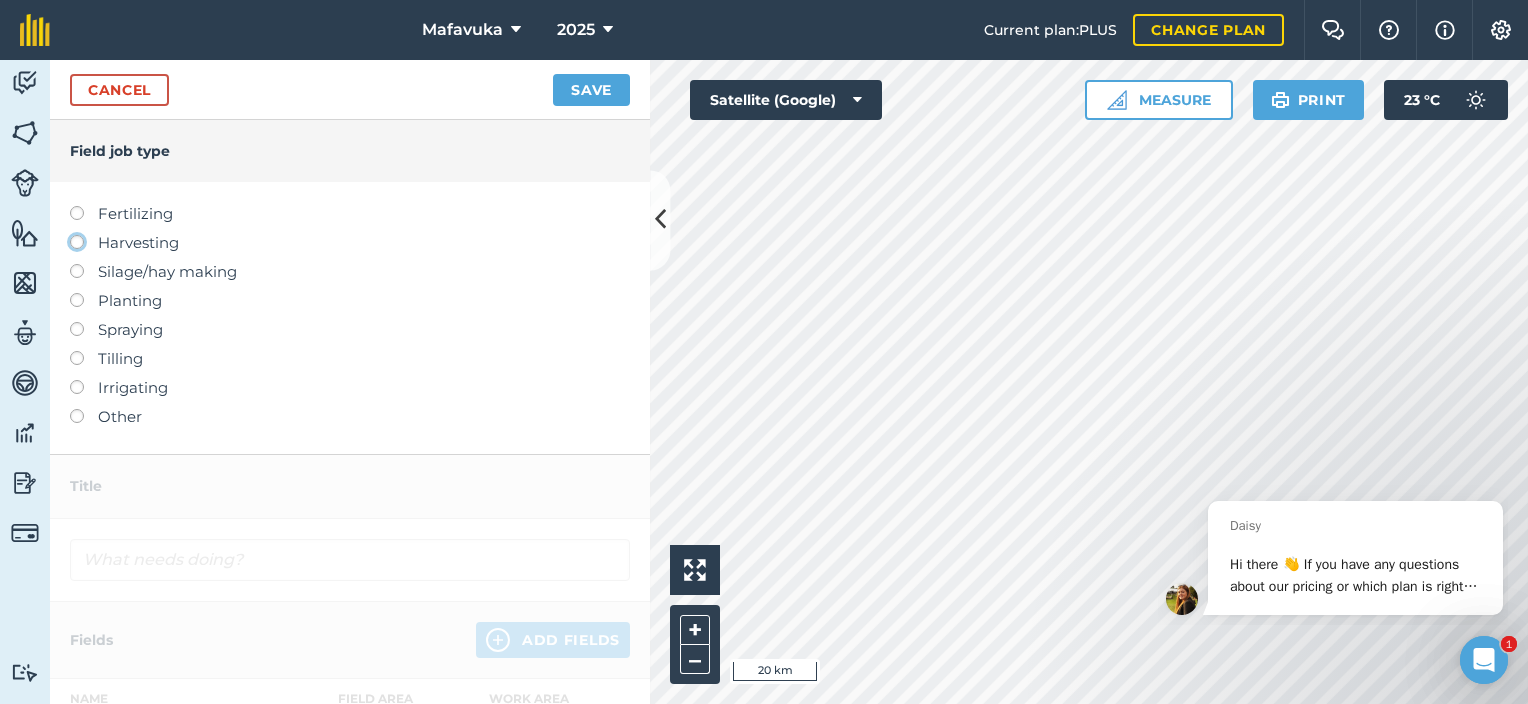 click on "Harvesting" at bounding box center [-9943, 241] 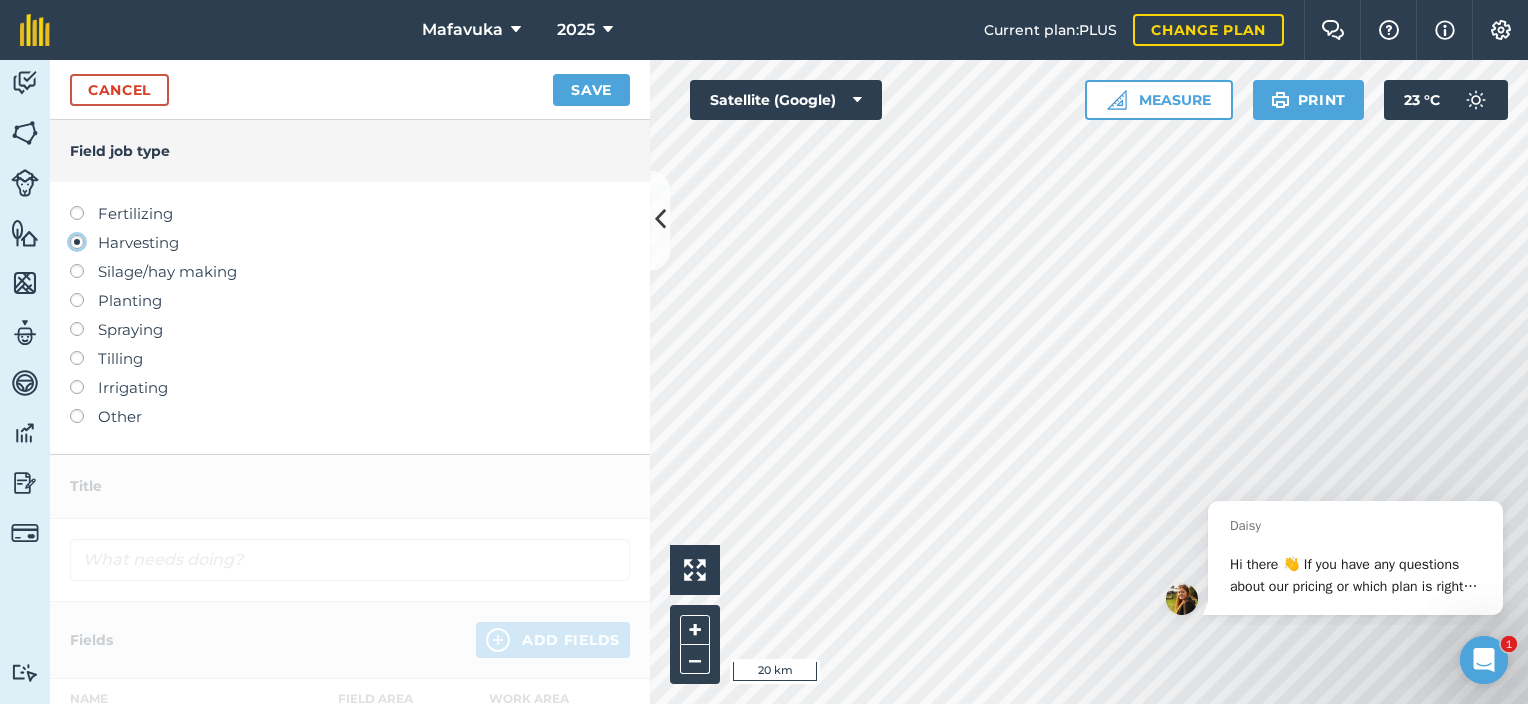 type on "Harvesting" 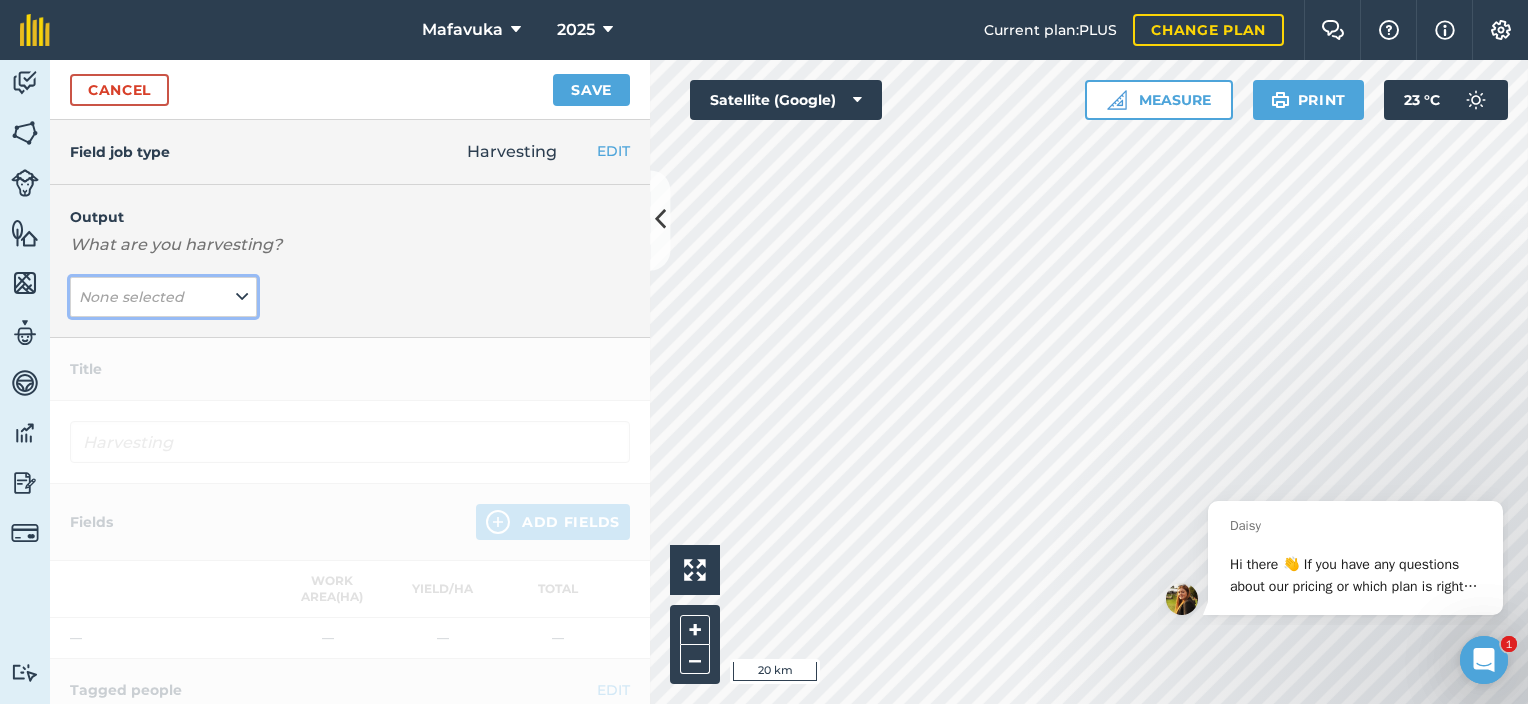 click at bounding box center (242, 297) 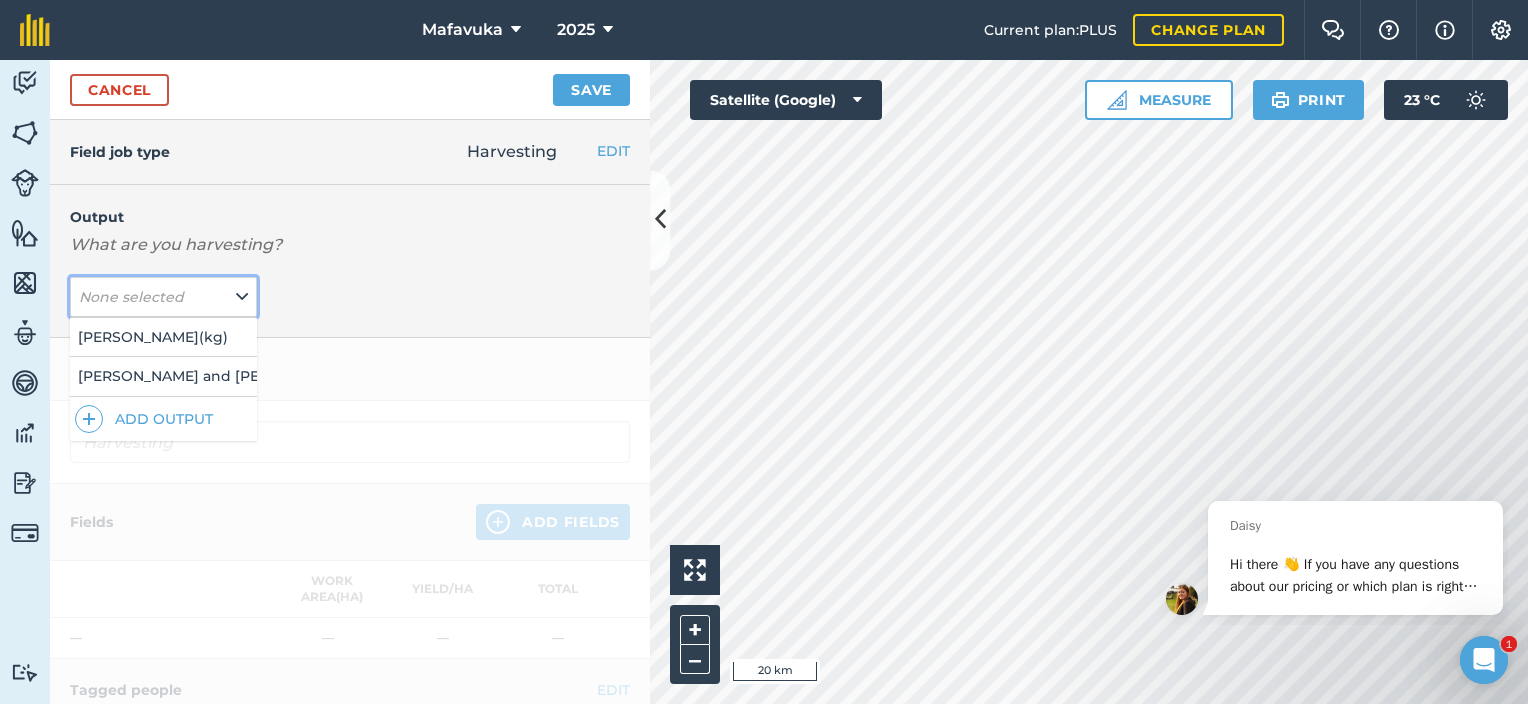 click at bounding box center (242, 297) 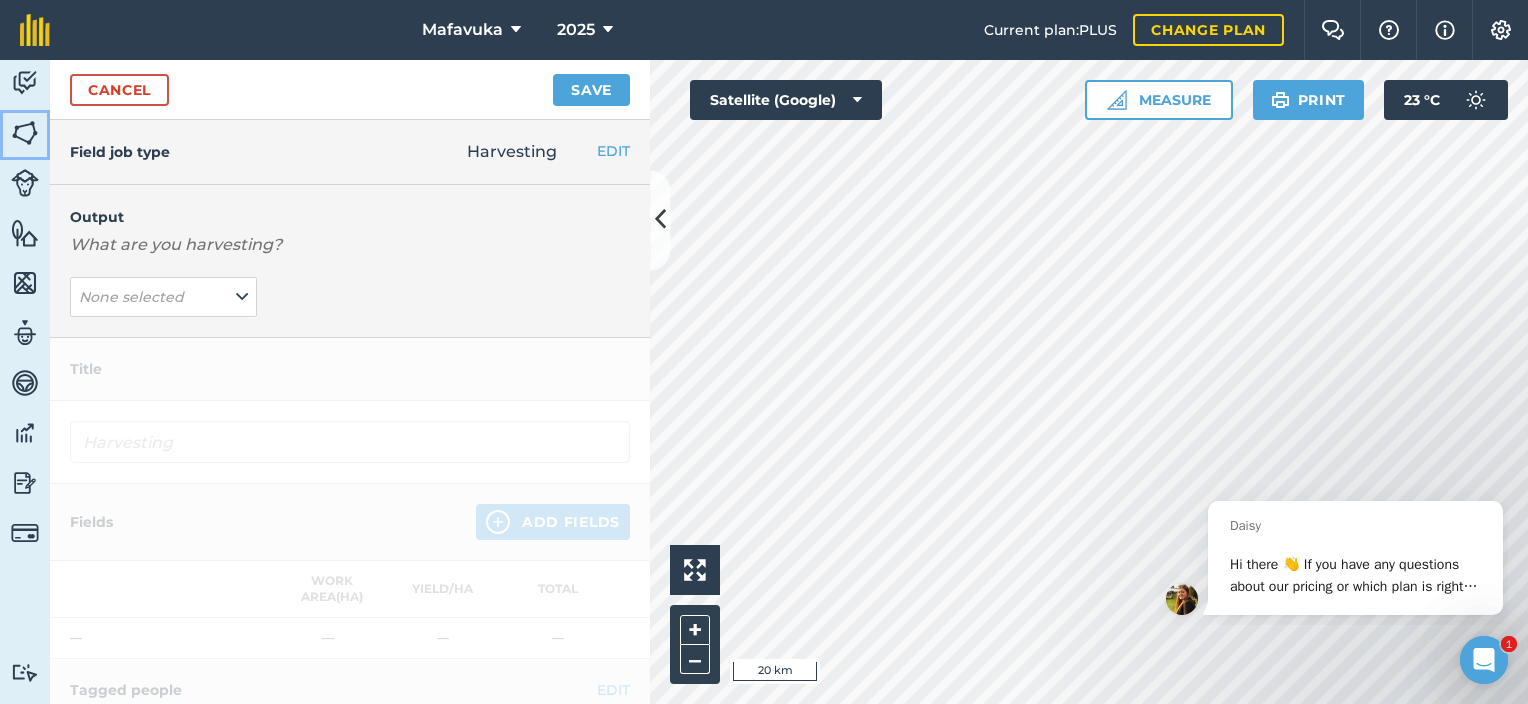 click at bounding box center [25, 133] 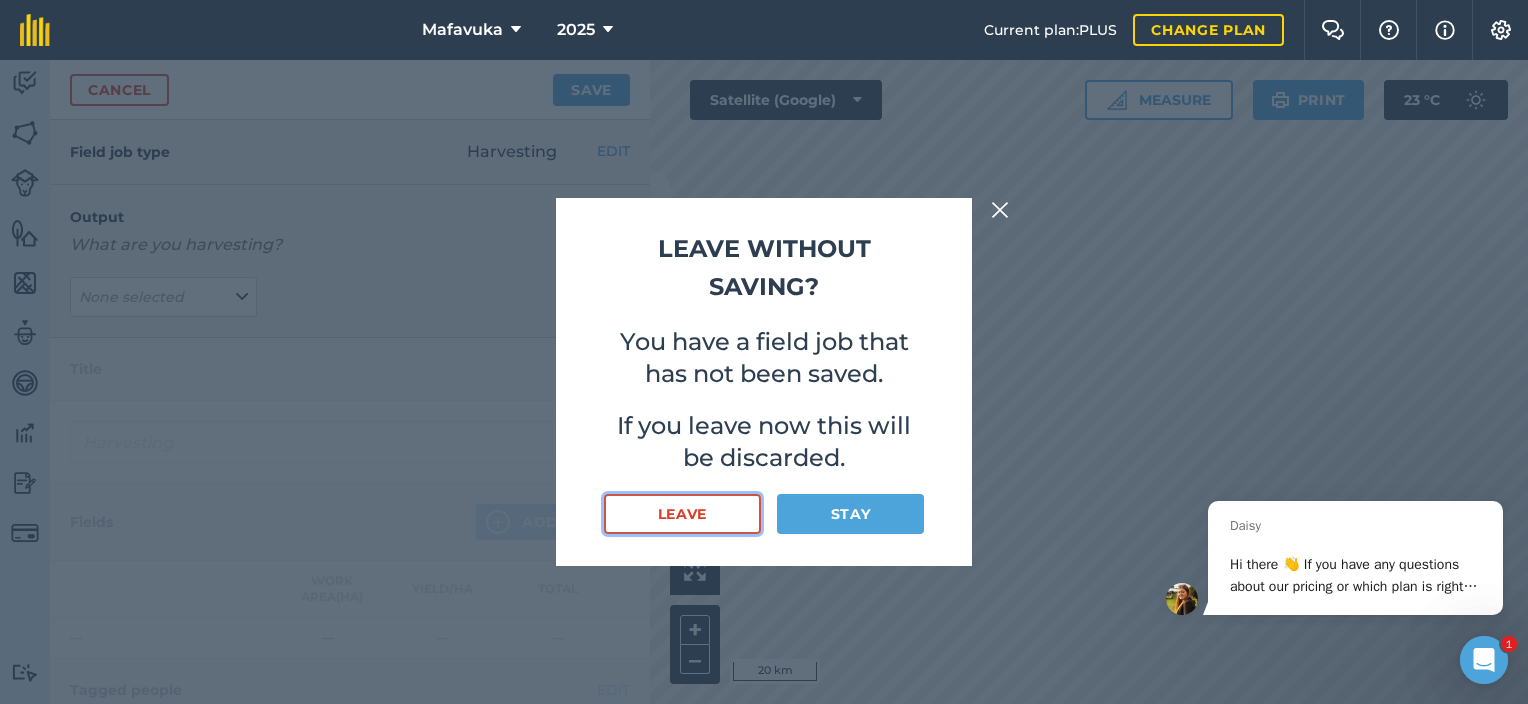 click on "Leave" at bounding box center [682, 514] 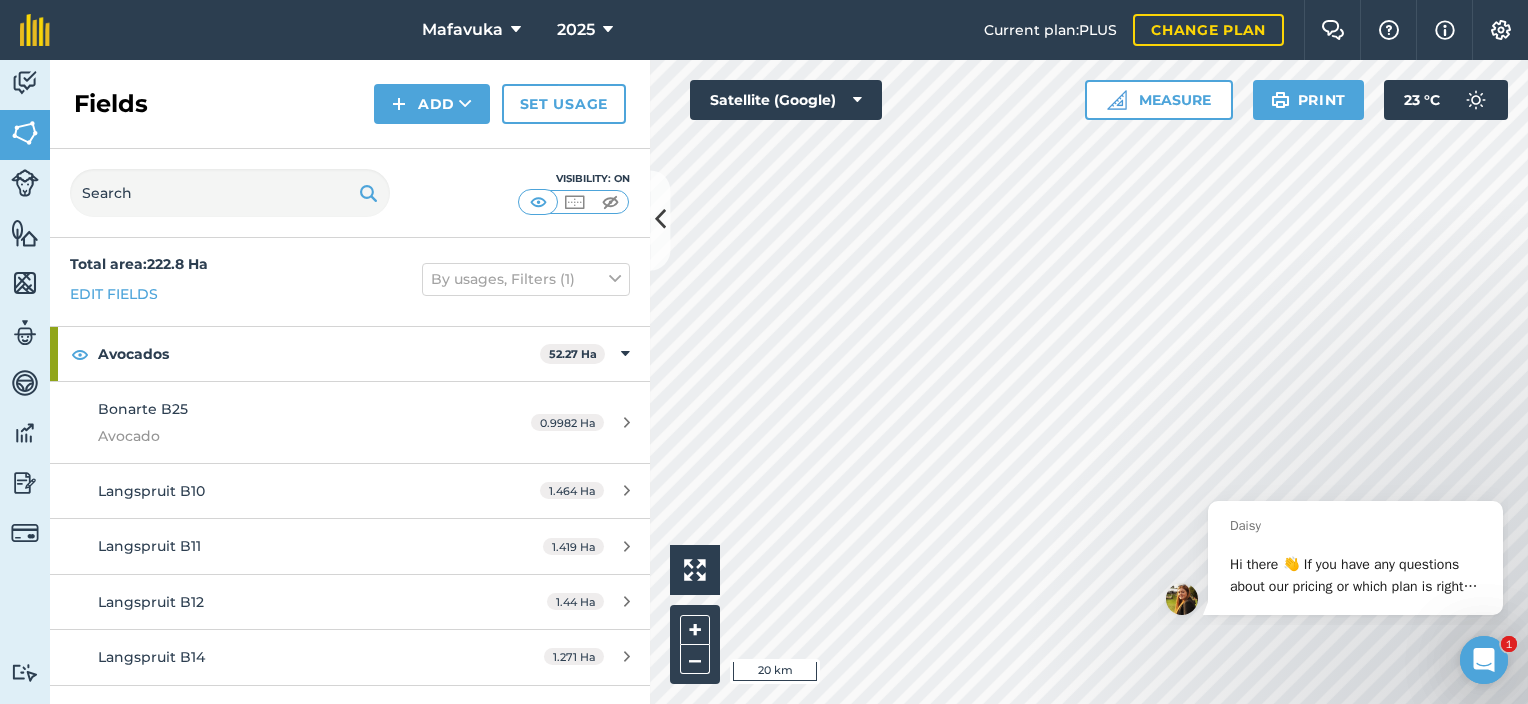 scroll, scrollTop: 0, scrollLeft: 0, axis: both 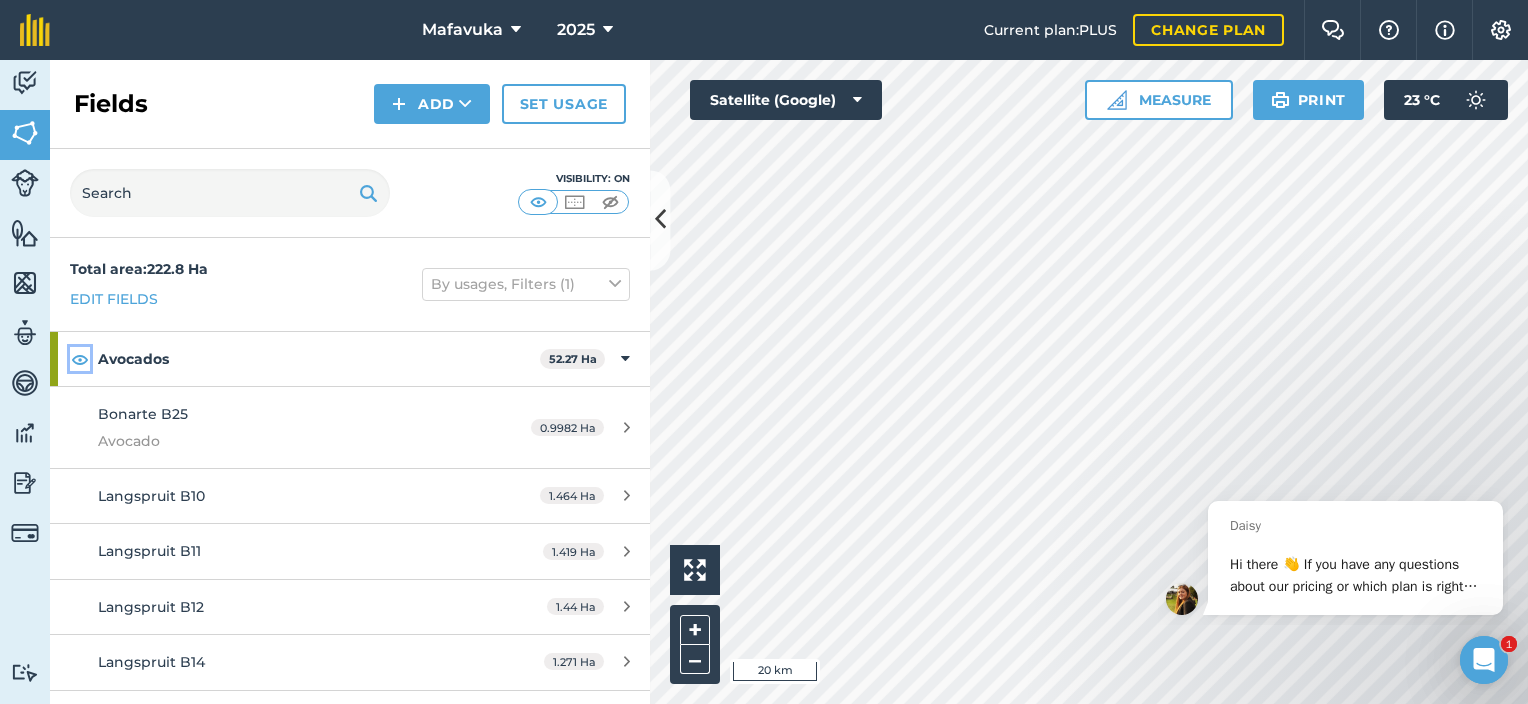 click at bounding box center (80, 359) 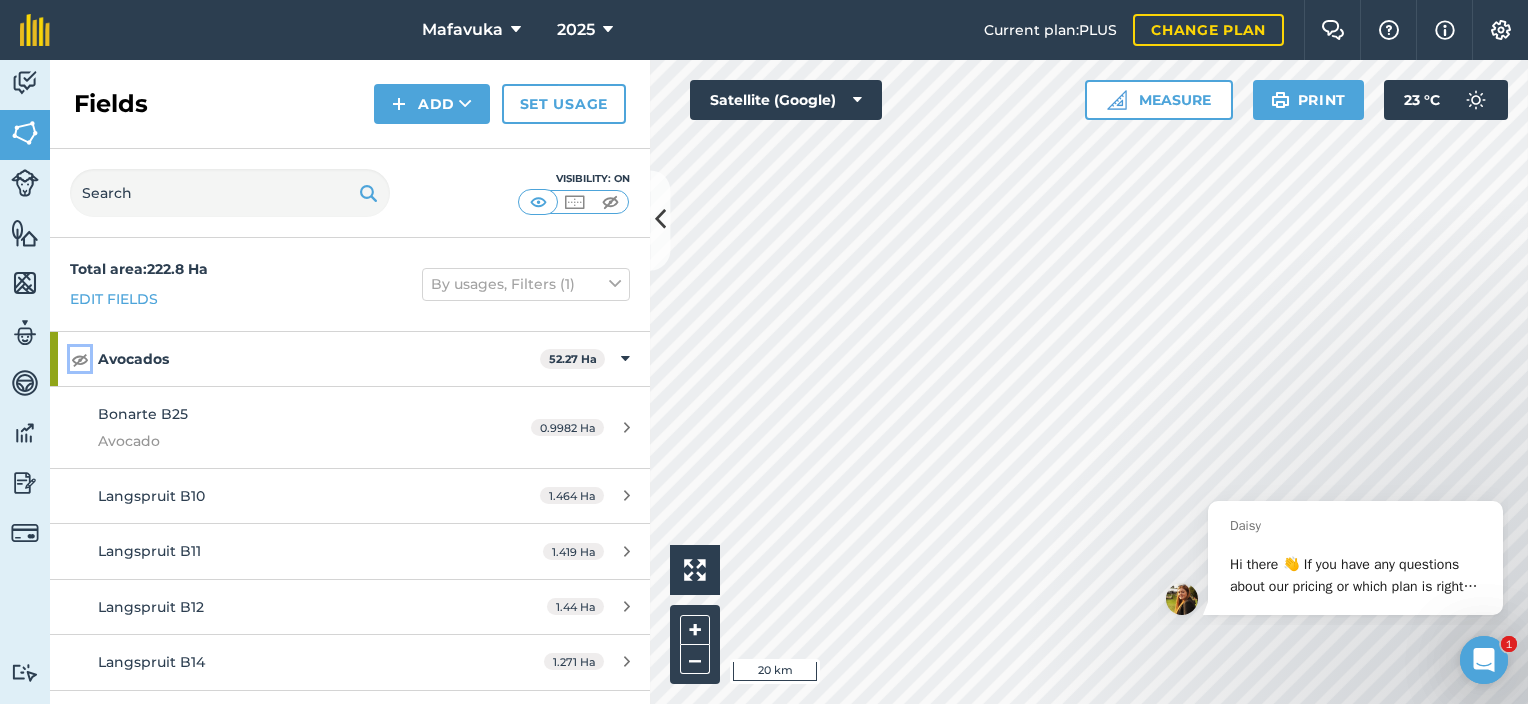 click at bounding box center [80, 359] 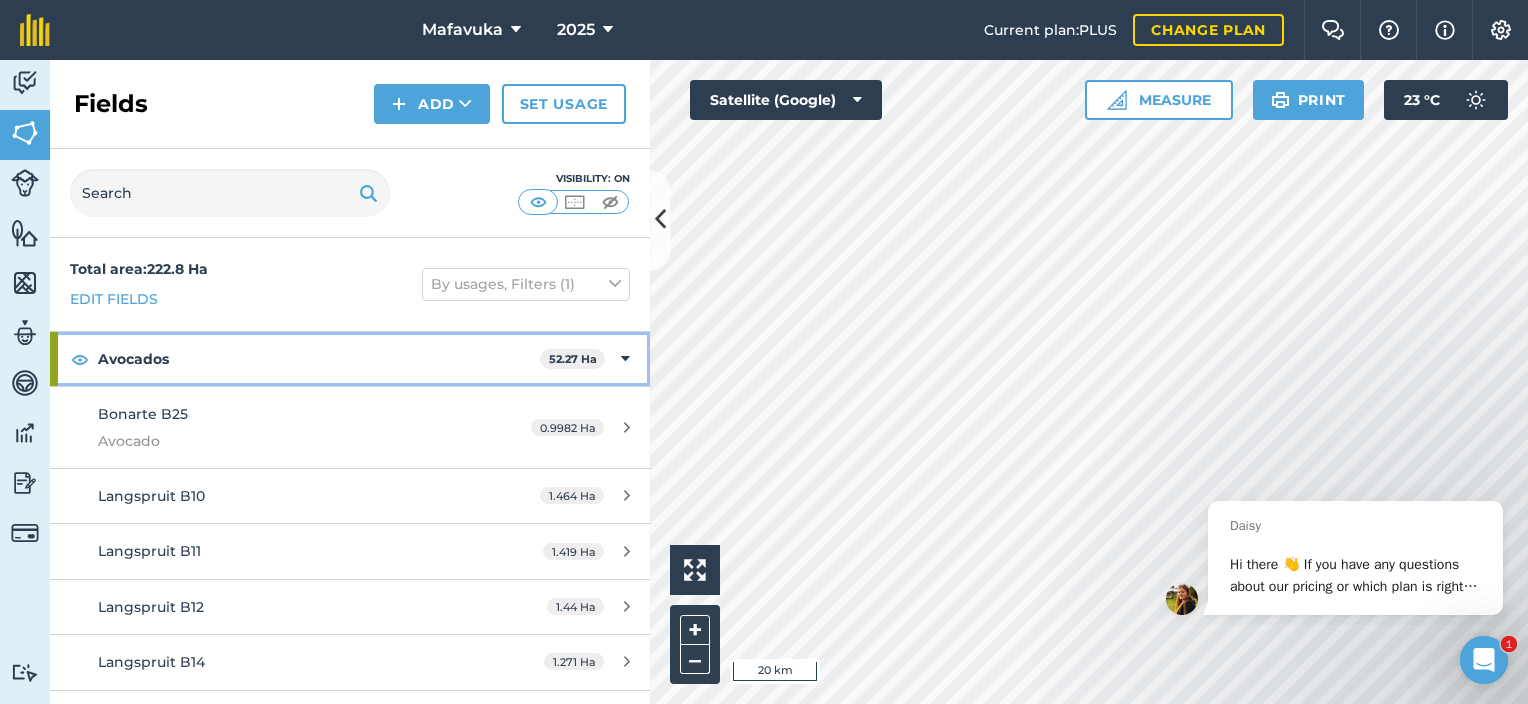 click at bounding box center [625, 359] 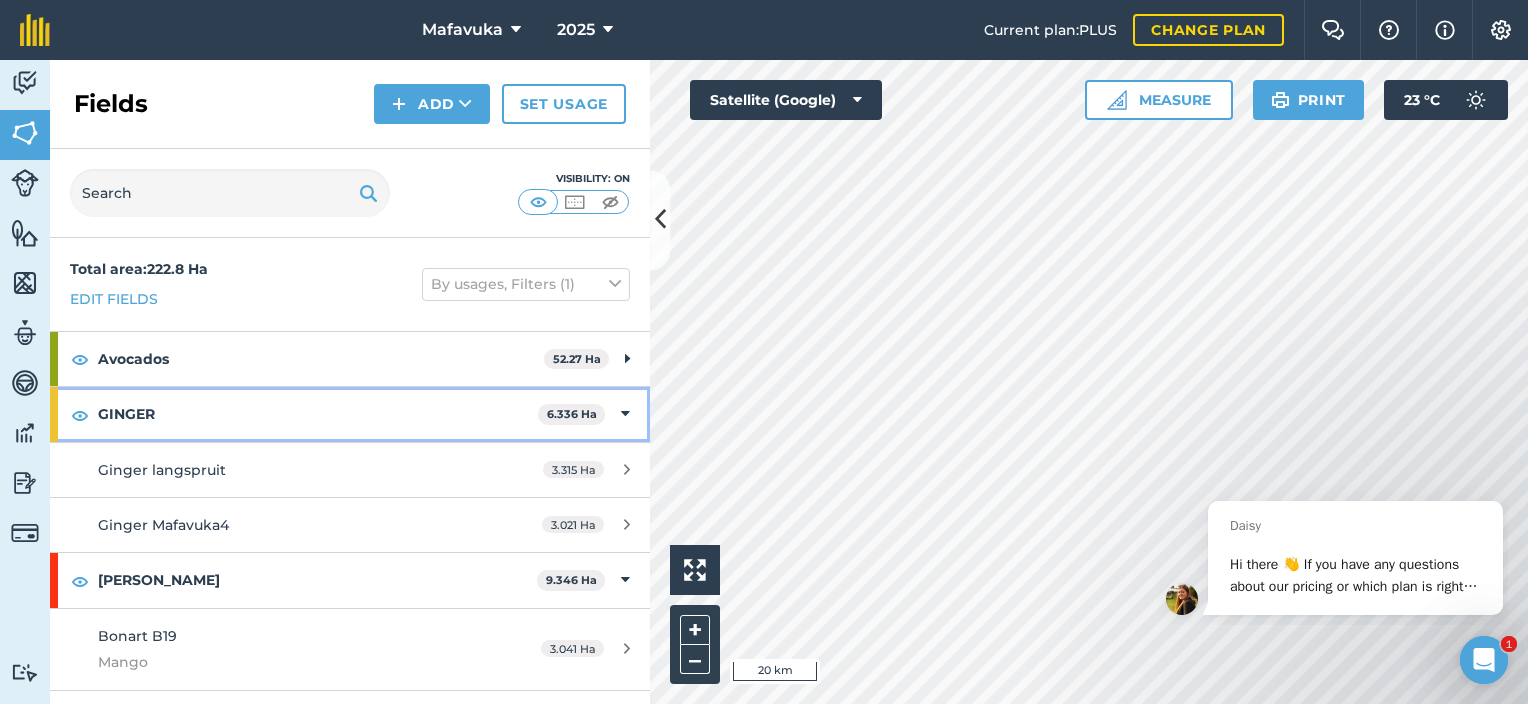 click at bounding box center (625, 414) 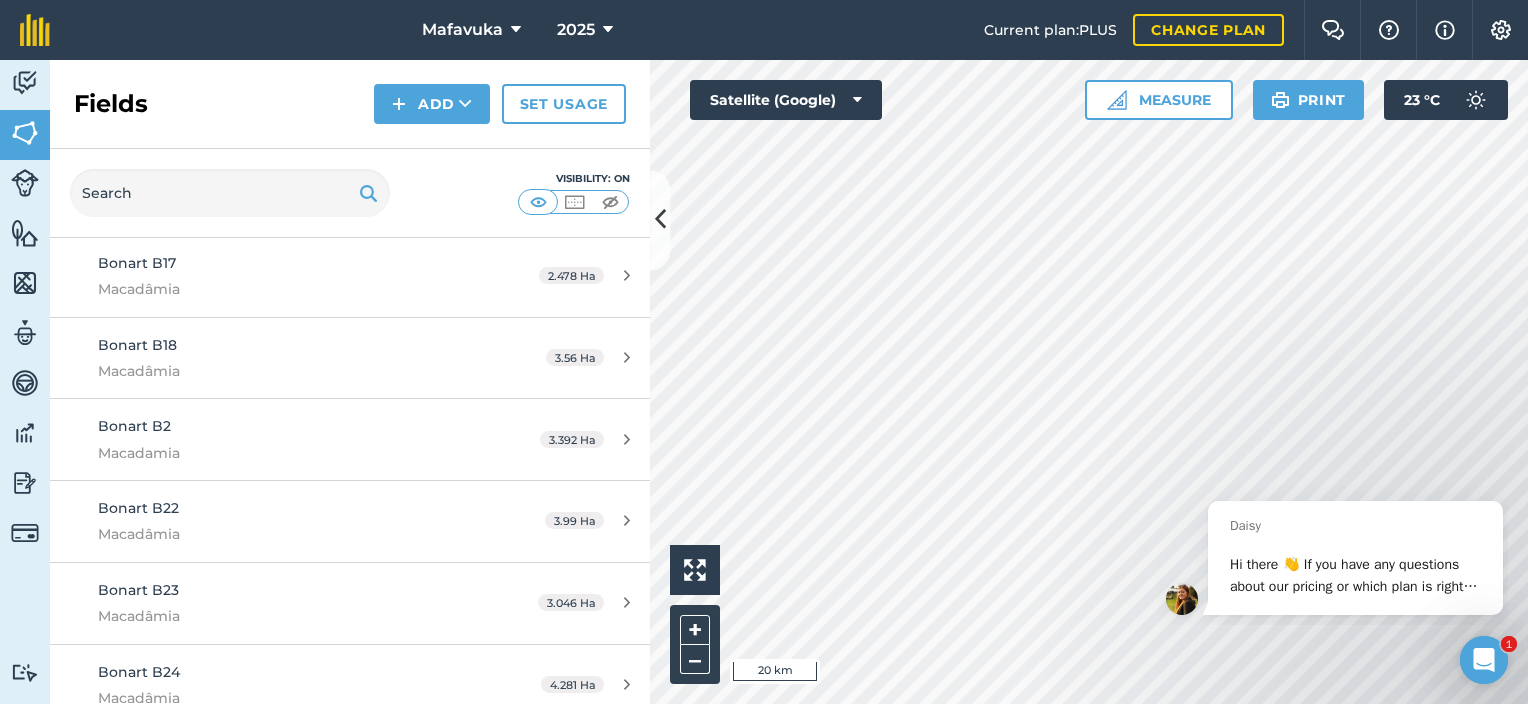 scroll, scrollTop: 2100, scrollLeft: 0, axis: vertical 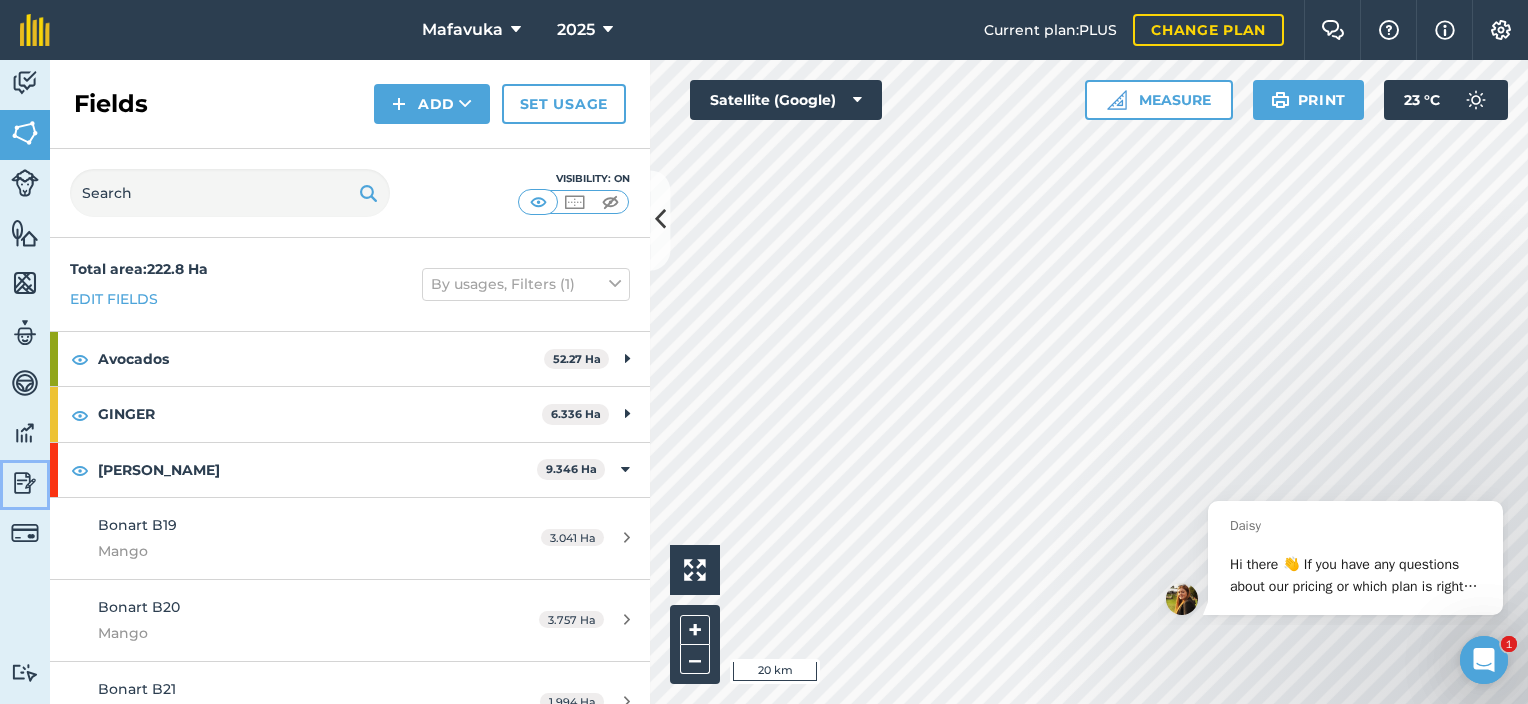 click at bounding box center (25, 483) 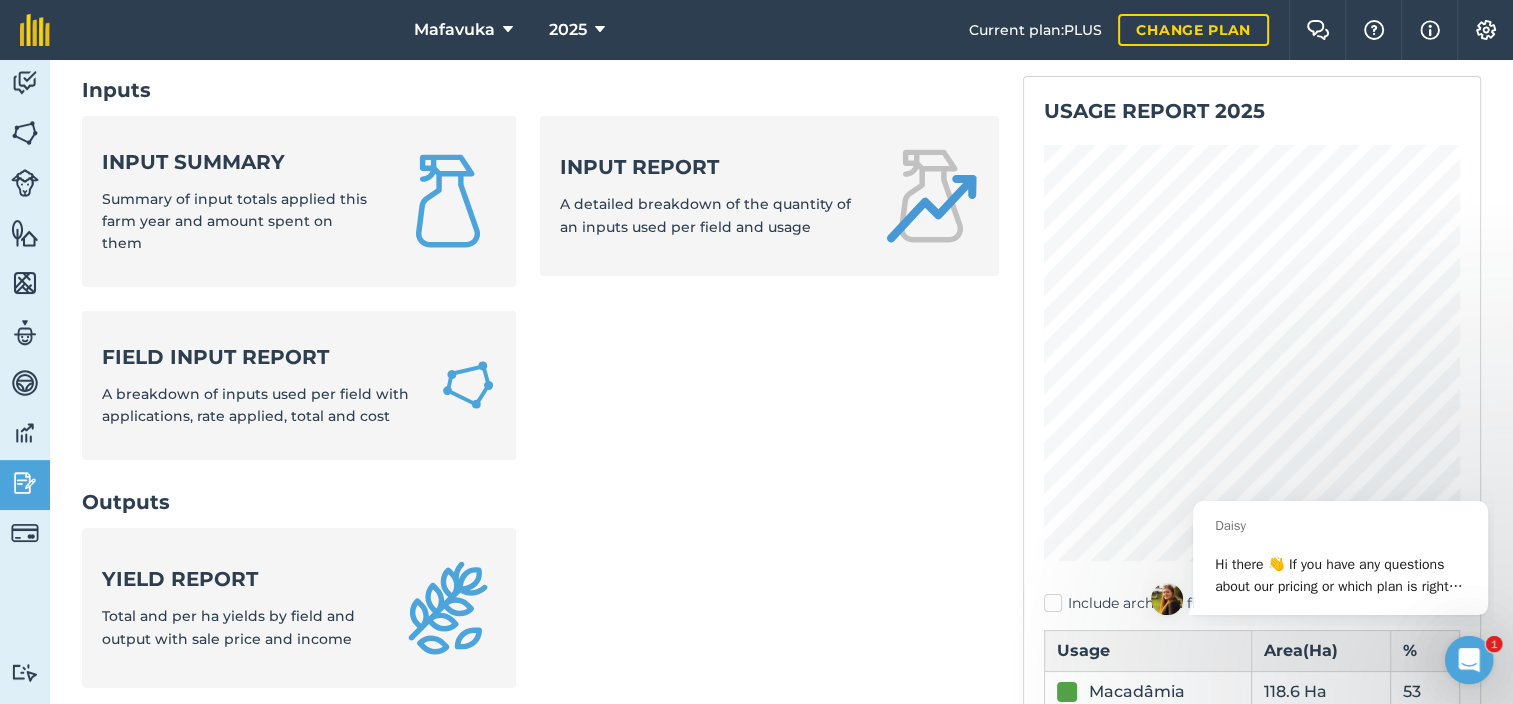 scroll, scrollTop: 0, scrollLeft: 0, axis: both 